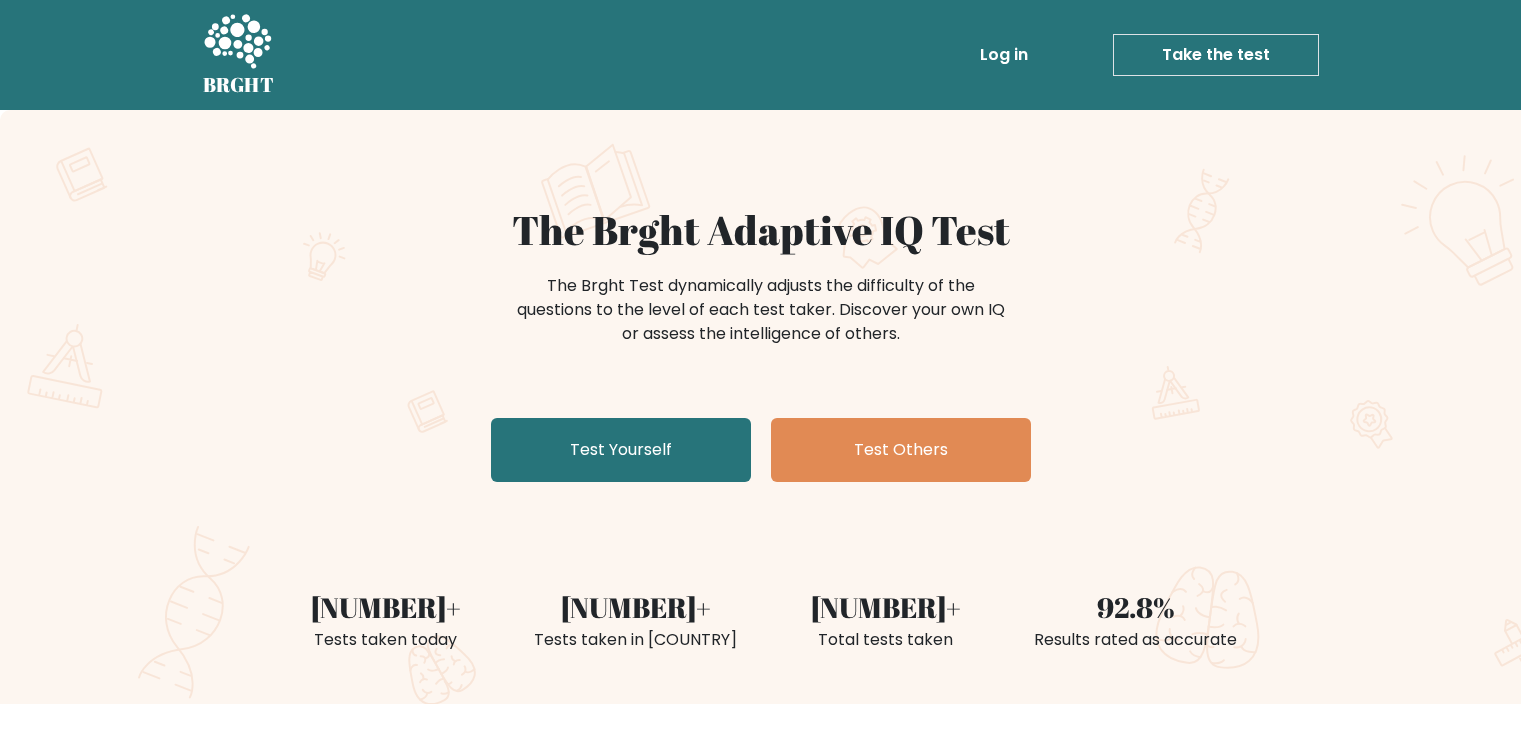 scroll, scrollTop: 0, scrollLeft: 0, axis: both 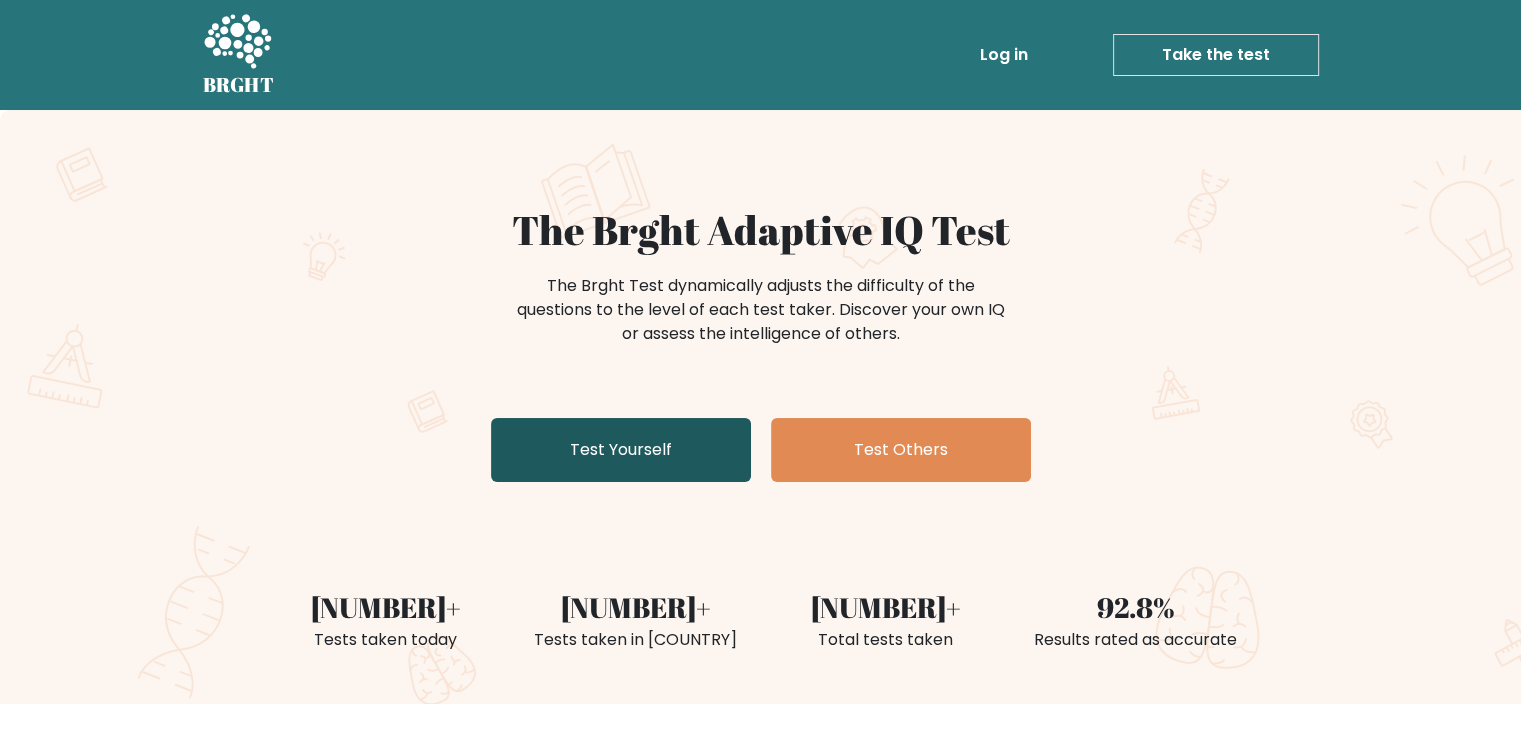 click on "Test Yourself" at bounding box center (621, 450) 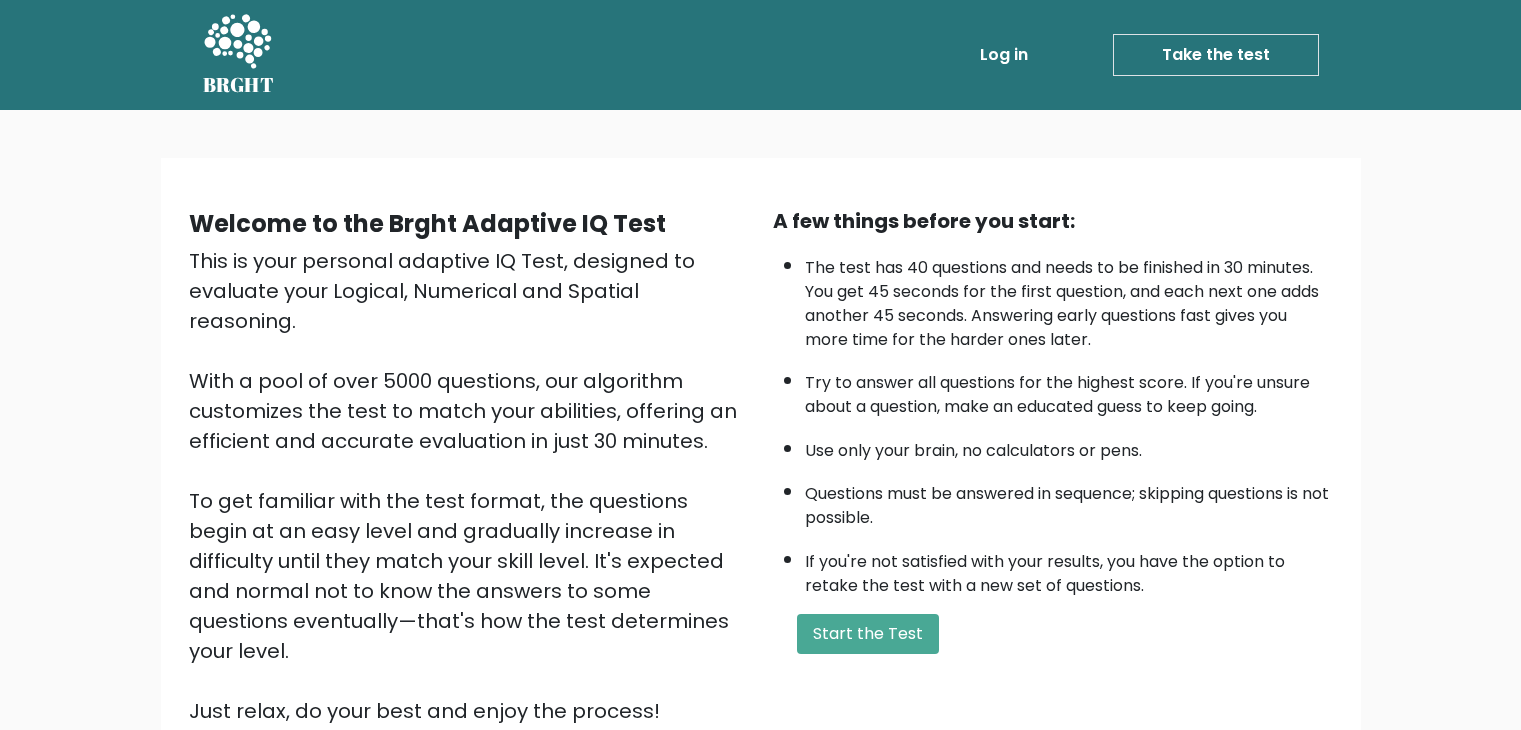 scroll, scrollTop: 0, scrollLeft: 0, axis: both 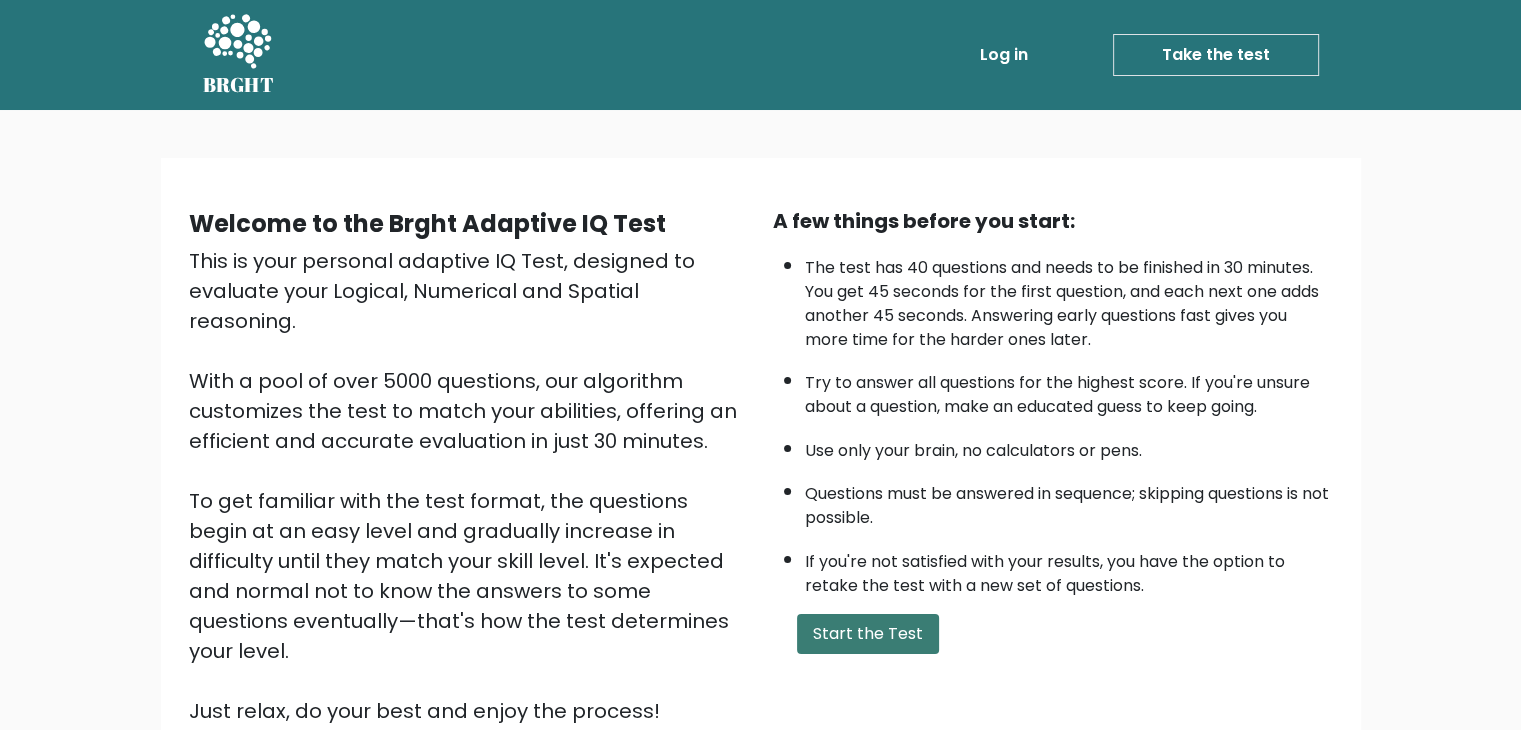 click on "Start the Test" at bounding box center (868, 634) 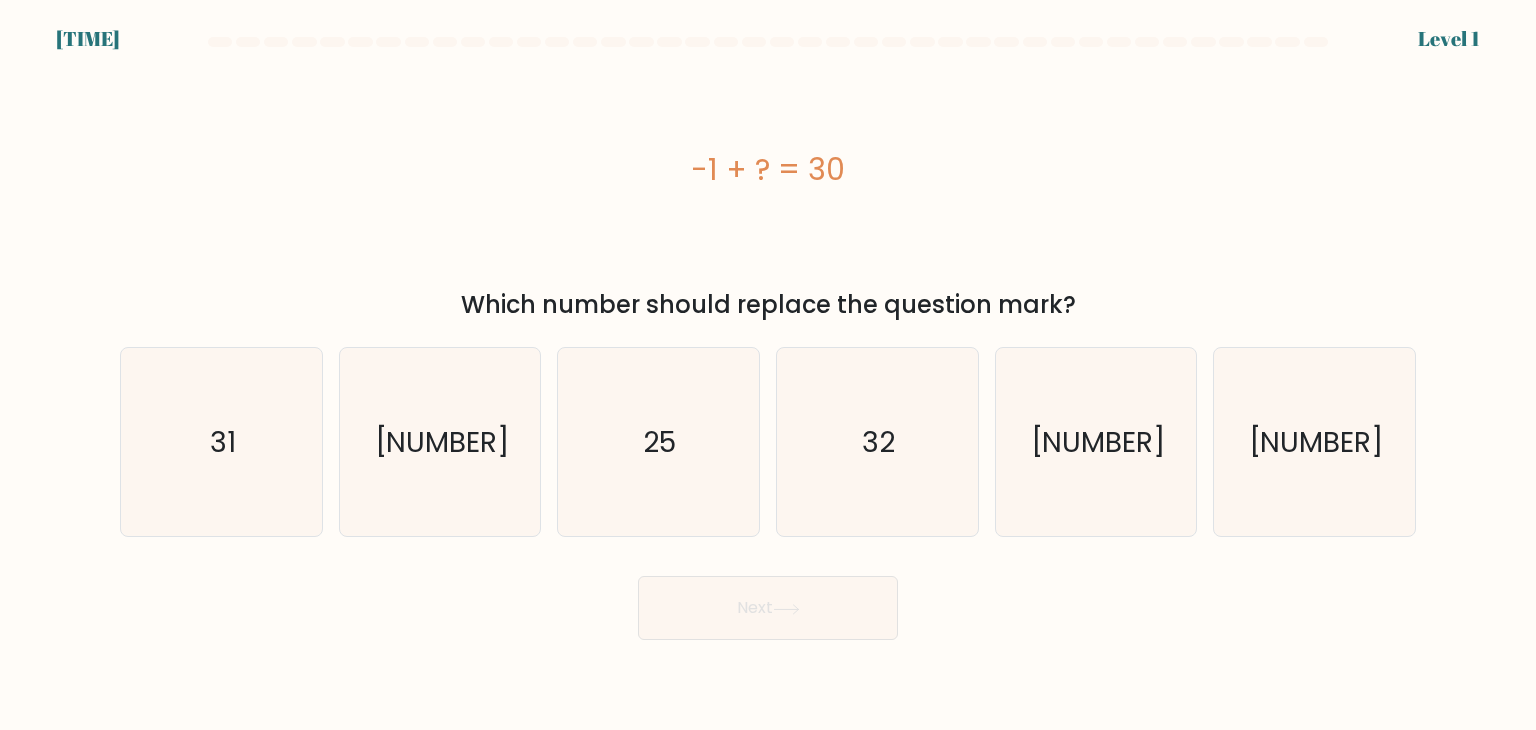 scroll, scrollTop: 0, scrollLeft: 0, axis: both 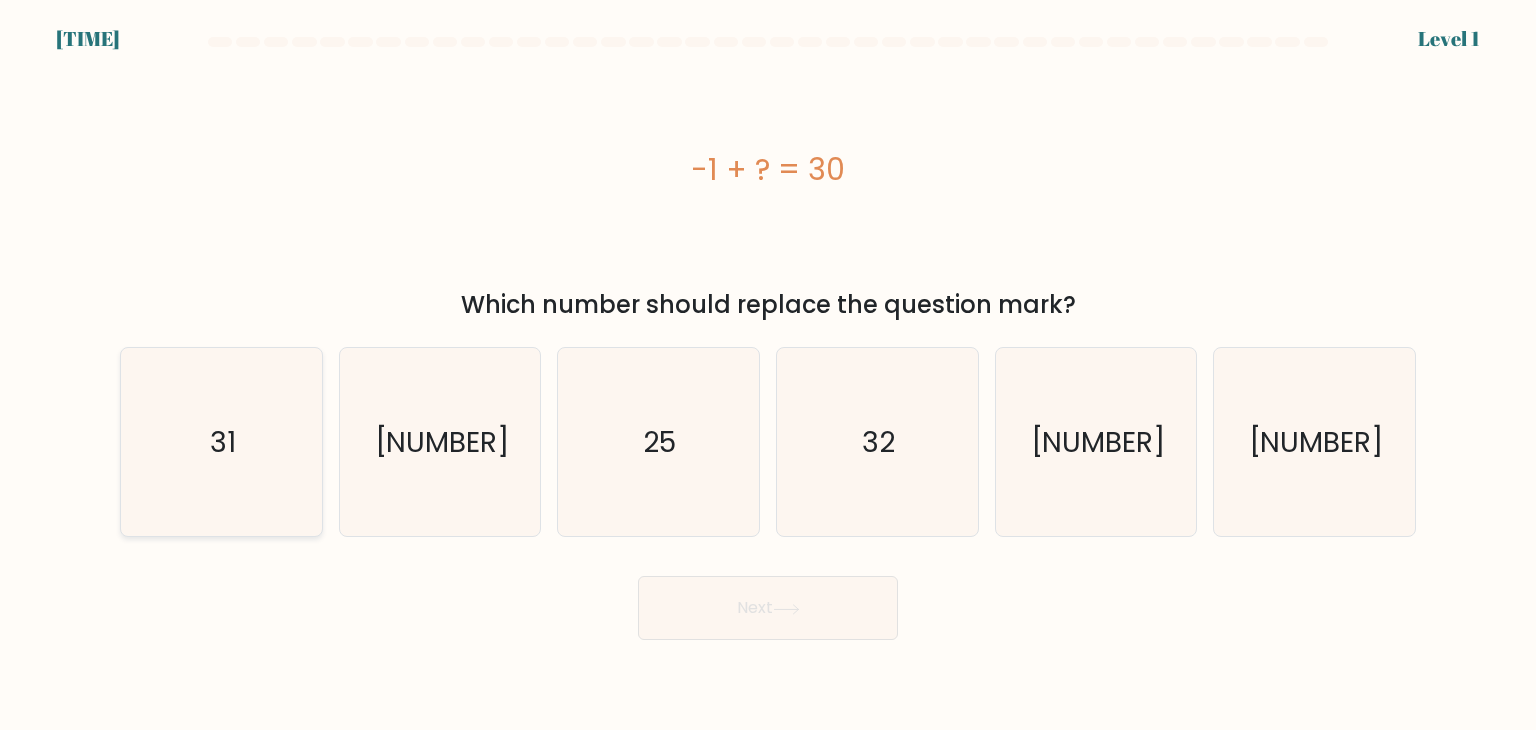click on "31" at bounding box center [223, 442] 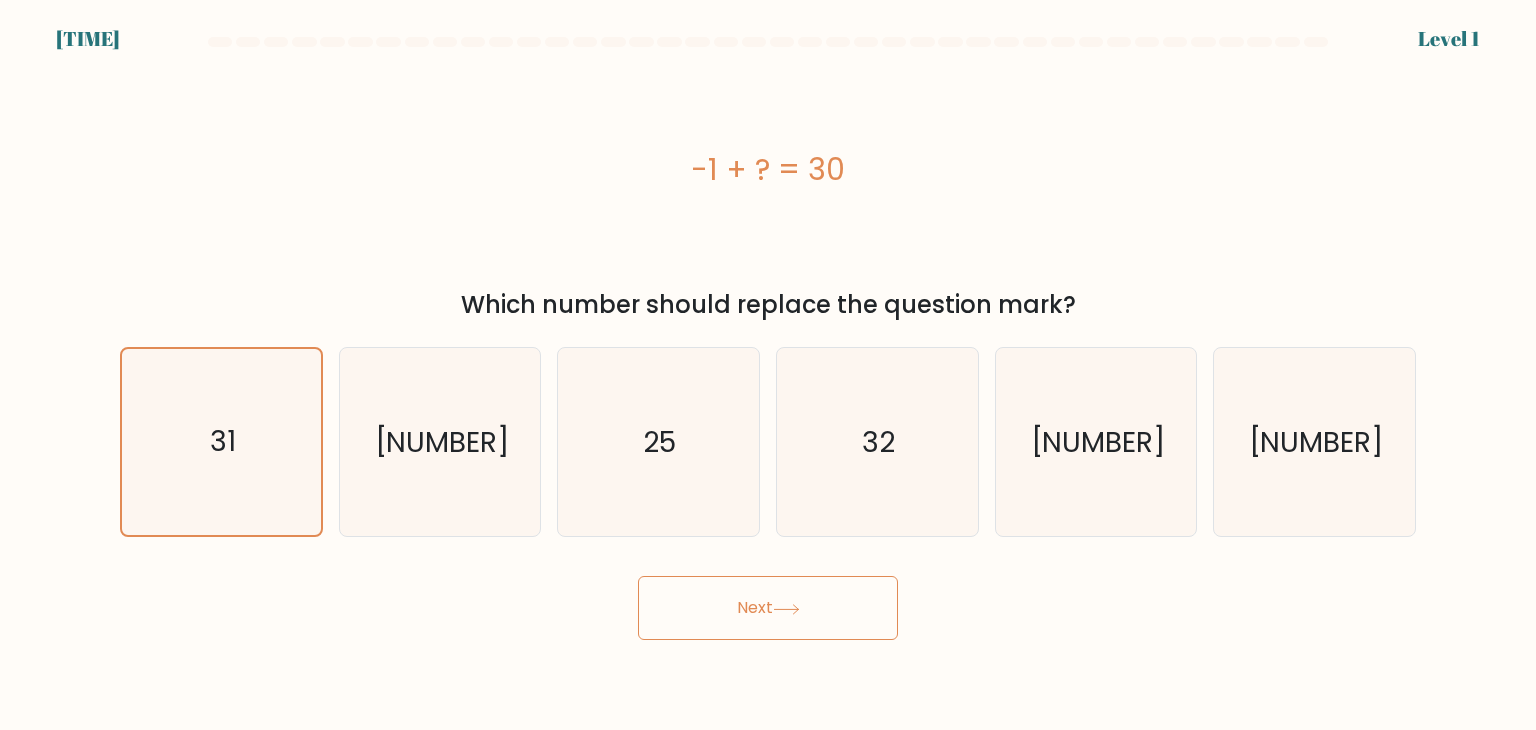 click at bounding box center (786, 609) 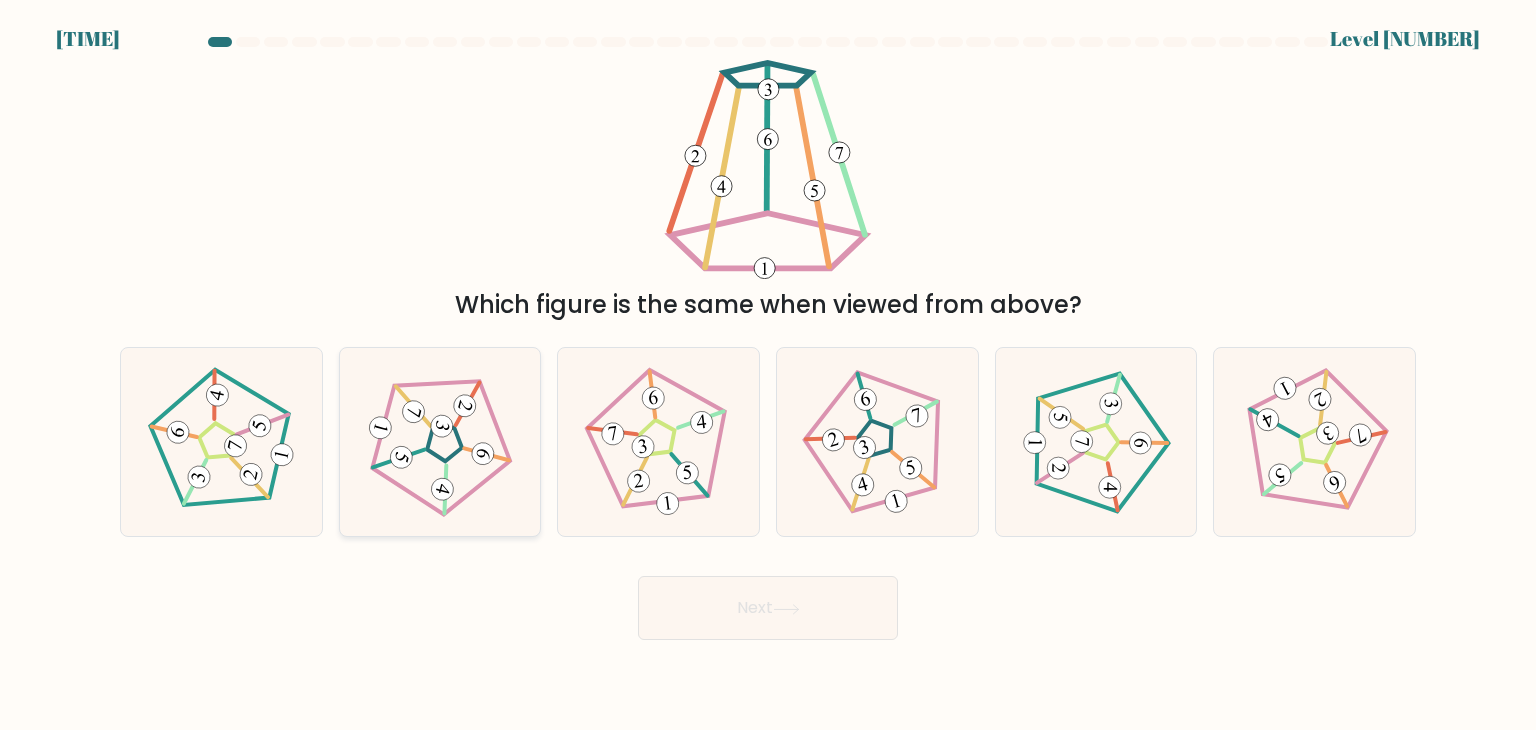 click at bounding box center (440, 442) 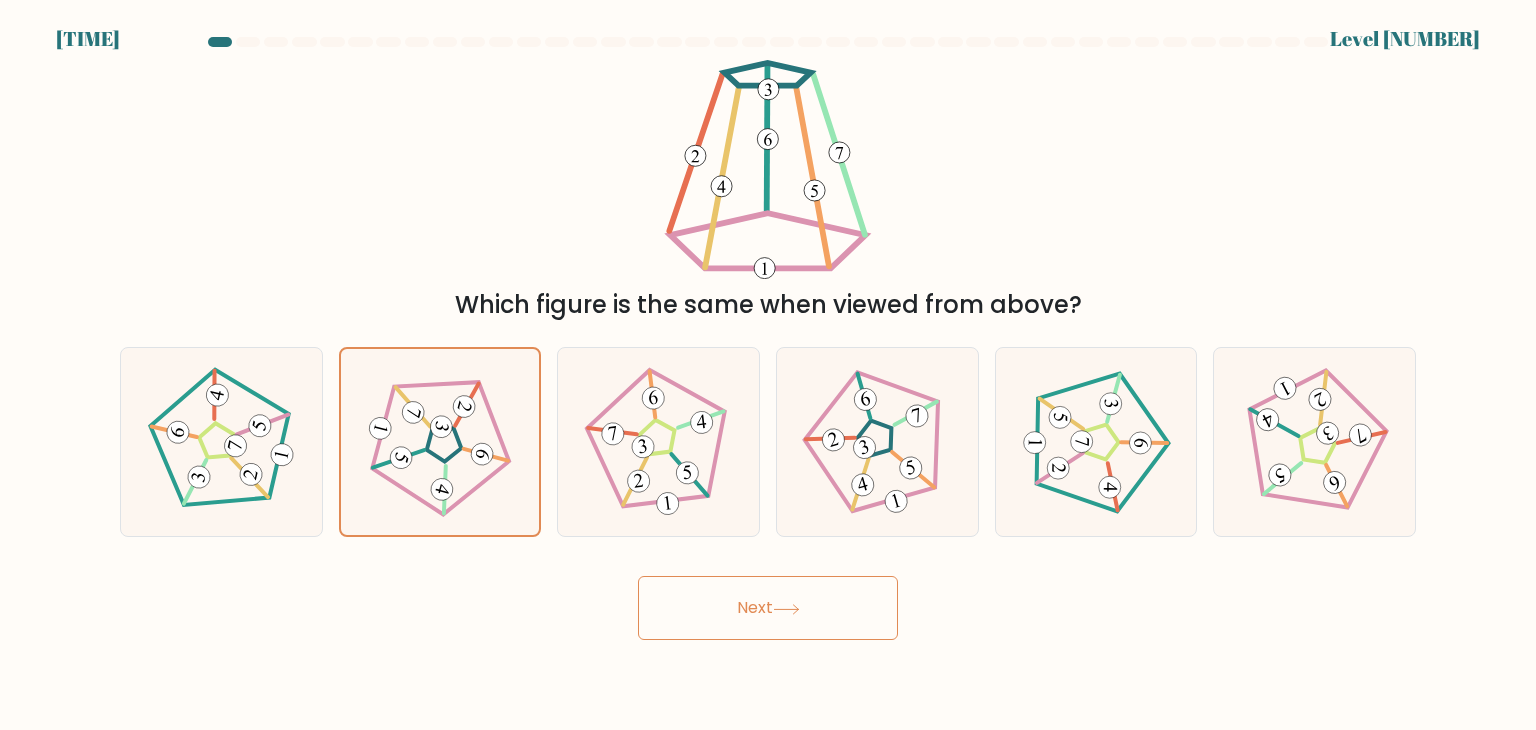 click on "Next" at bounding box center (768, 608) 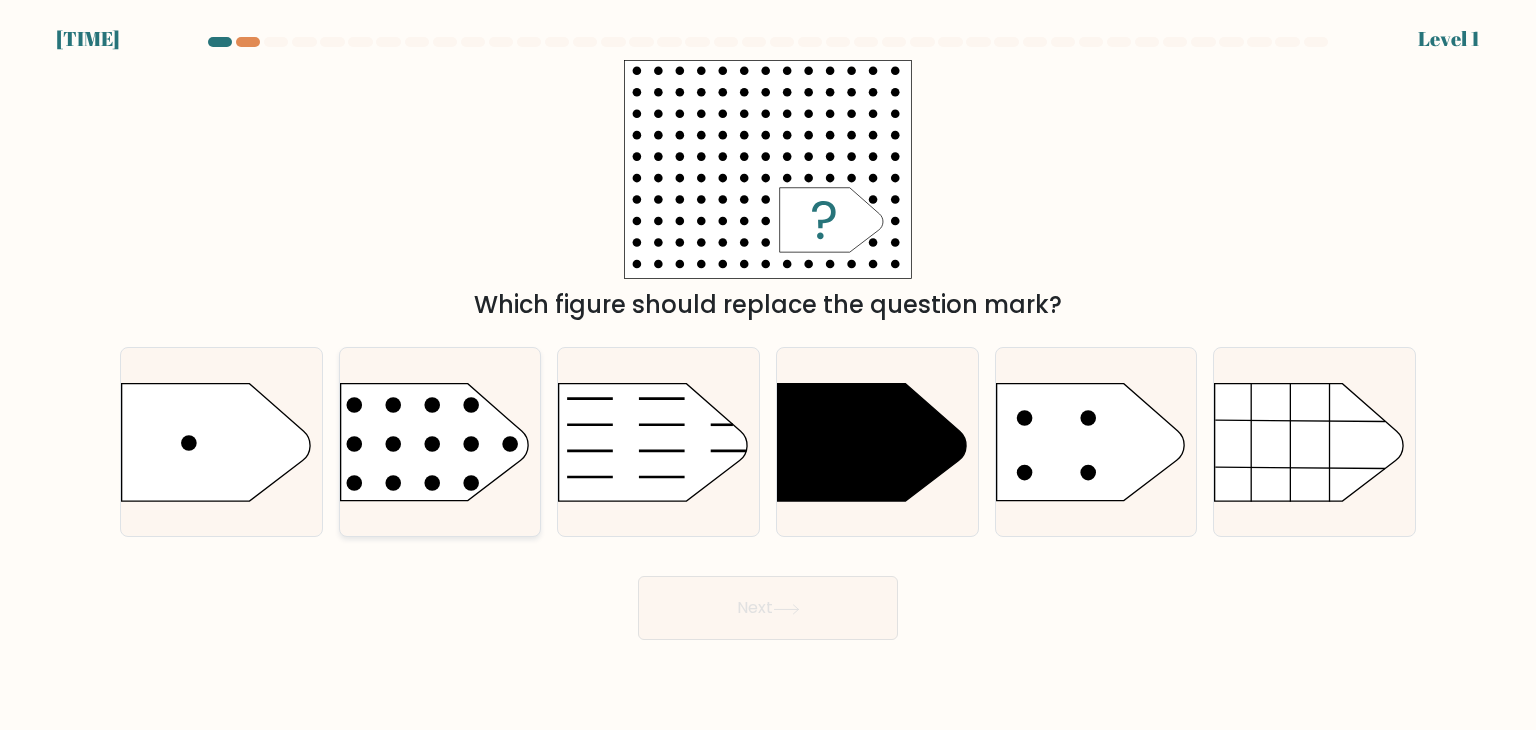 click at bounding box center (319, 350) 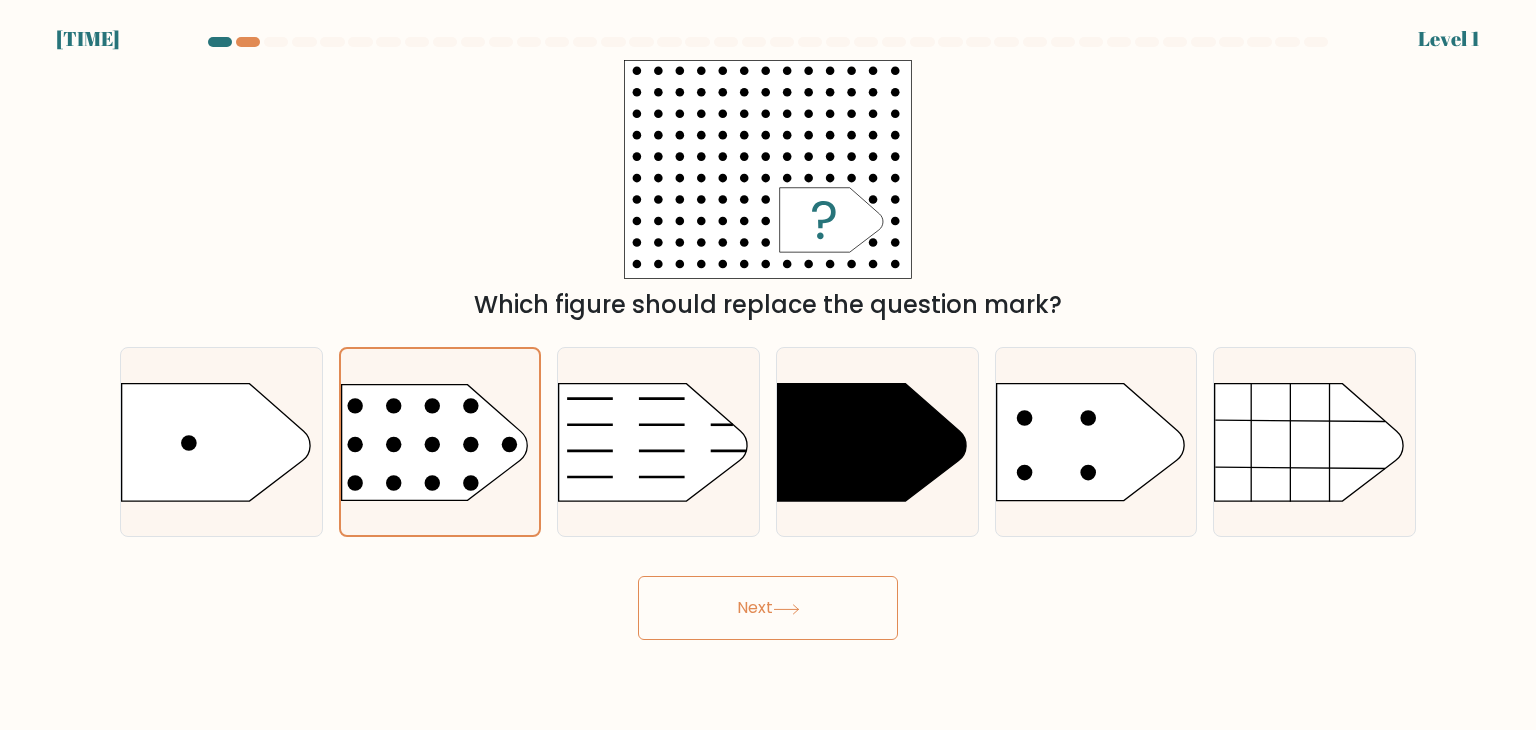 click on "Next" at bounding box center [768, 608] 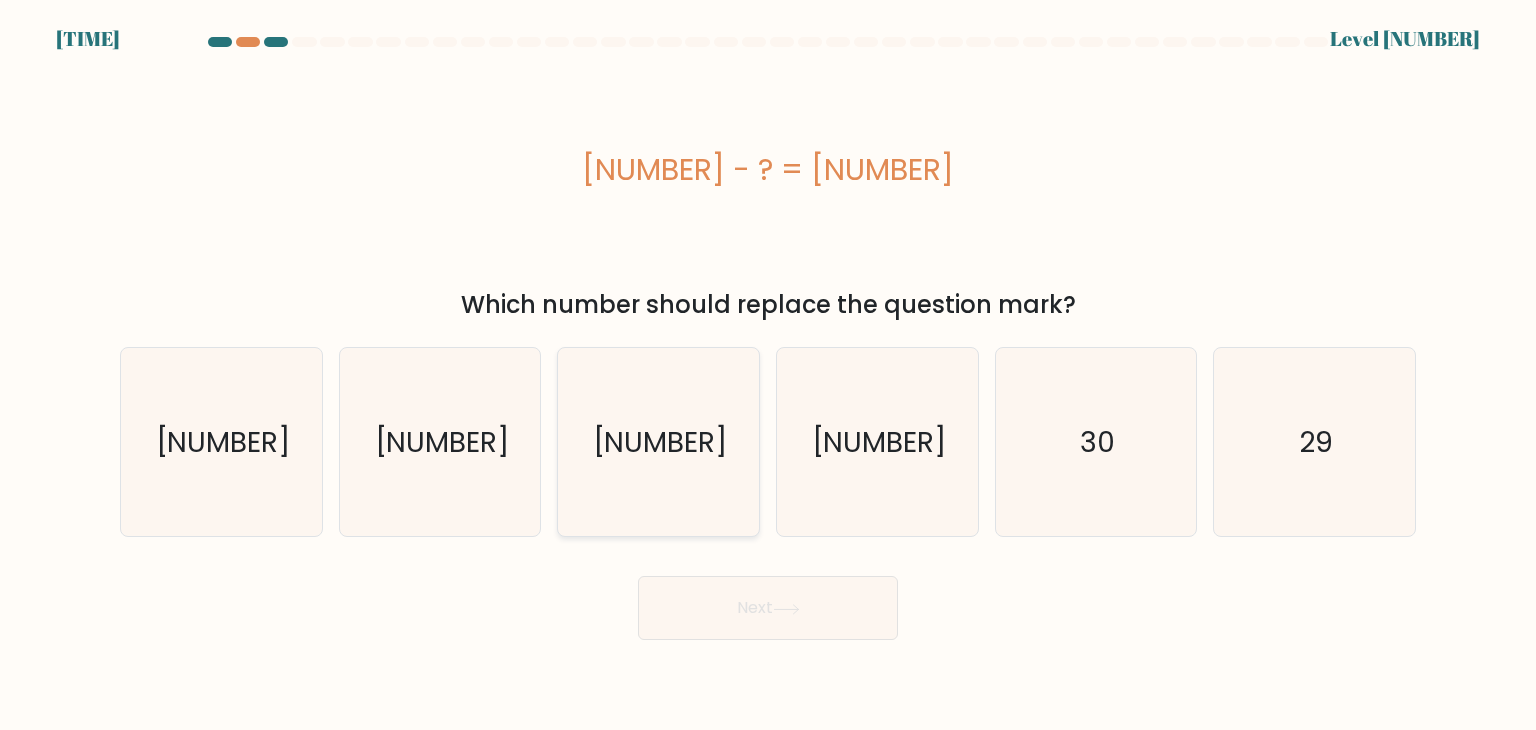 click on "[NUMBER]" at bounding box center (658, 442) 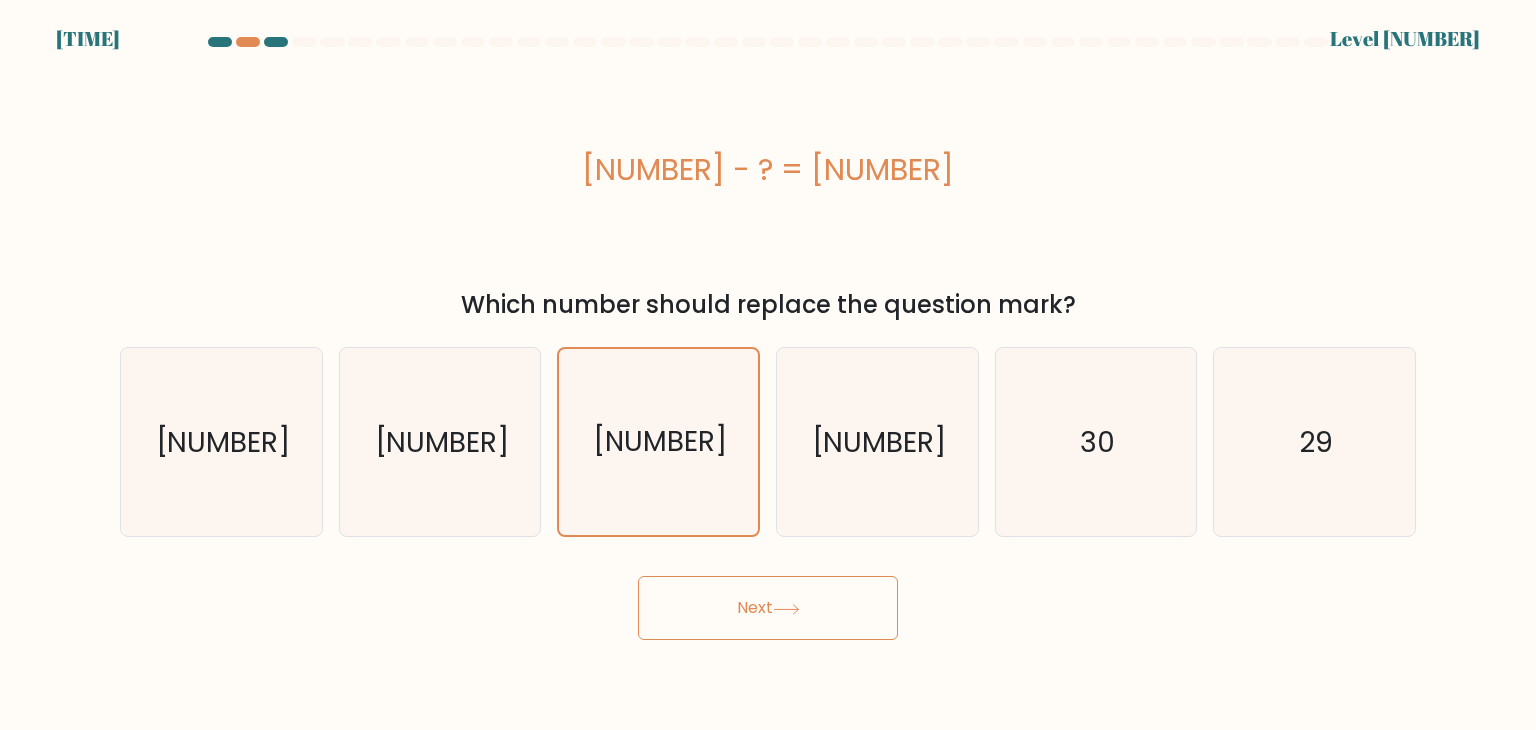 click on "Next" at bounding box center [768, 608] 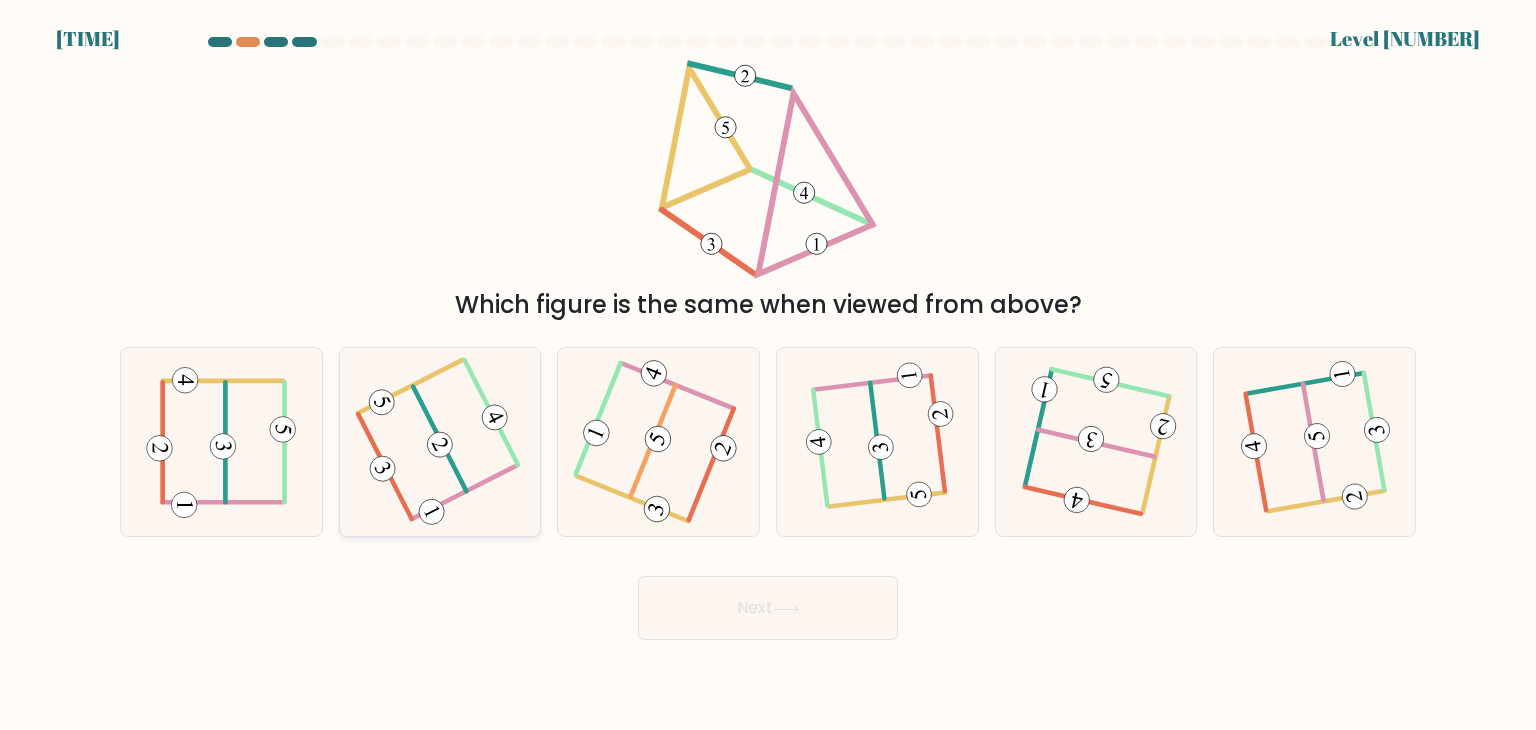 click at bounding box center (440, 442) 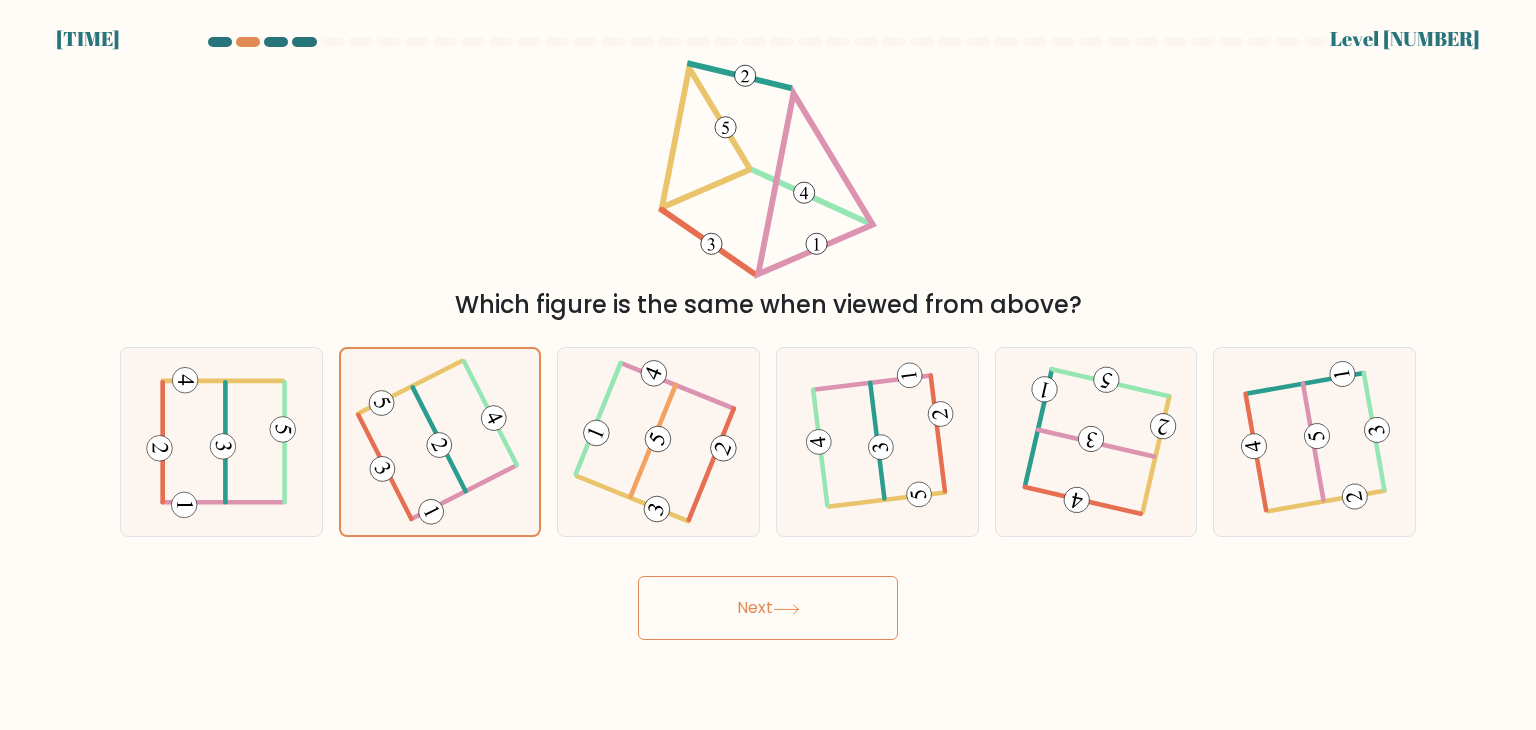 click on "Next" at bounding box center (768, 608) 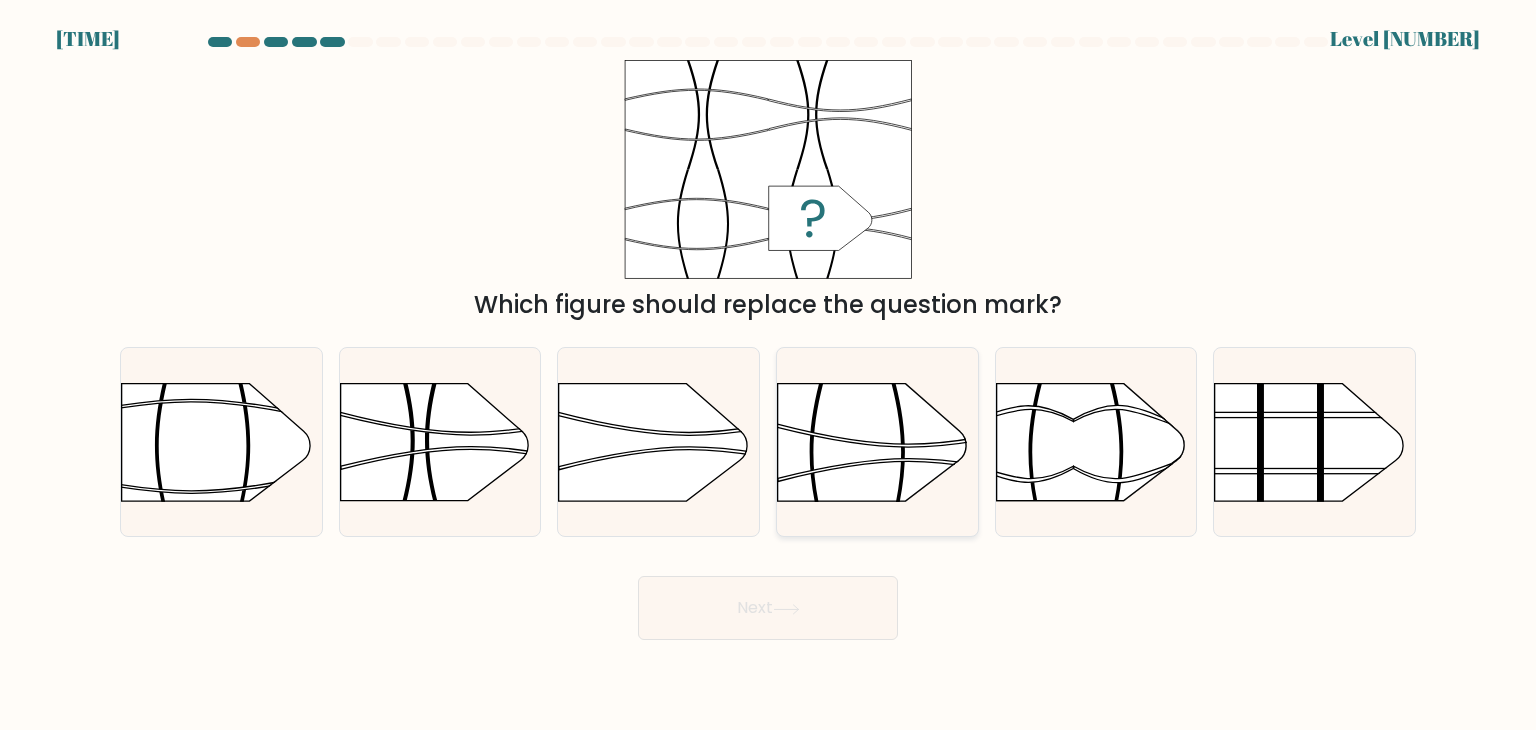 click at bounding box center [777, 352] 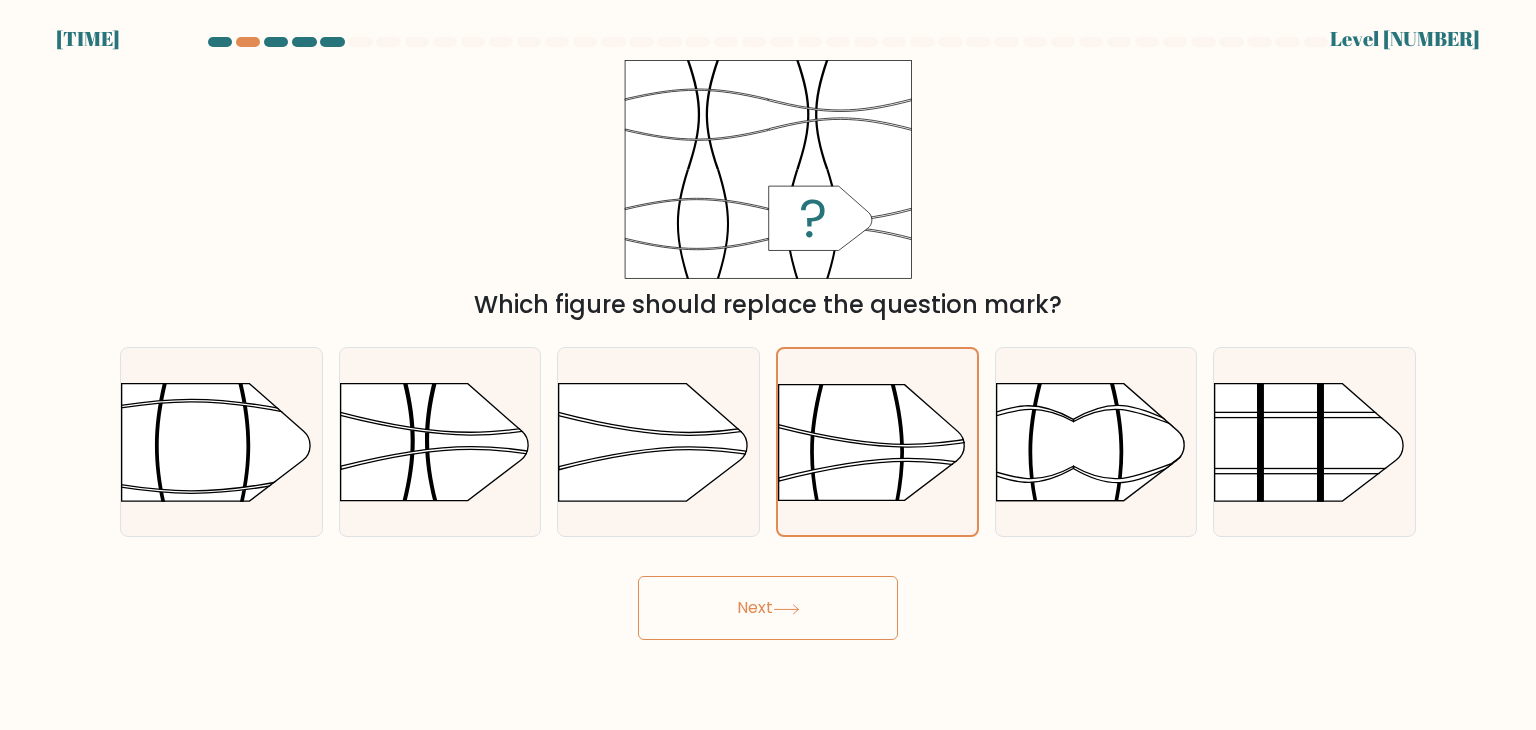 click on "Next" at bounding box center [768, 608] 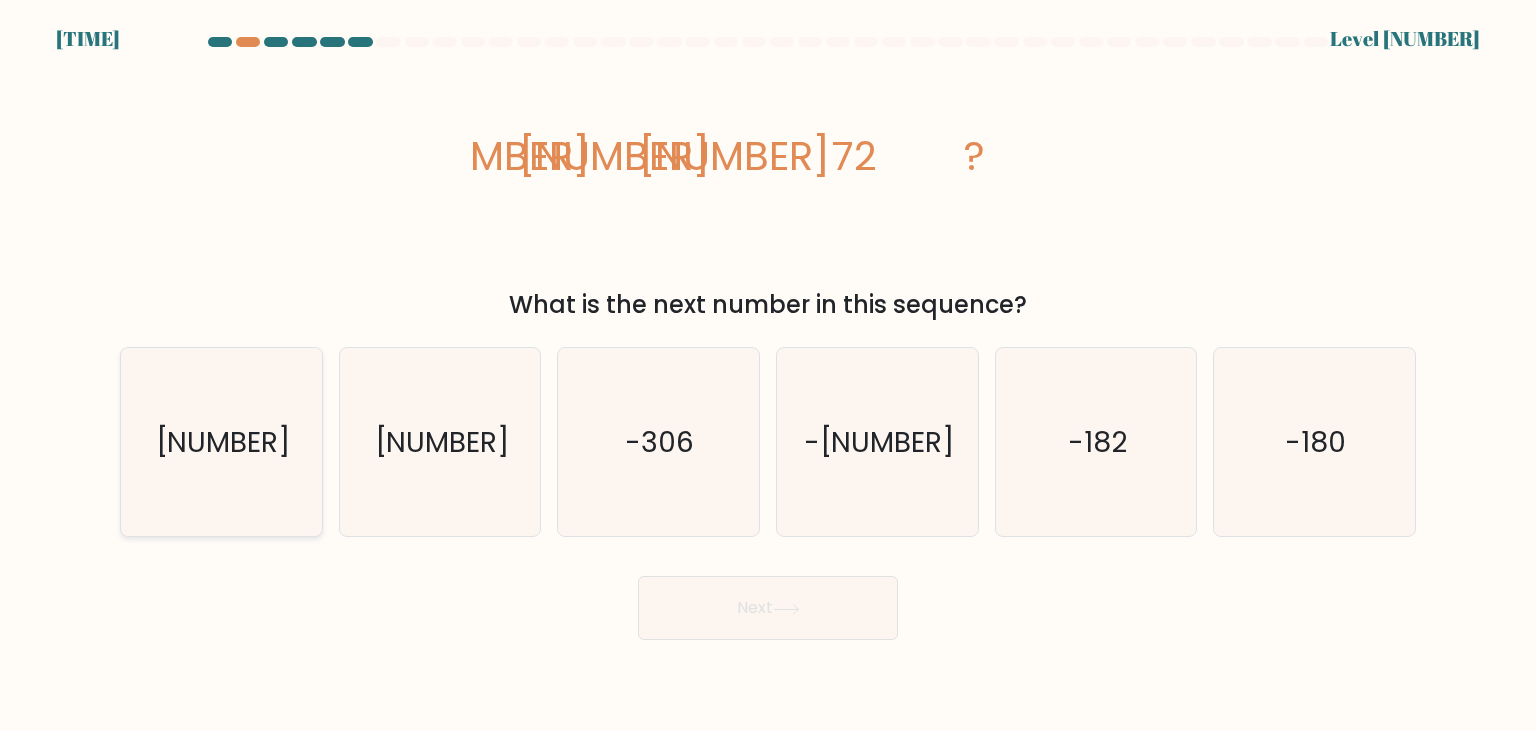 click on "[NUMBER]" at bounding box center (221, 442) 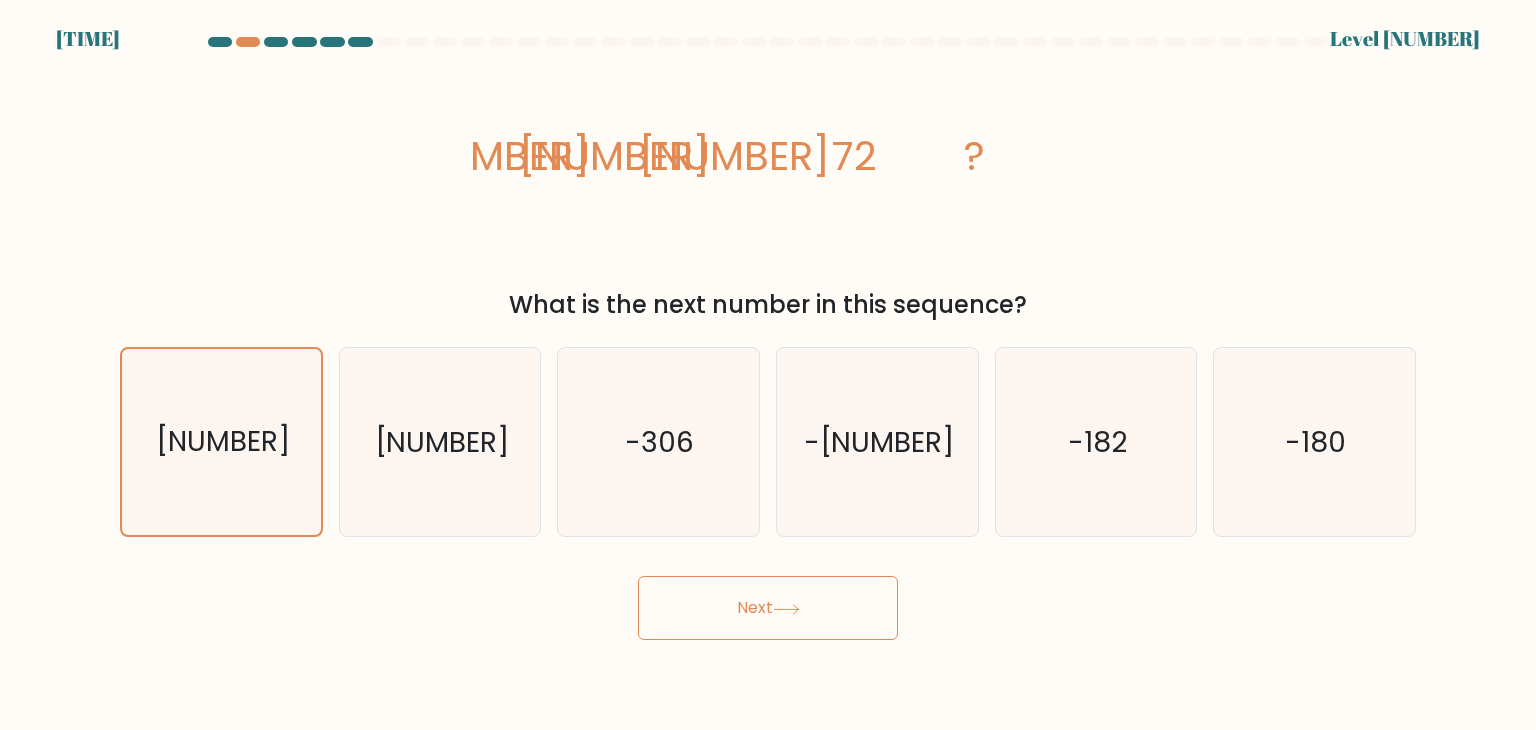 click on "Next" at bounding box center (768, 608) 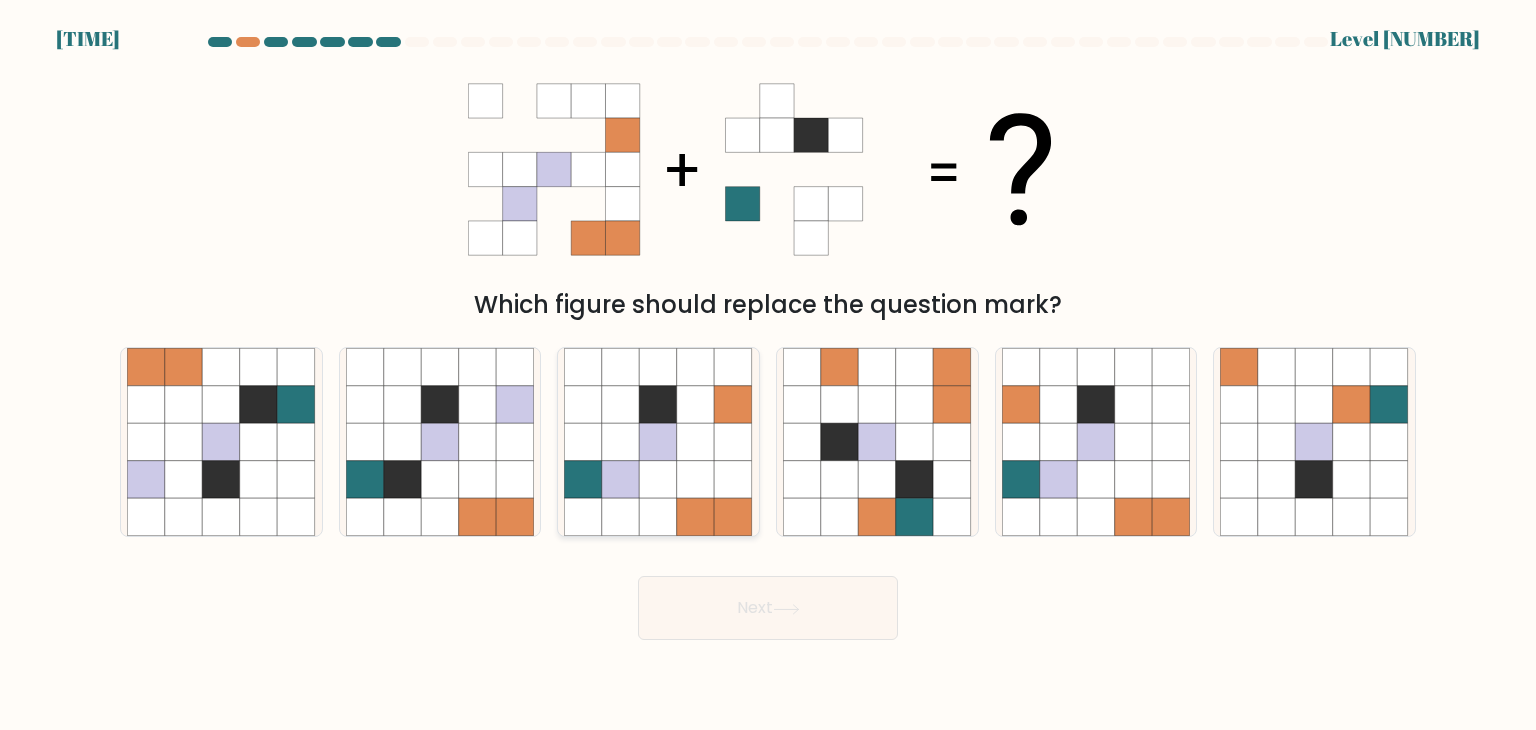 click at bounding box center [734, 405] 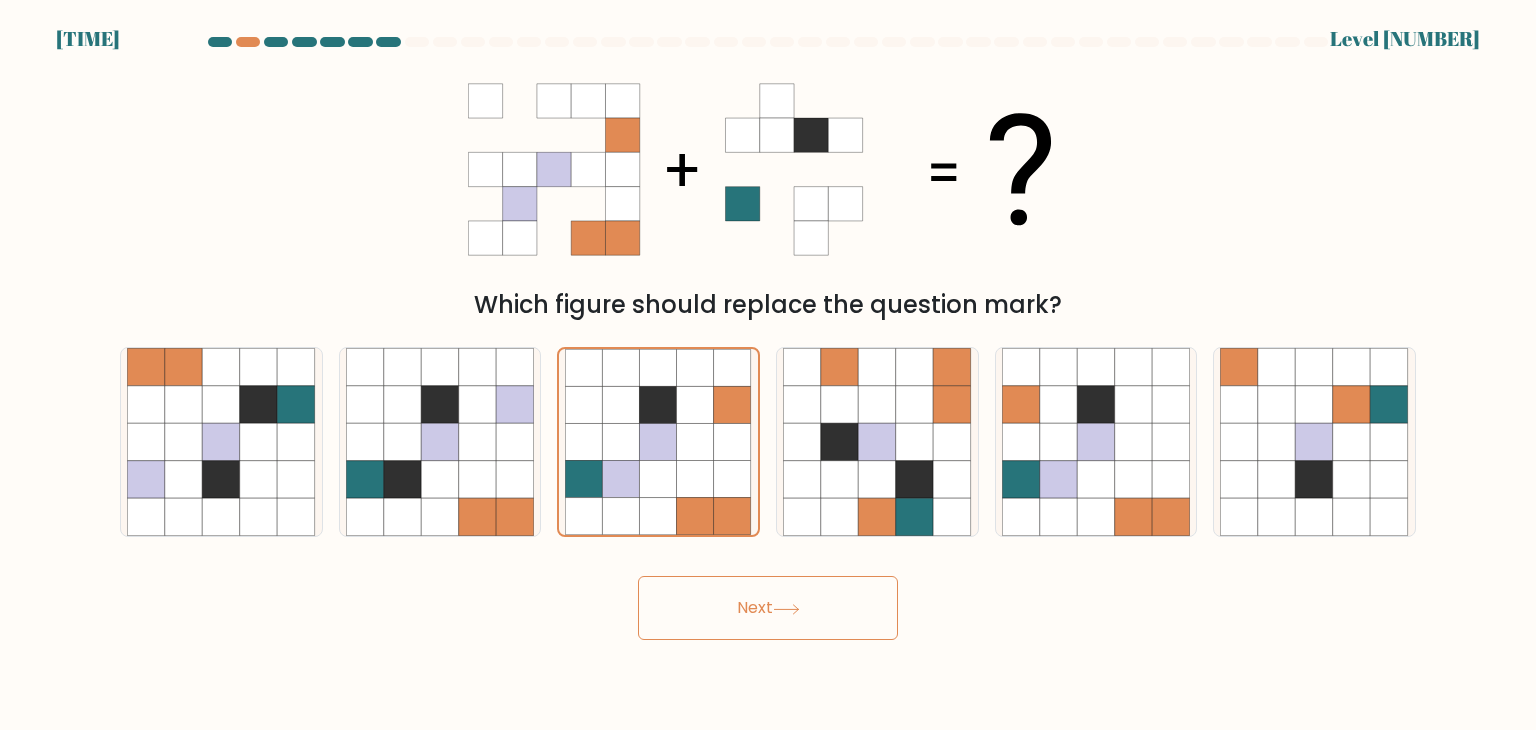 click on "Next" at bounding box center (768, 608) 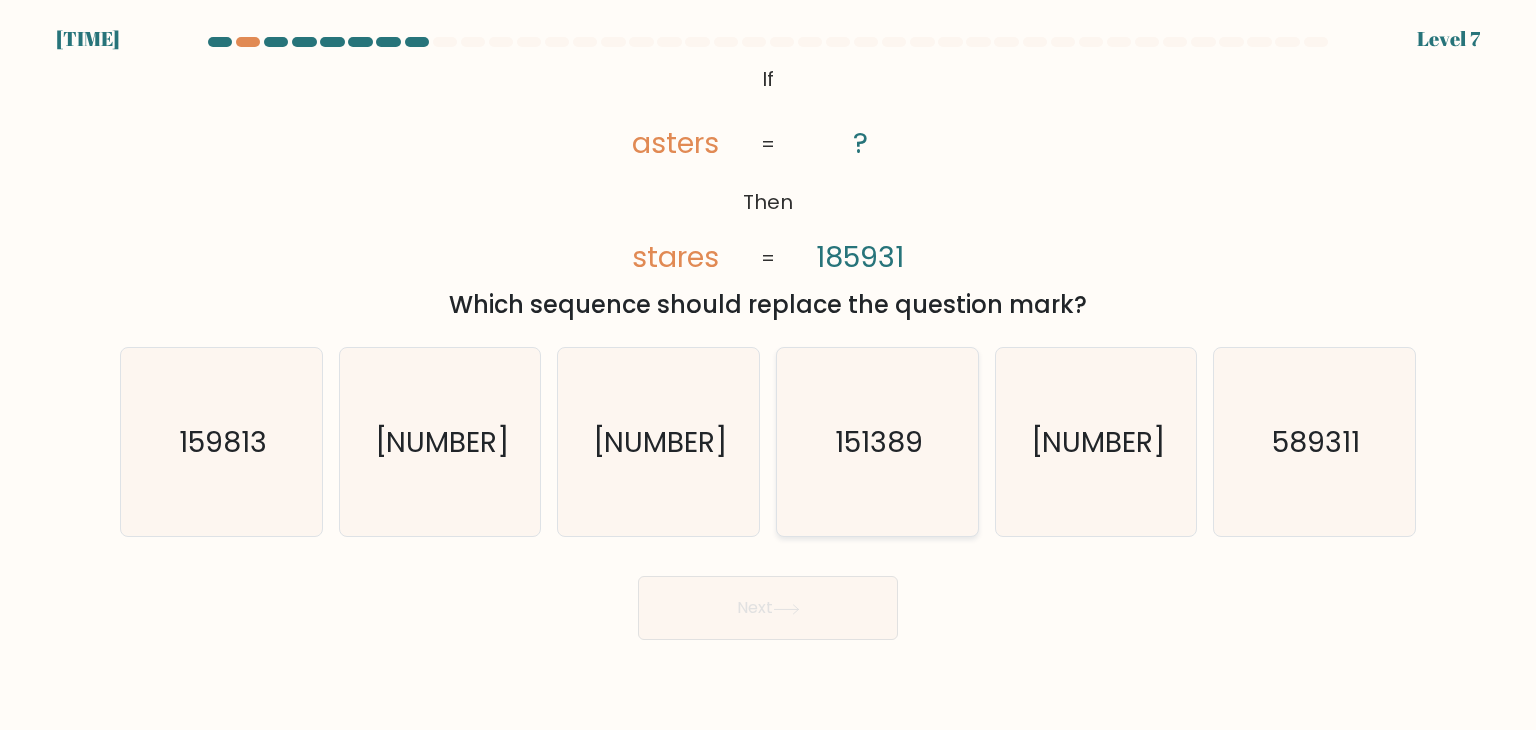 click on "151389" at bounding box center (877, 442) 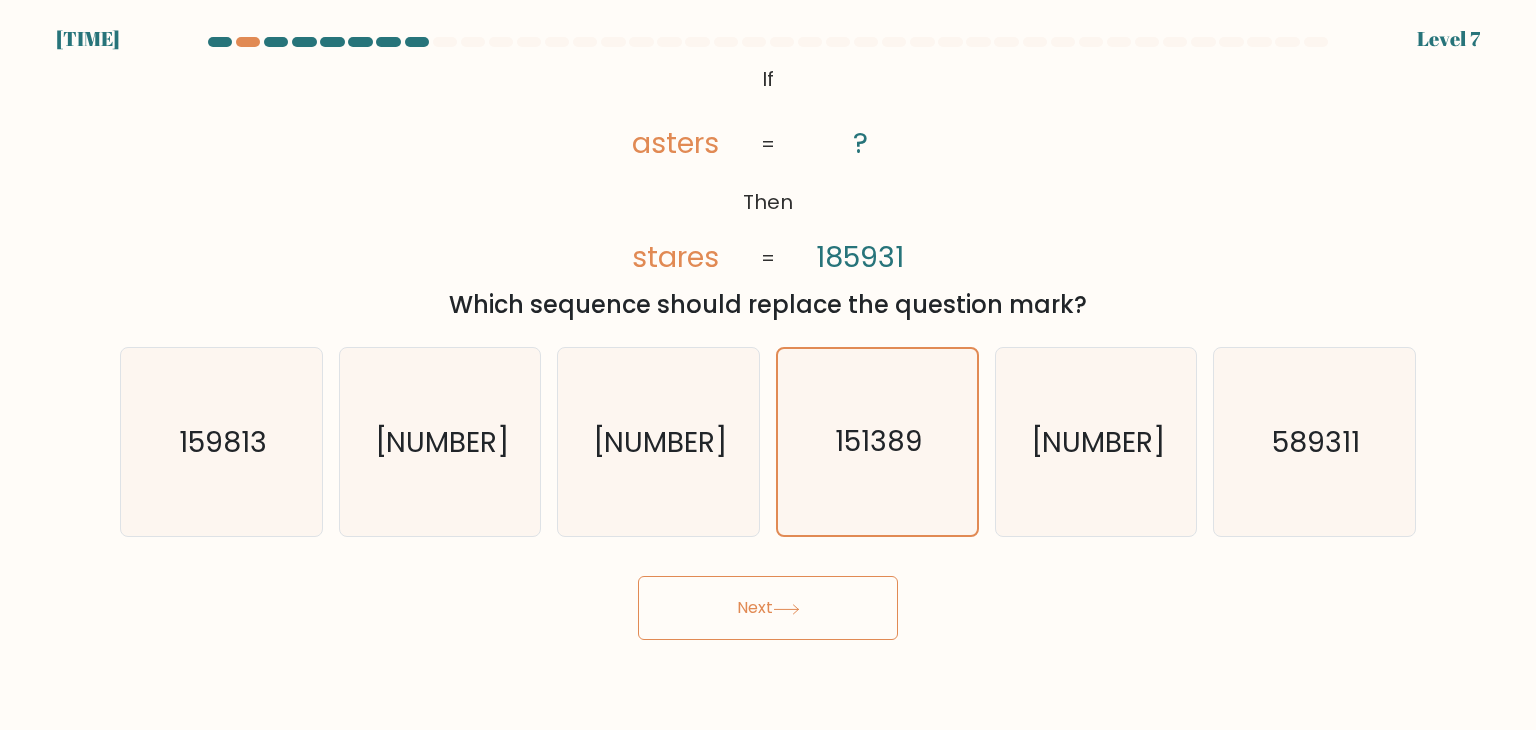 click on "Next" at bounding box center (768, 608) 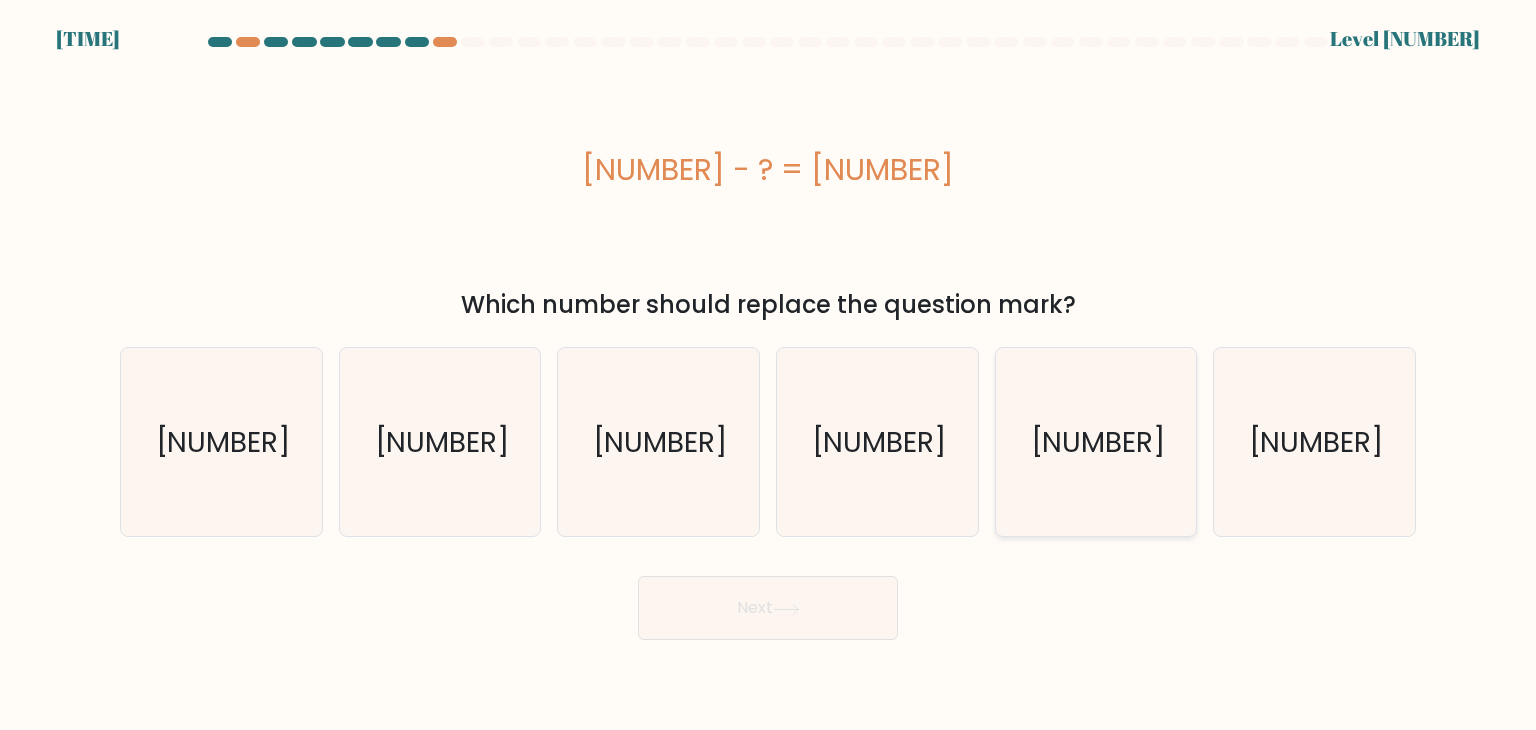 click on "[NUMBER]" at bounding box center (1096, 442) 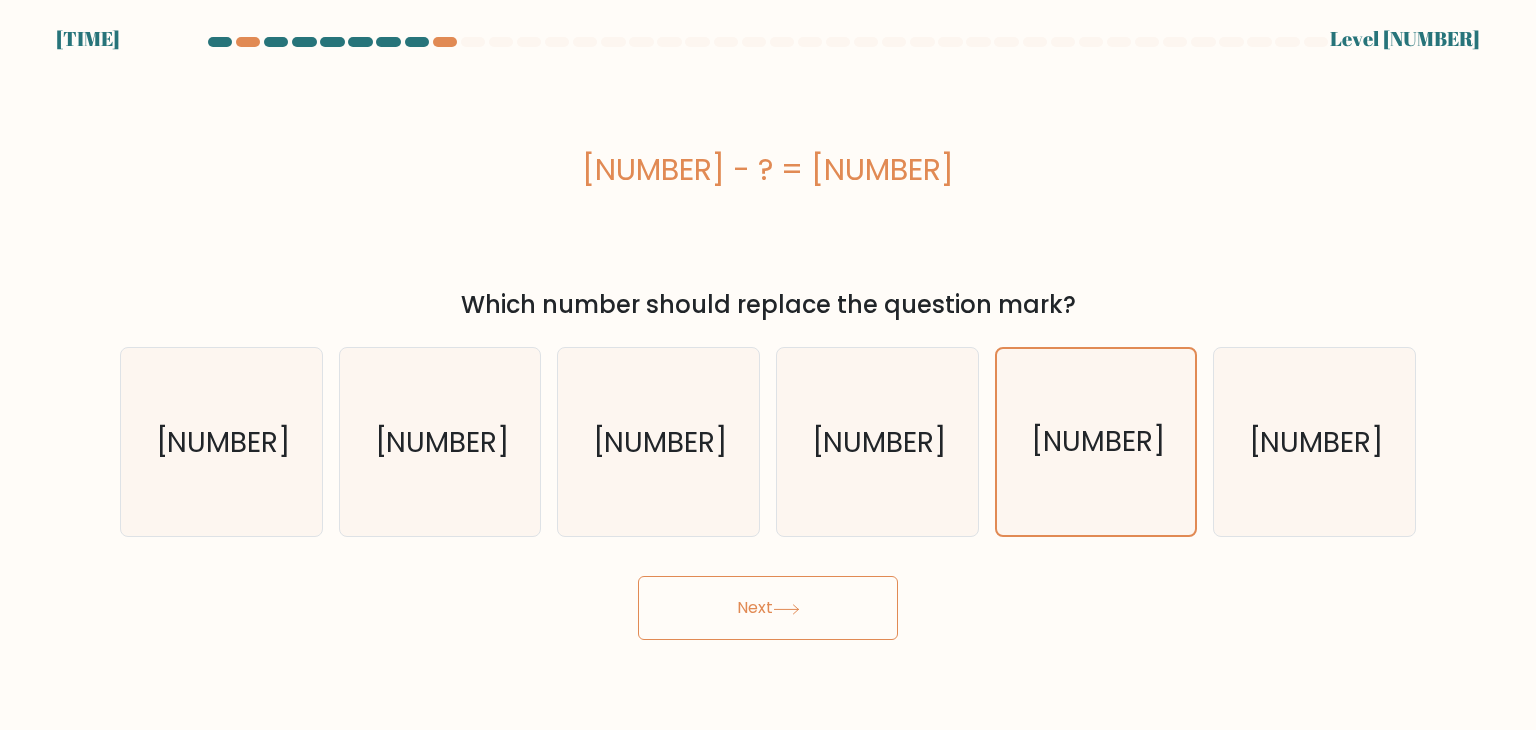click on "Next" at bounding box center (768, 608) 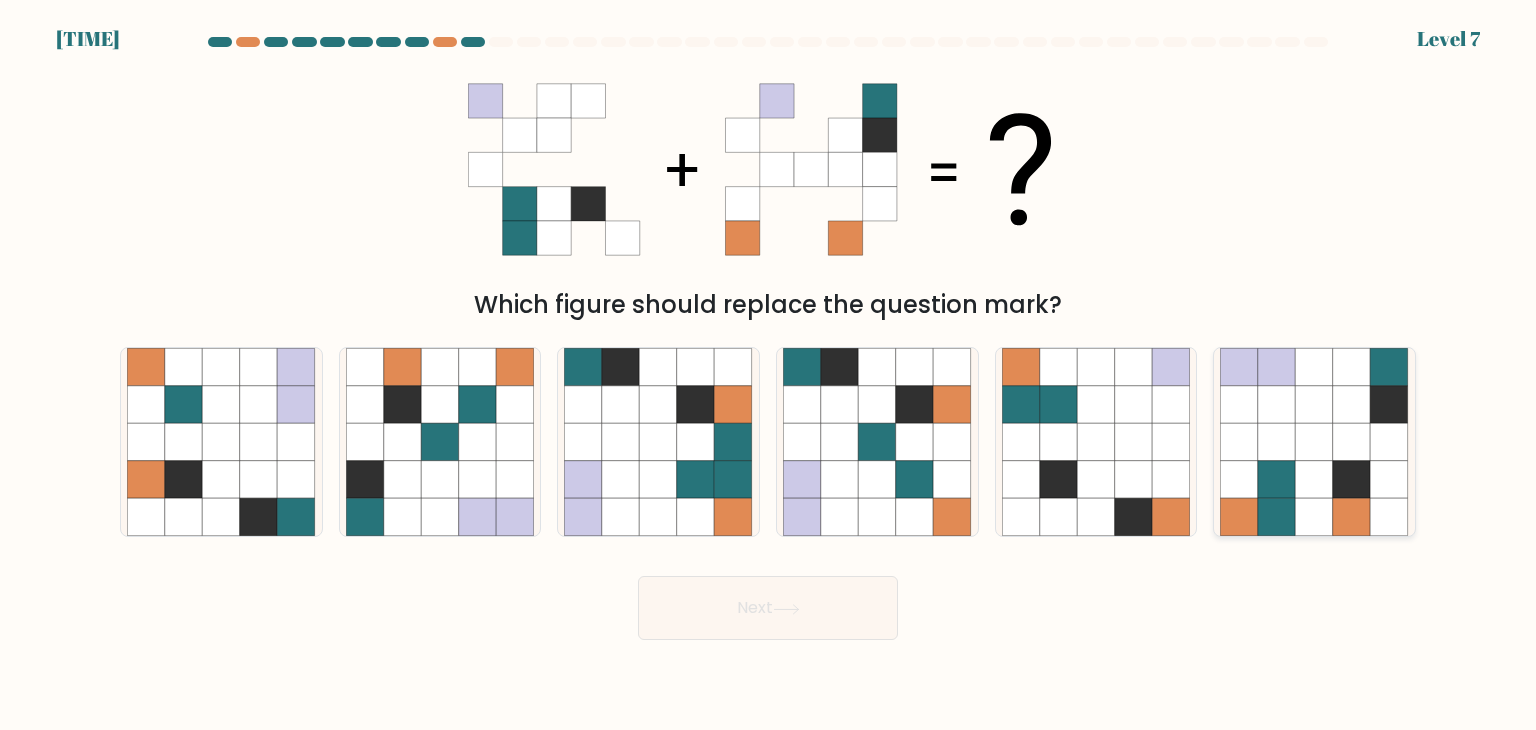 click at bounding box center [1240, 405] 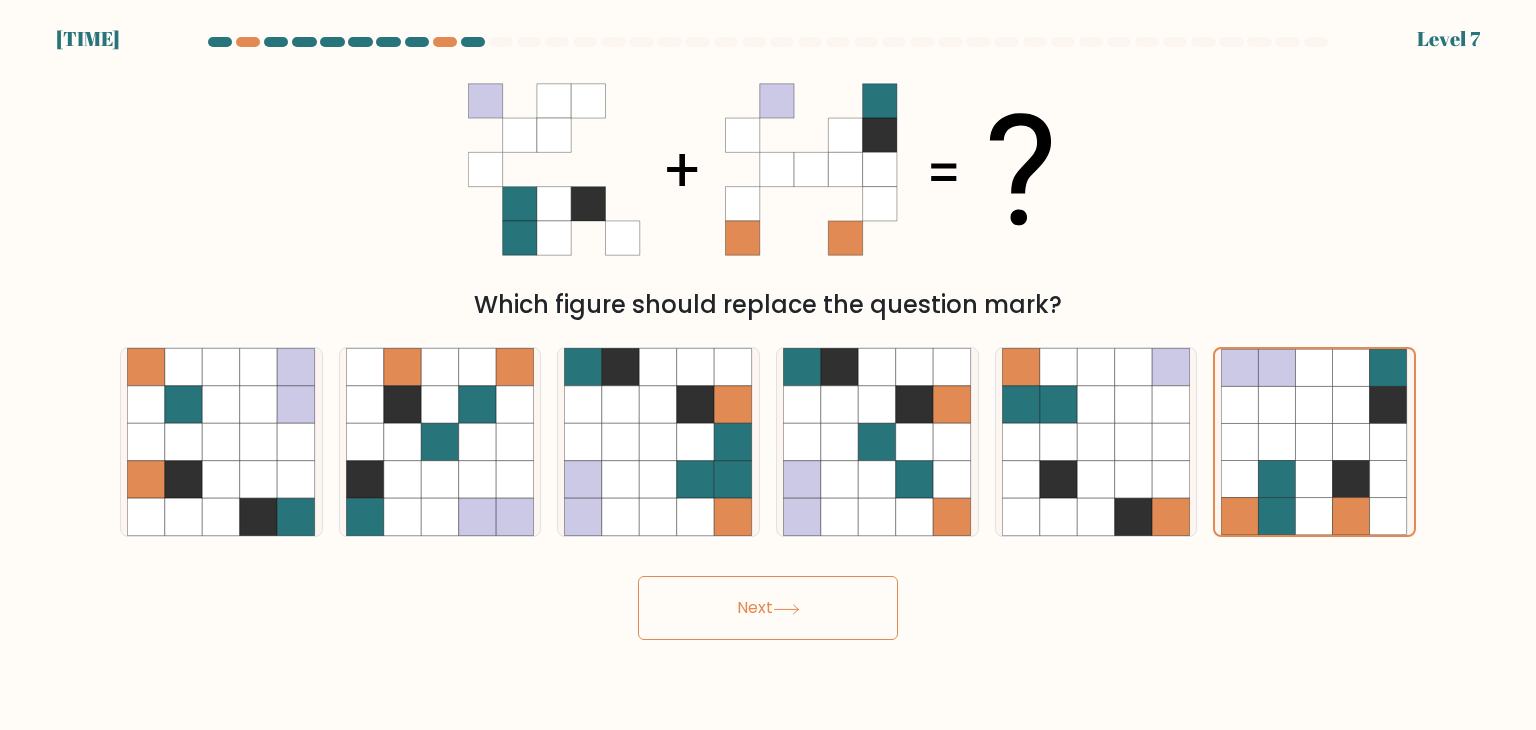 click on "Next" at bounding box center (768, 608) 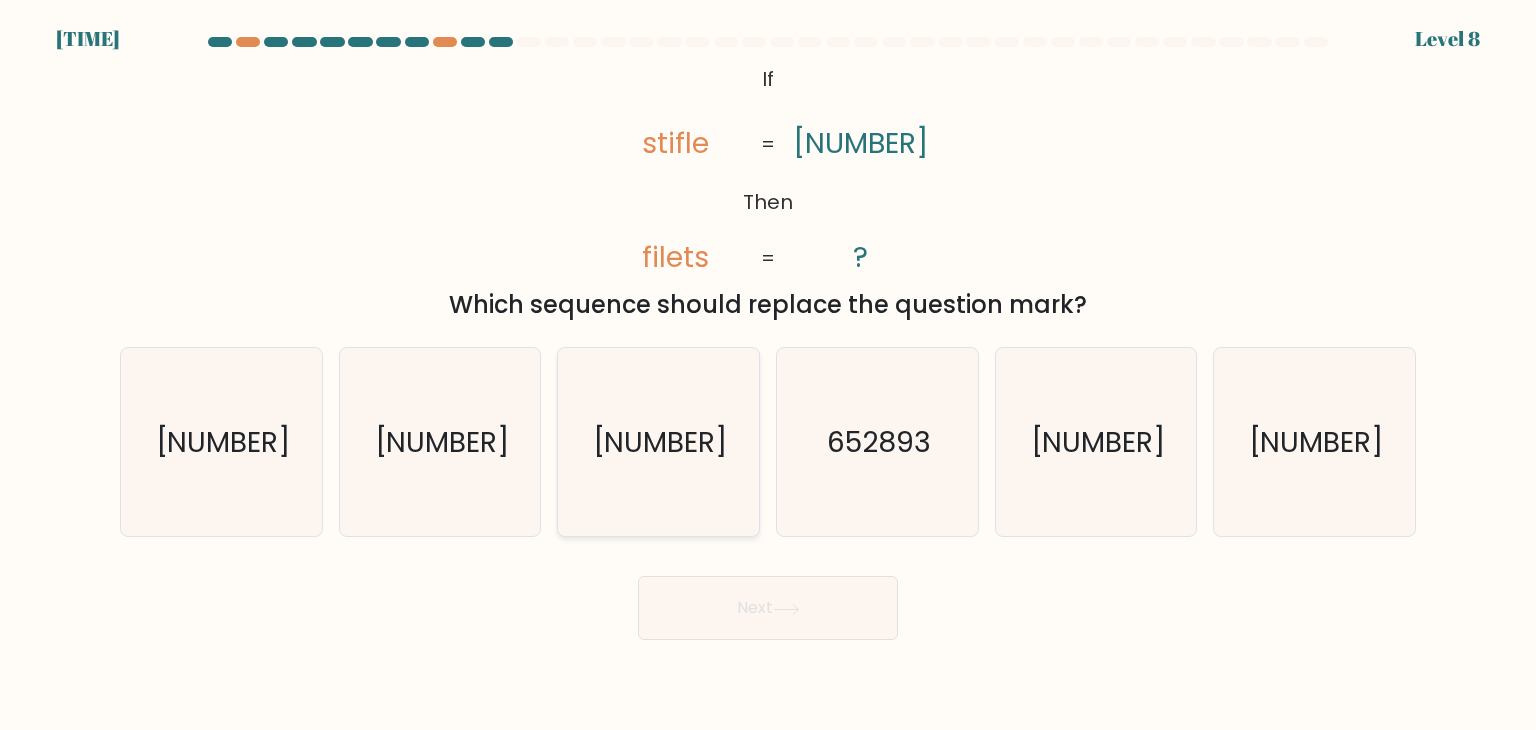 click on "[NUMBER]" at bounding box center (660, 442) 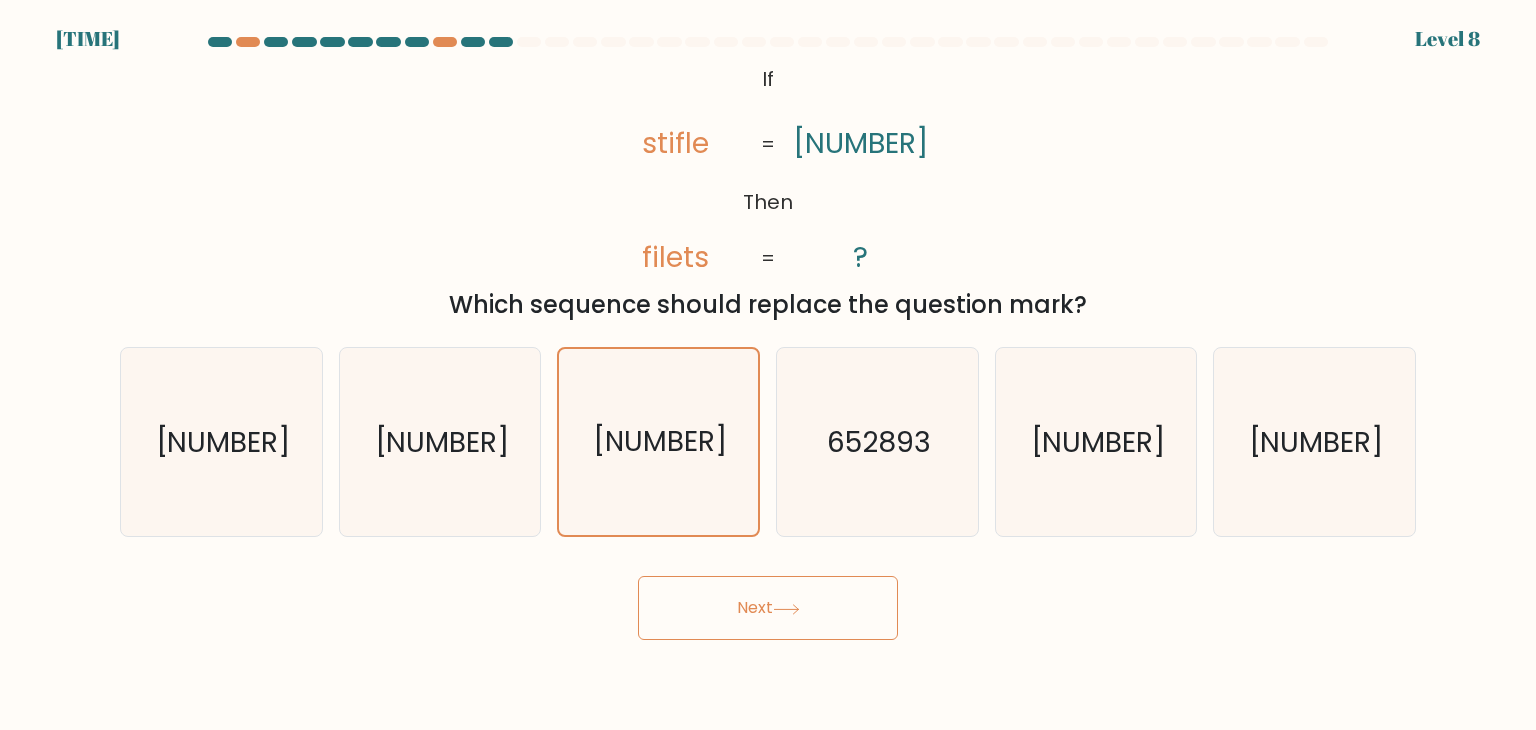 click on "Next" at bounding box center [768, 608] 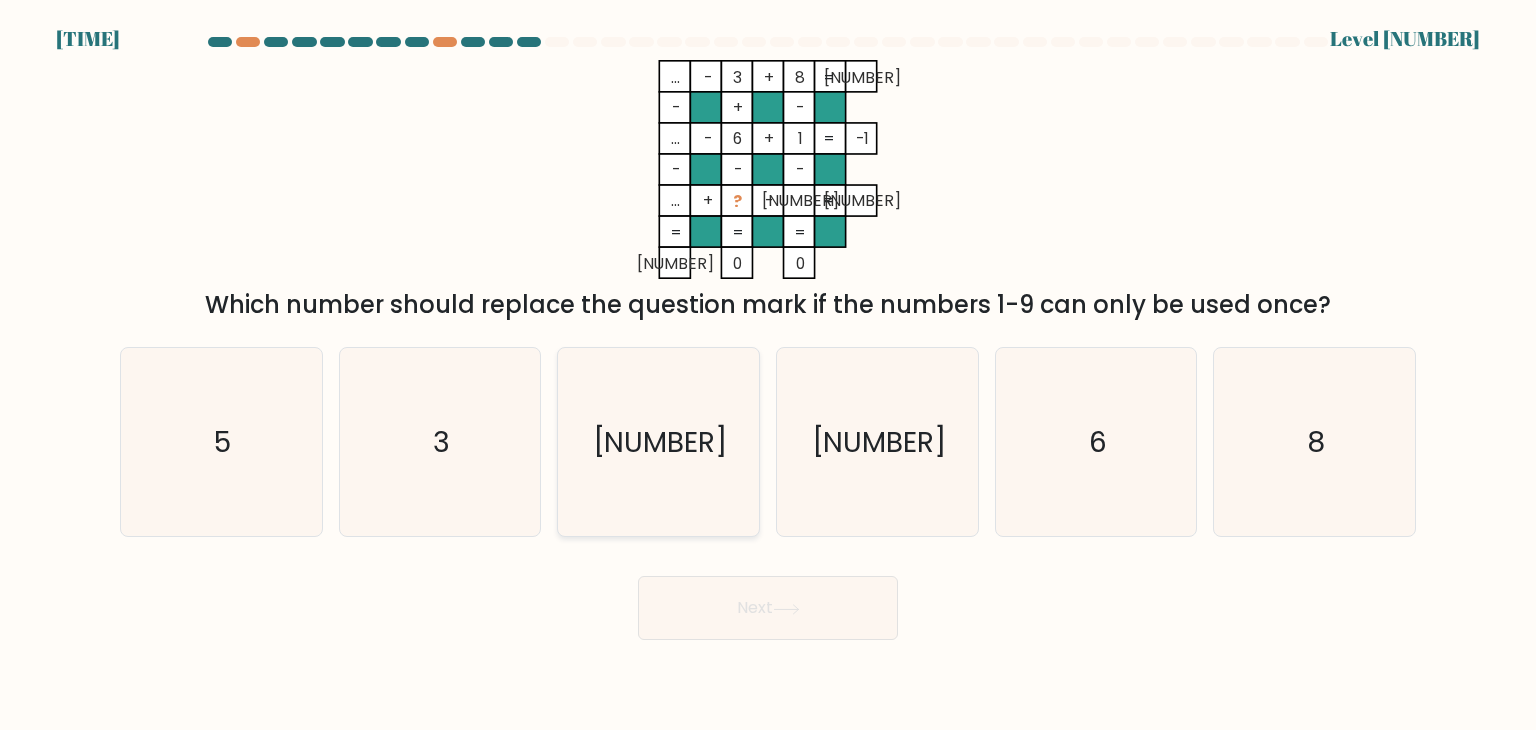 click on "[NUMBER]" at bounding box center (658, 442) 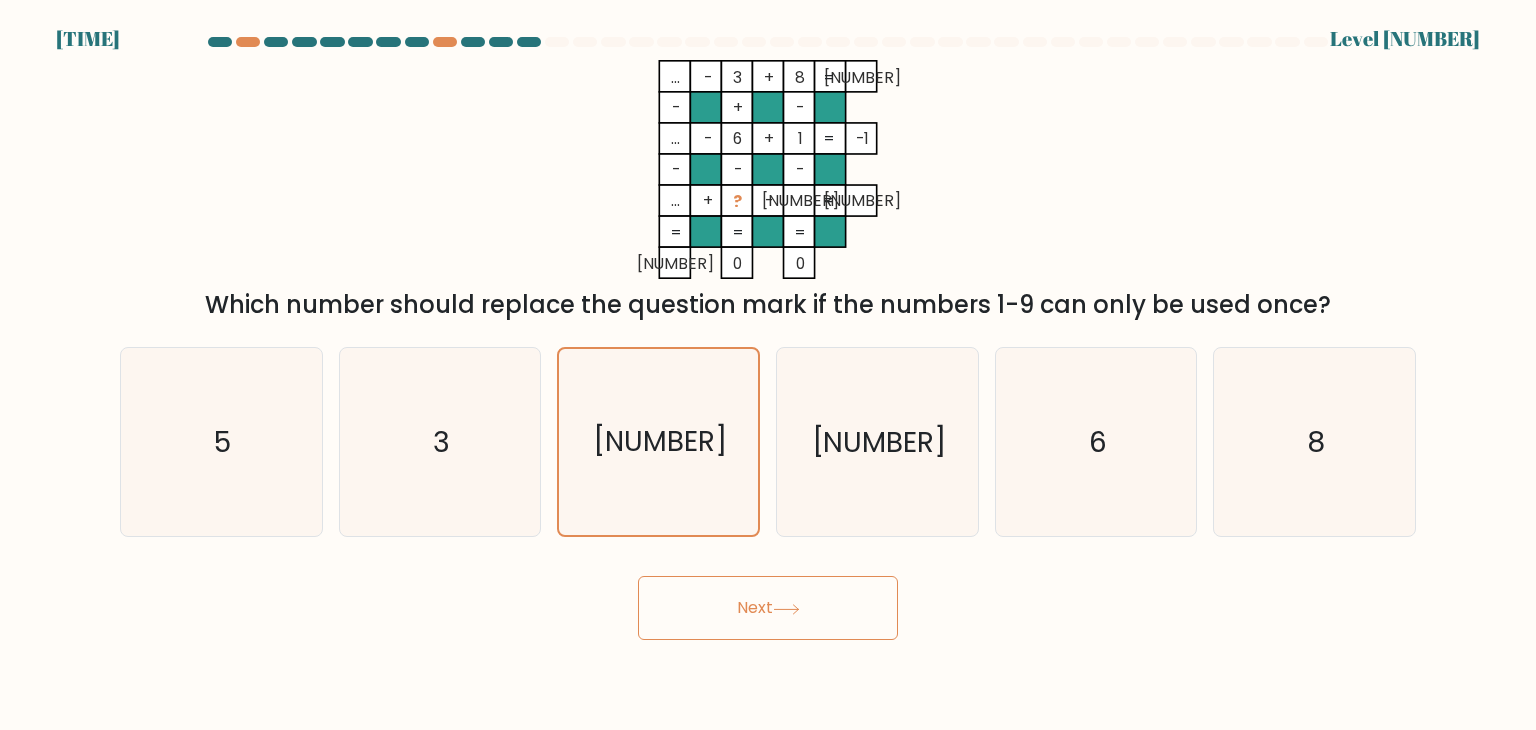 click on "Next" at bounding box center [768, 608] 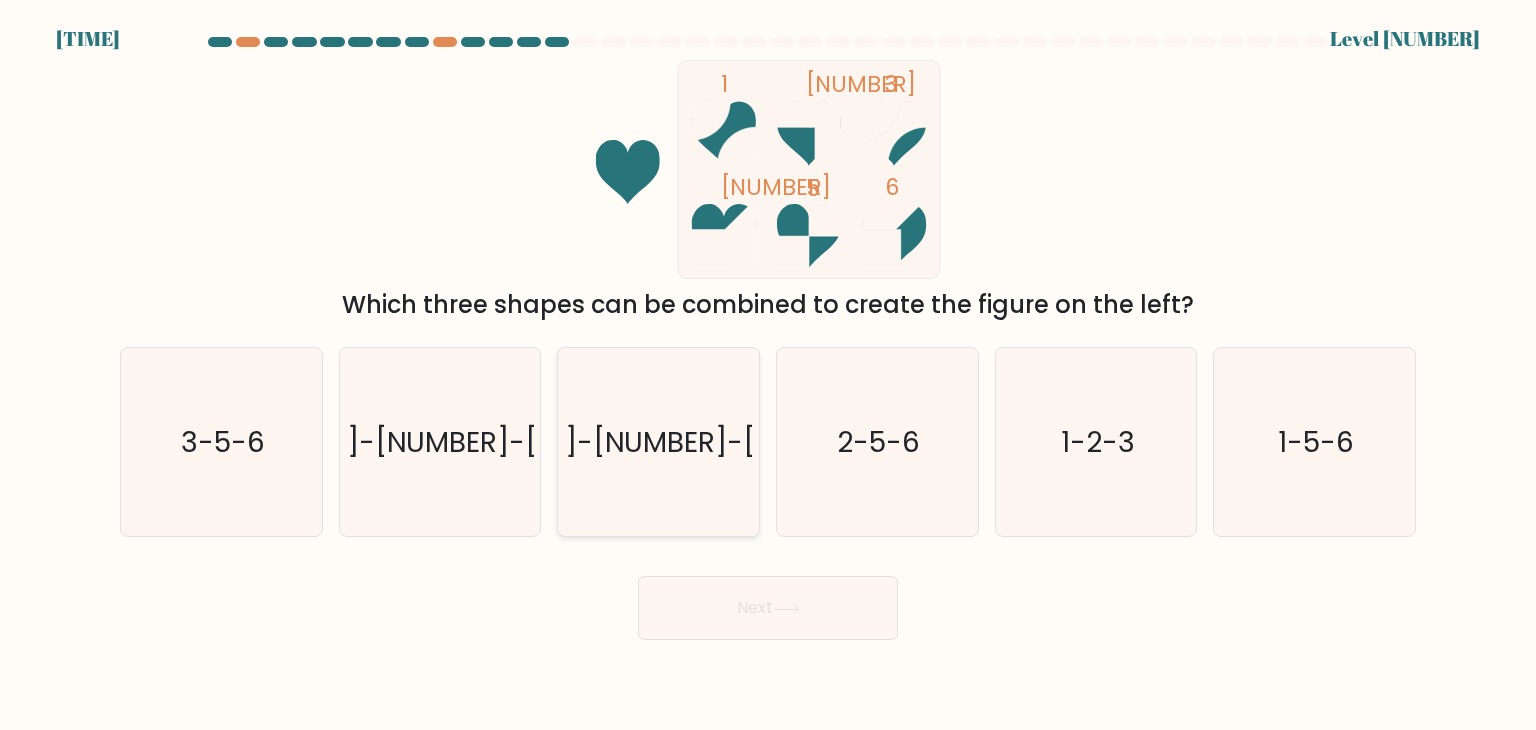 click on "[NUMBER]-[NUMBER]-[NUMBER]" at bounding box center [658, 442] 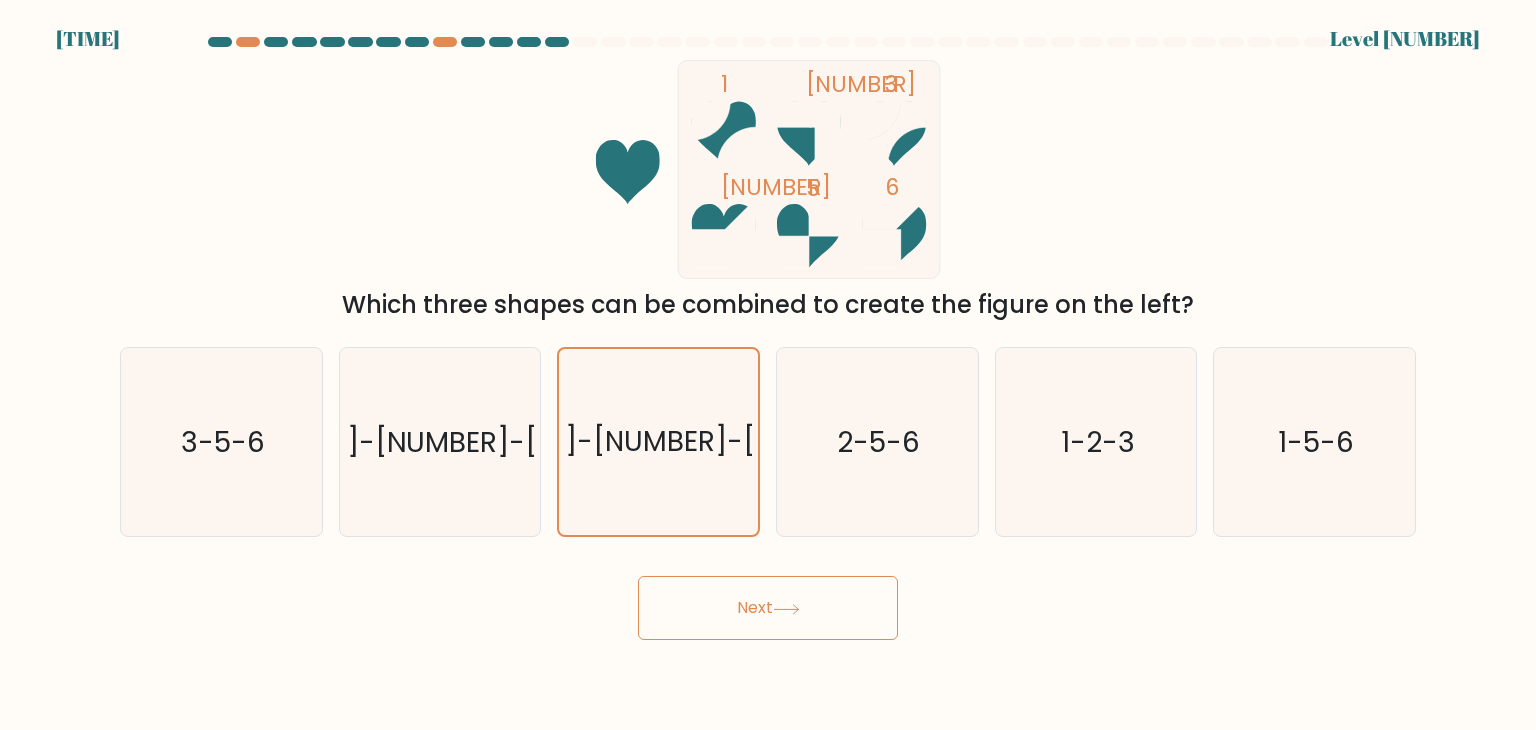 click on "Next" at bounding box center [768, 608] 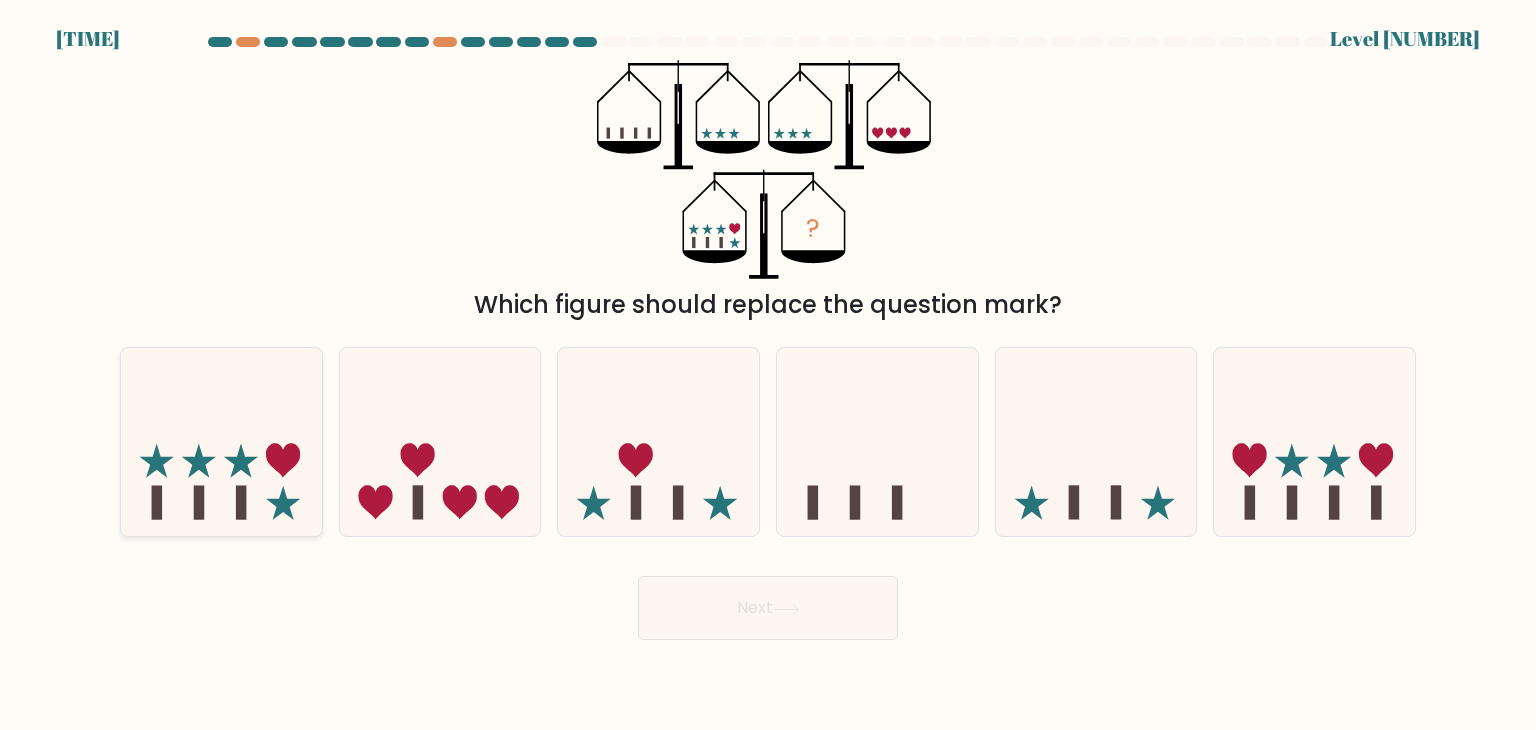 click at bounding box center (221, 442) 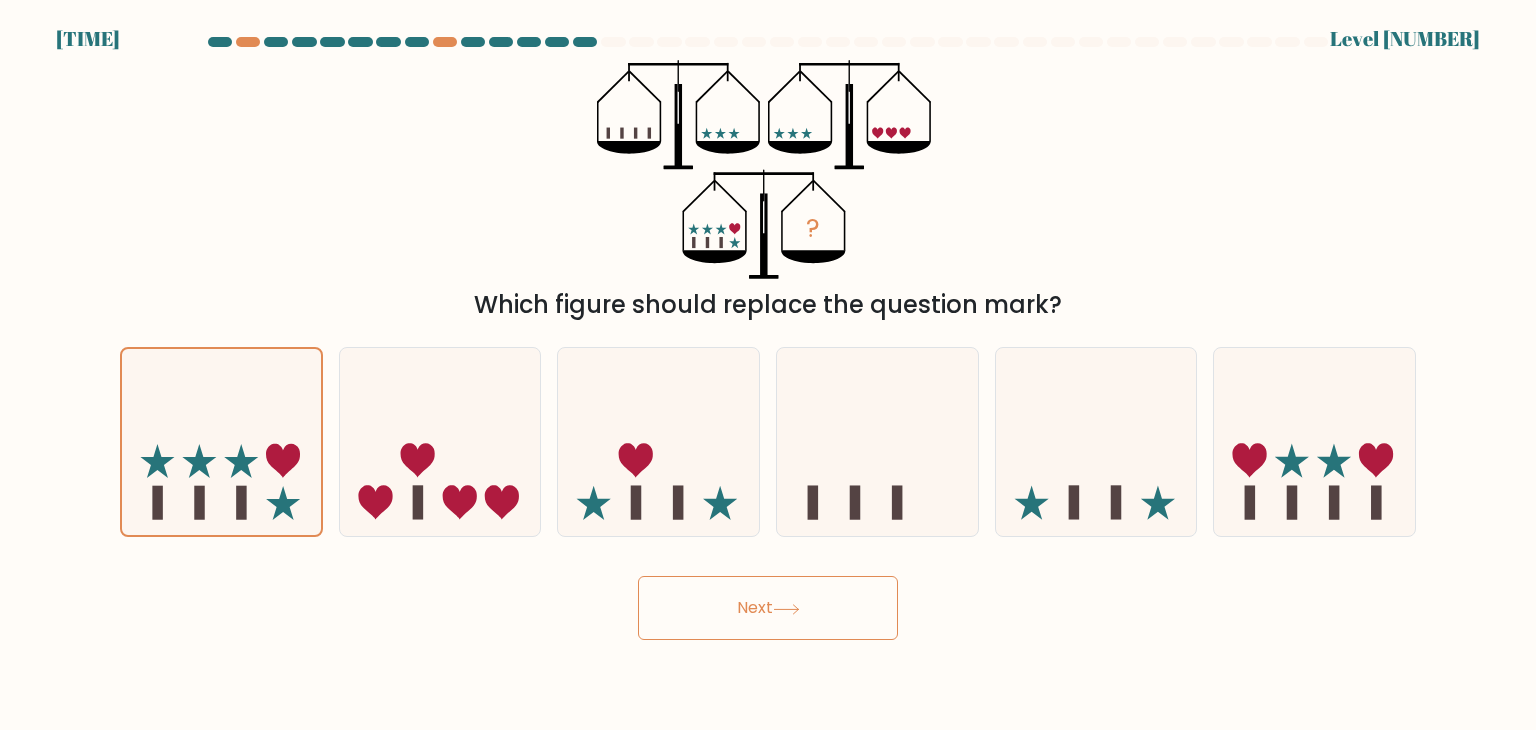 click on "Next" at bounding box center (768, 608) 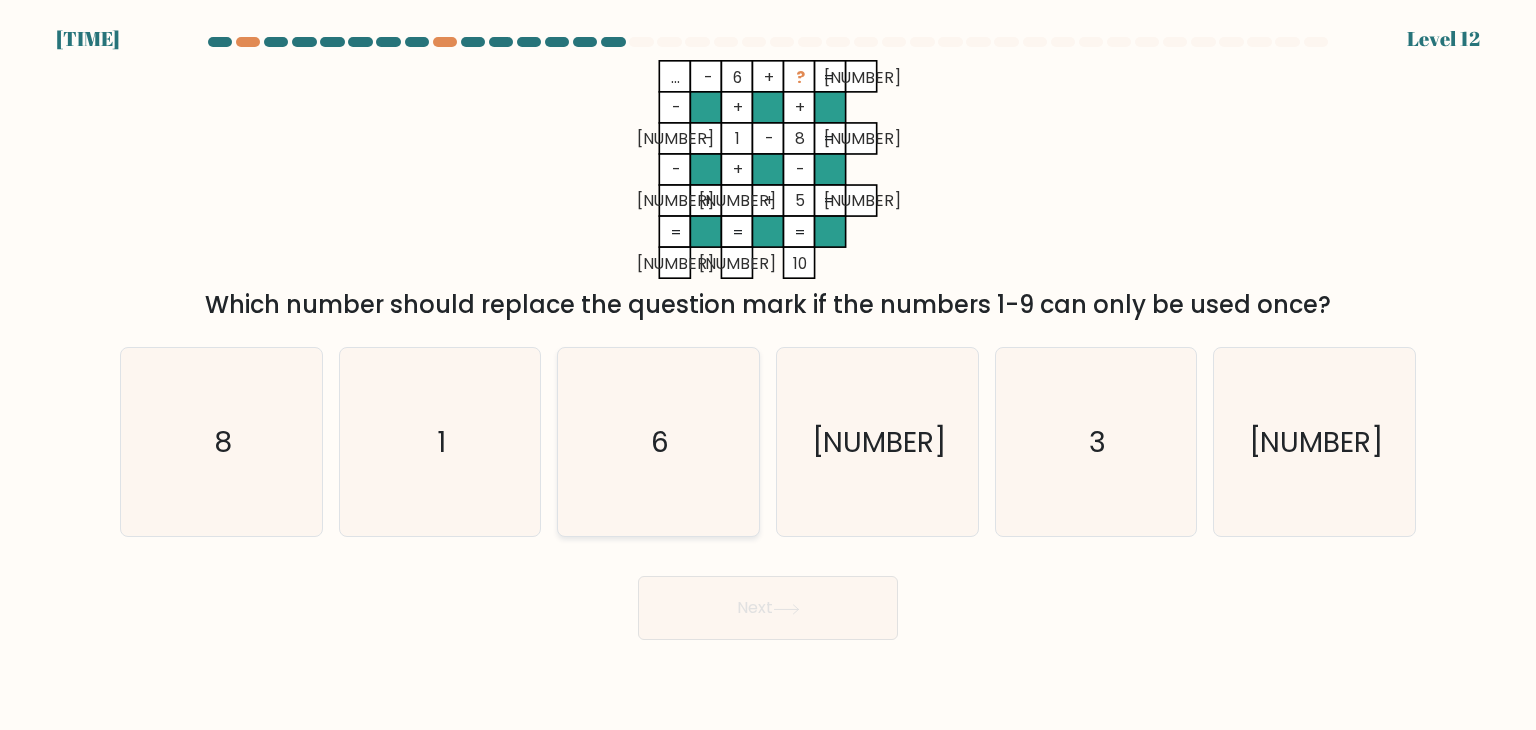 click on "6" at bounding box center [658, 442] 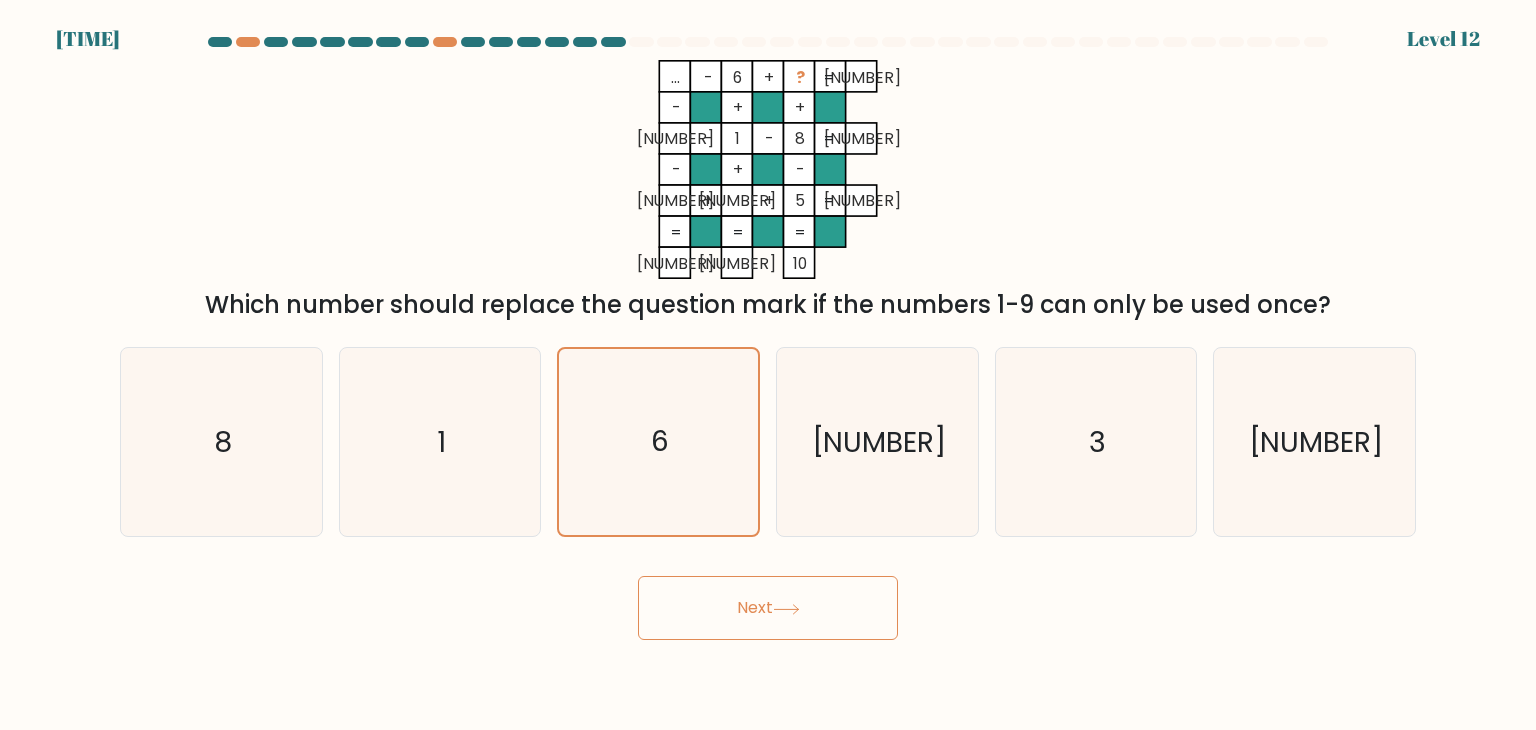 click at bounding box center (786, 608) 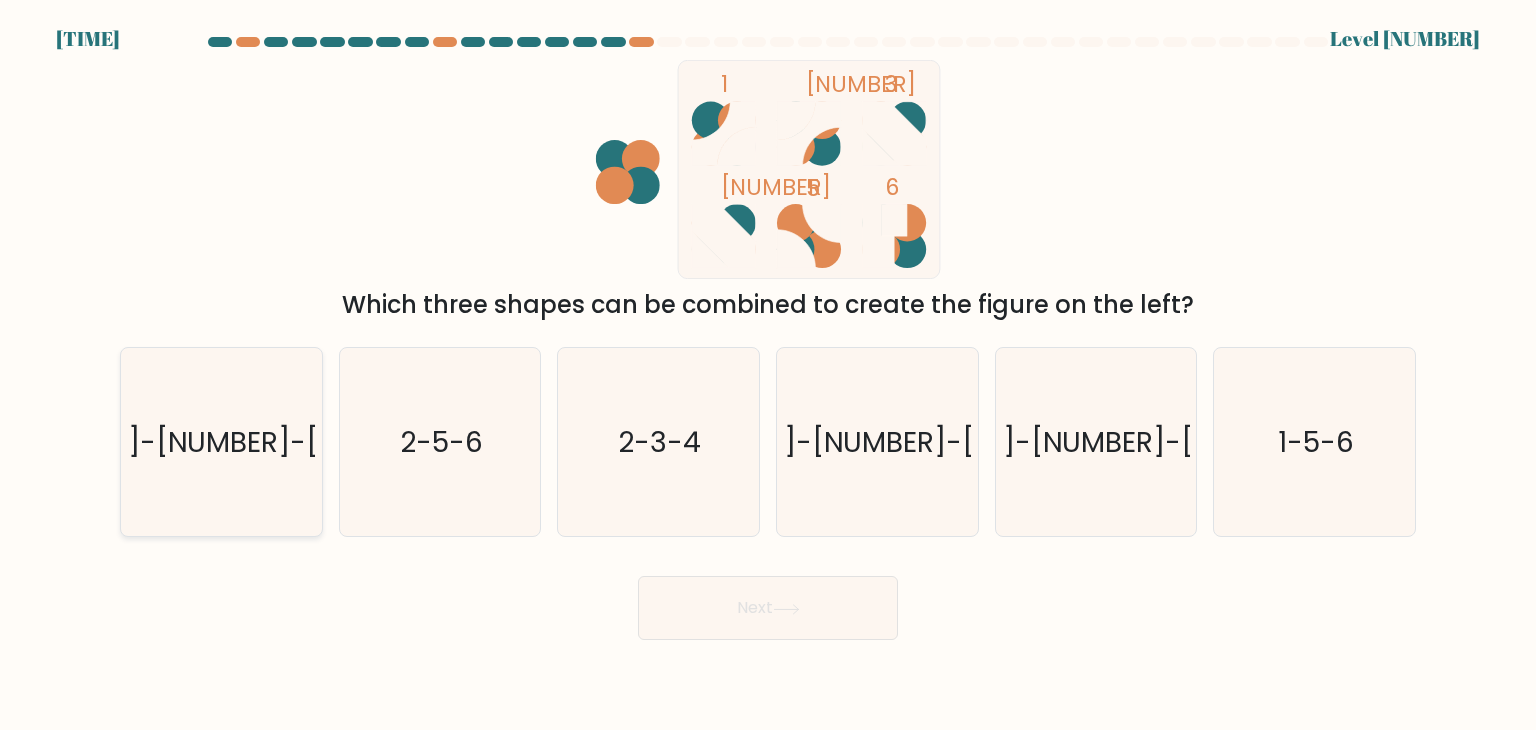 click on "[NUMBER]-[NUMBER]-[NUMBER]" at bounding box center [221, 442] 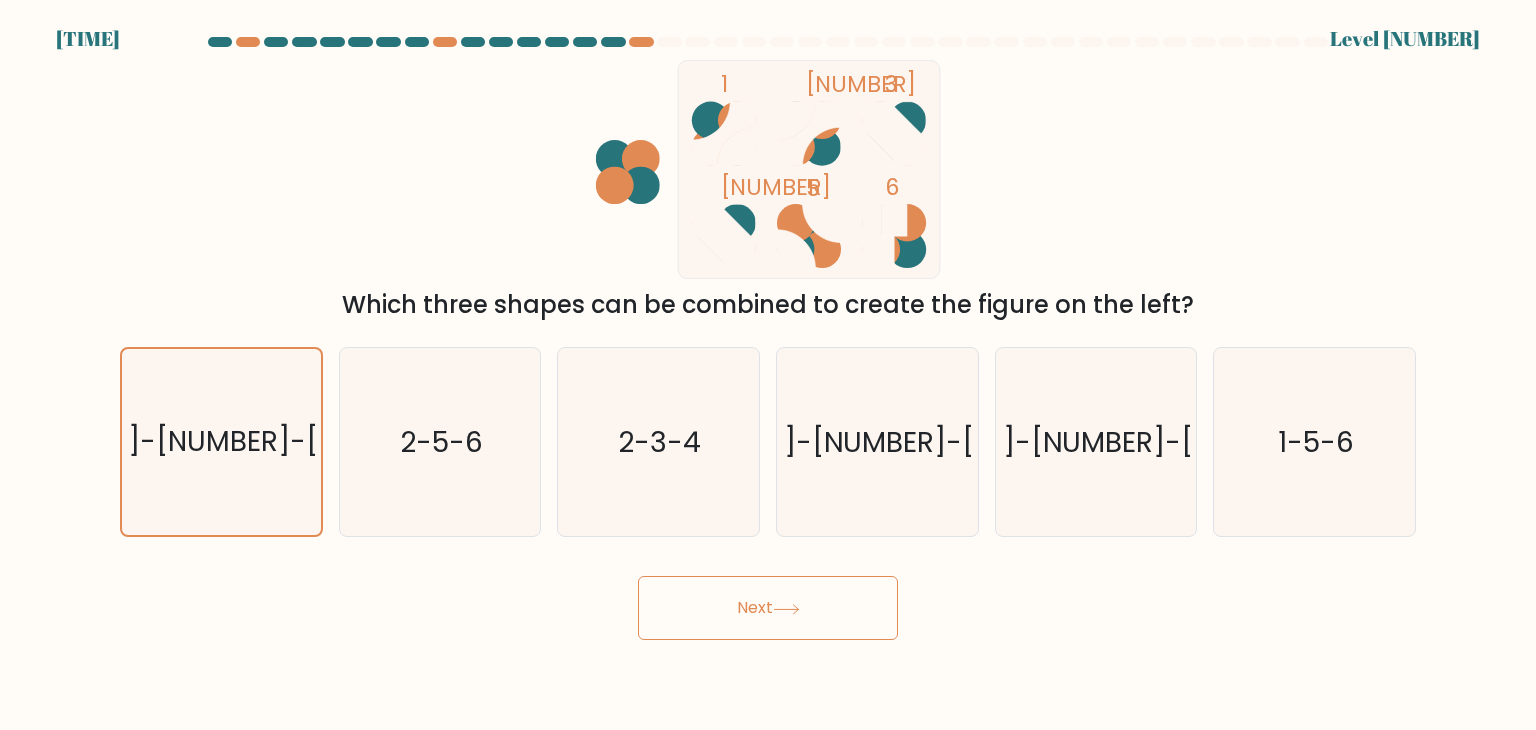 click on "Next" at bounding box center (768, 608) 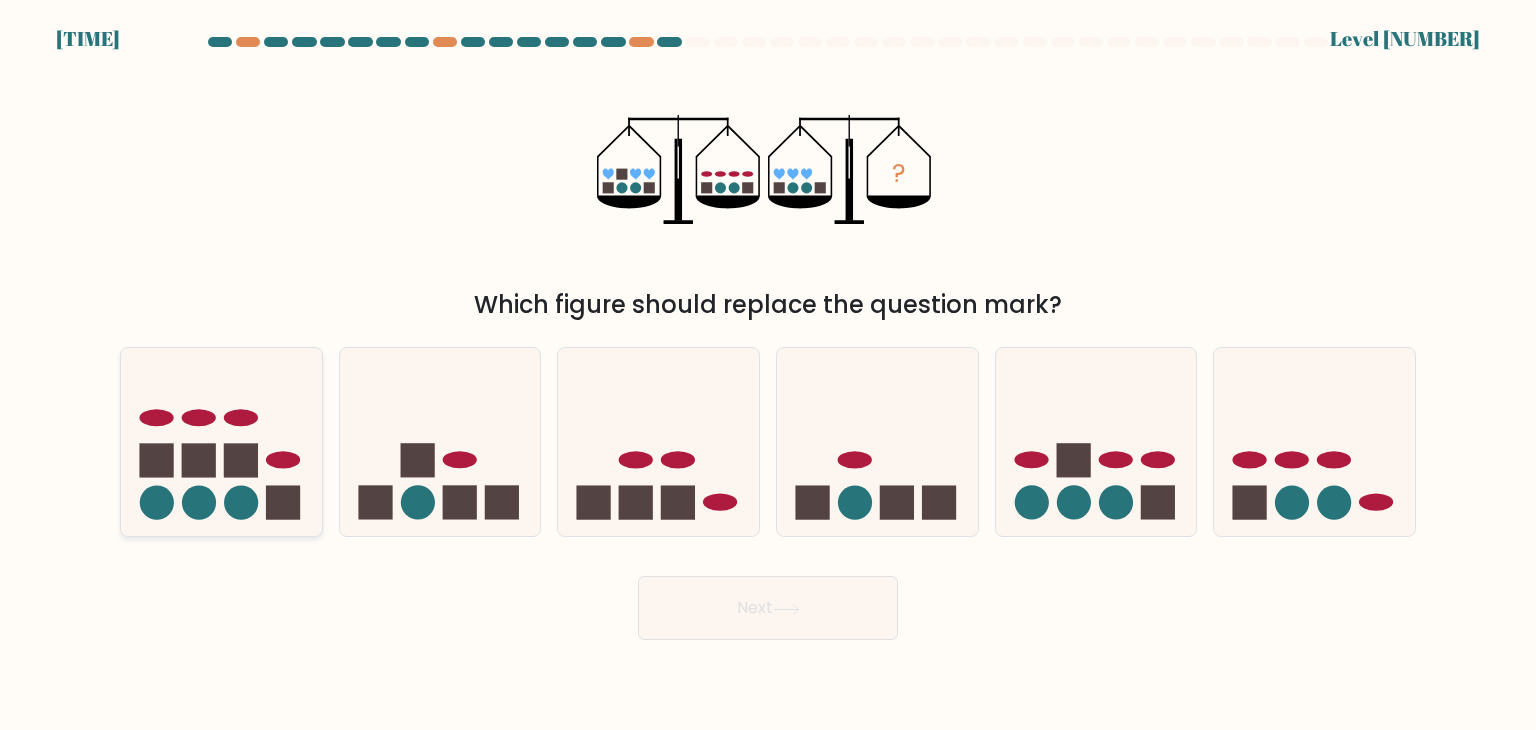 click at bounding box center (221, 442) 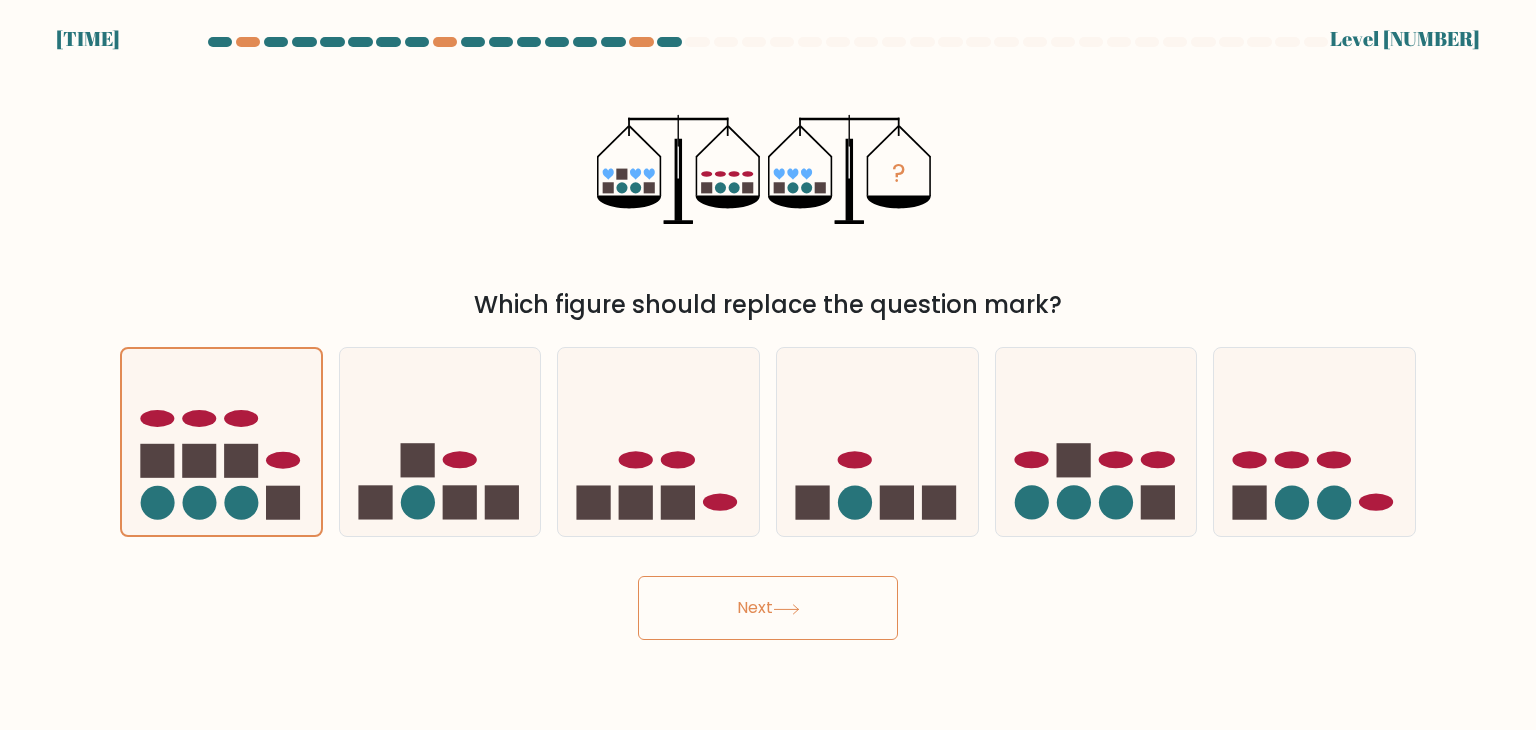 click on "Next" at bounding box center [768, 608] 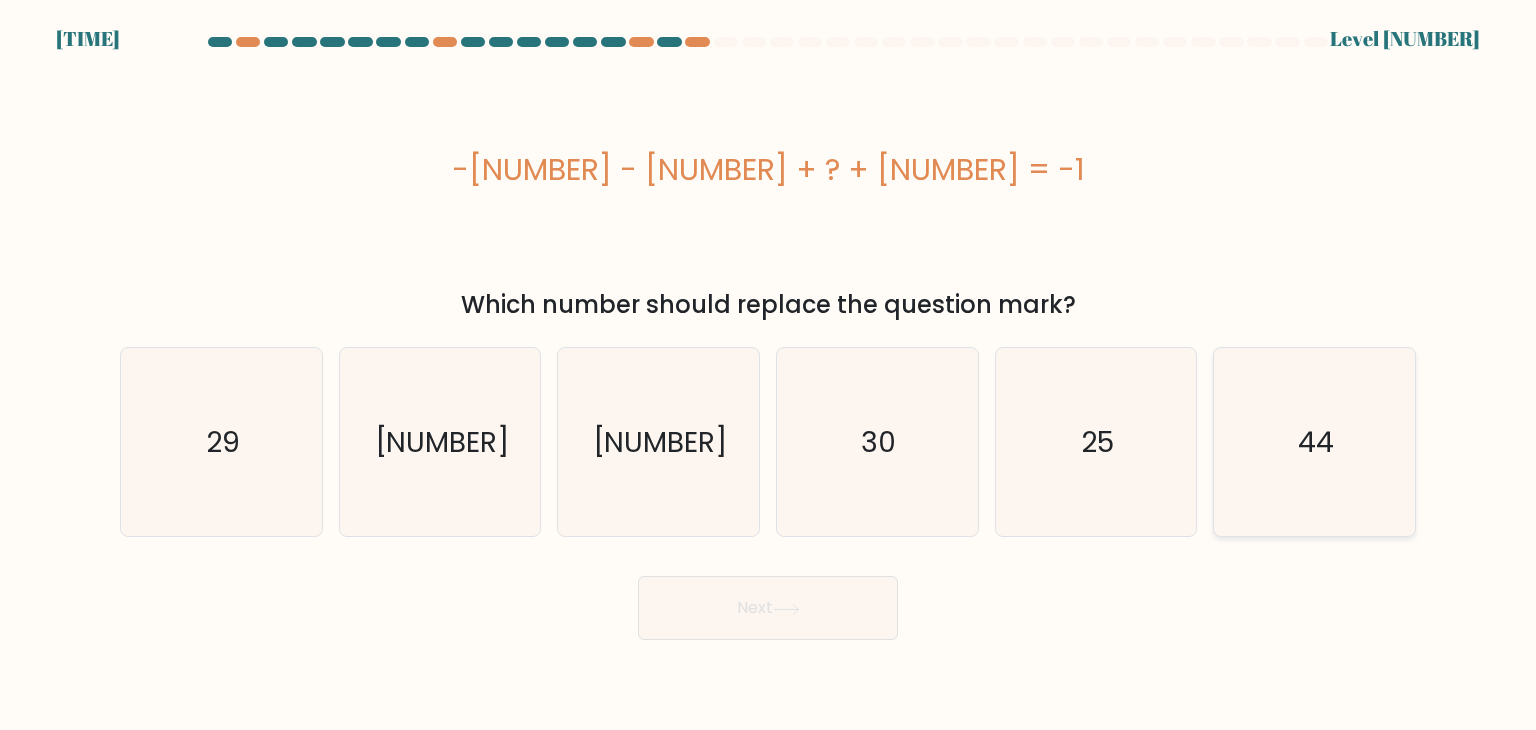 click on "44" at bounding box center (1314, 442) 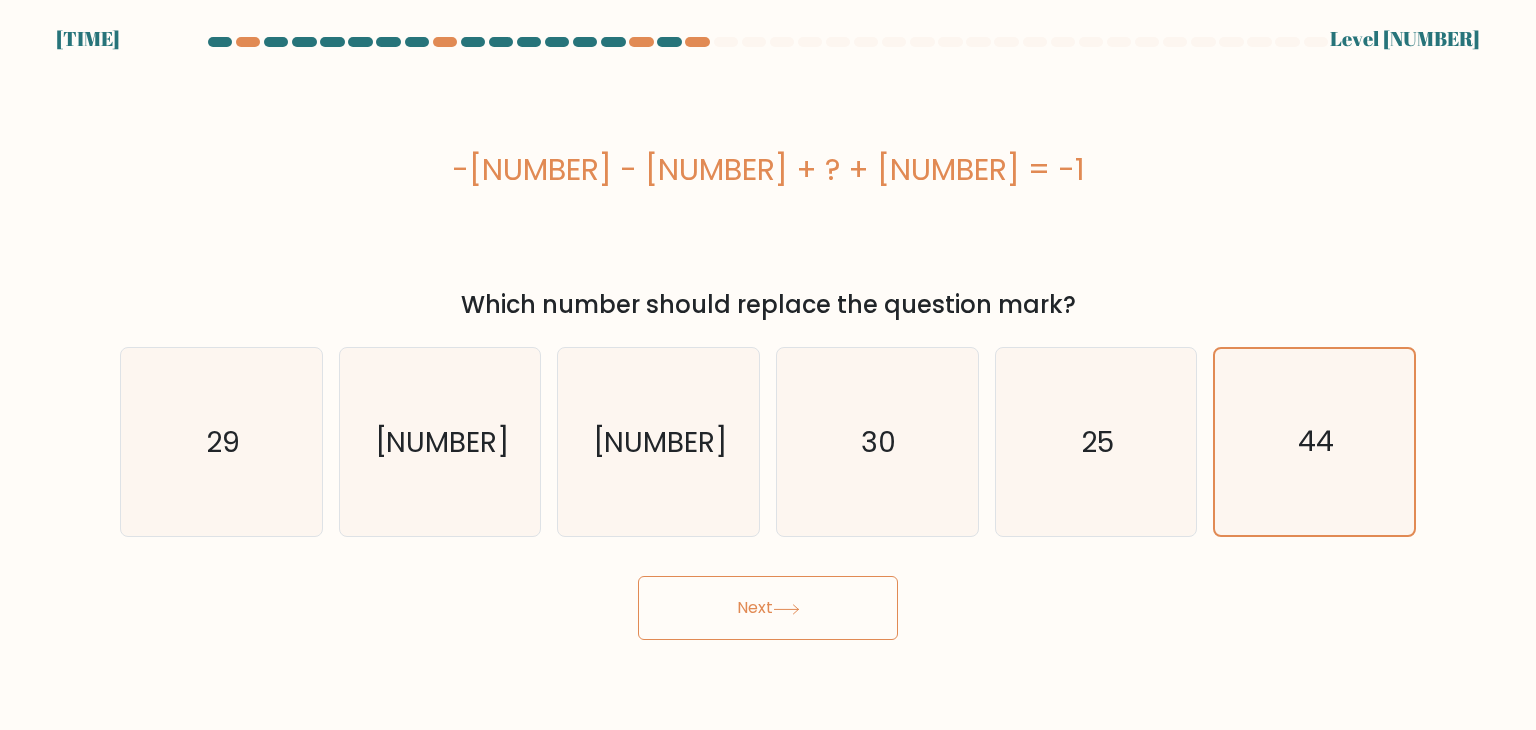 click on "Next" at bounding box center [768, 608] 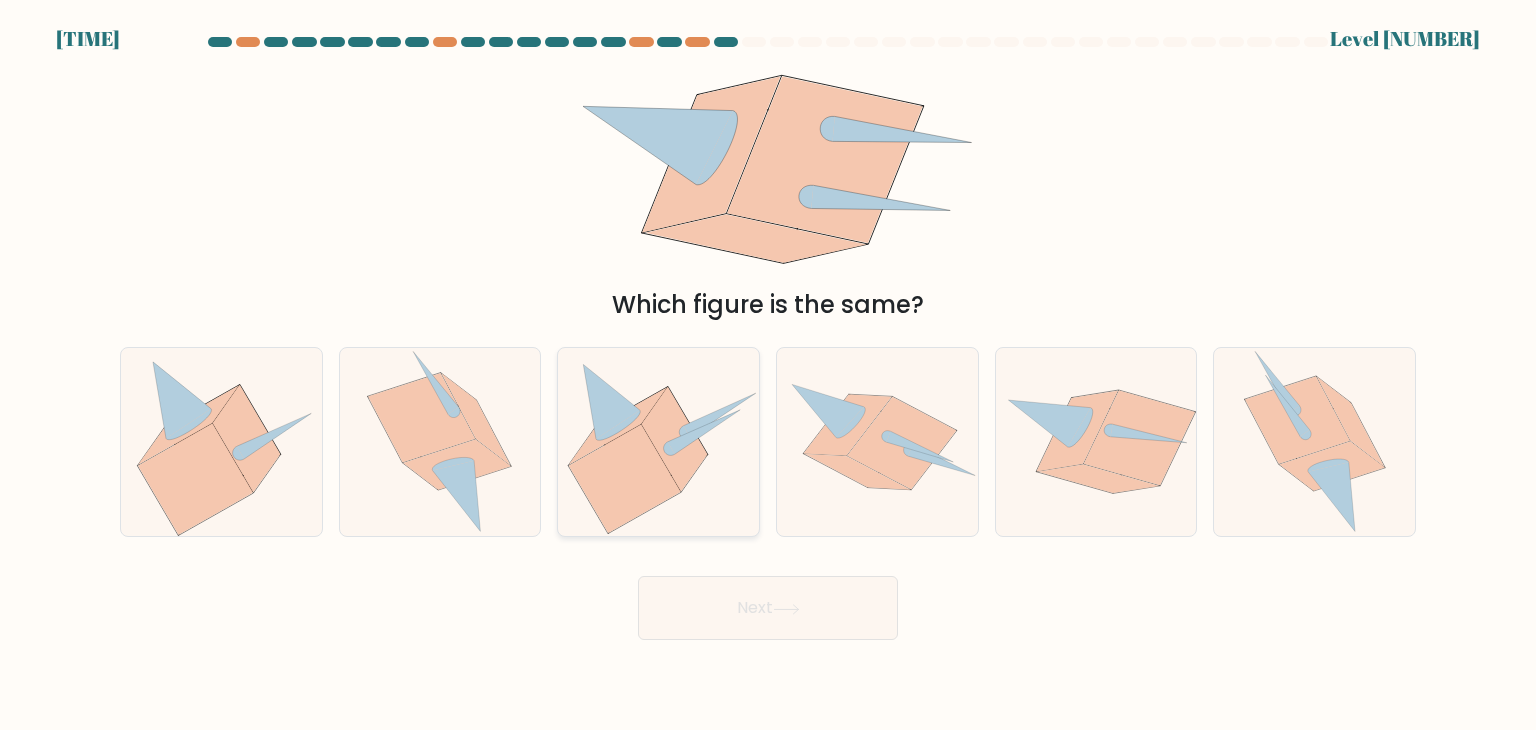 click at bounding box center (652, 441) 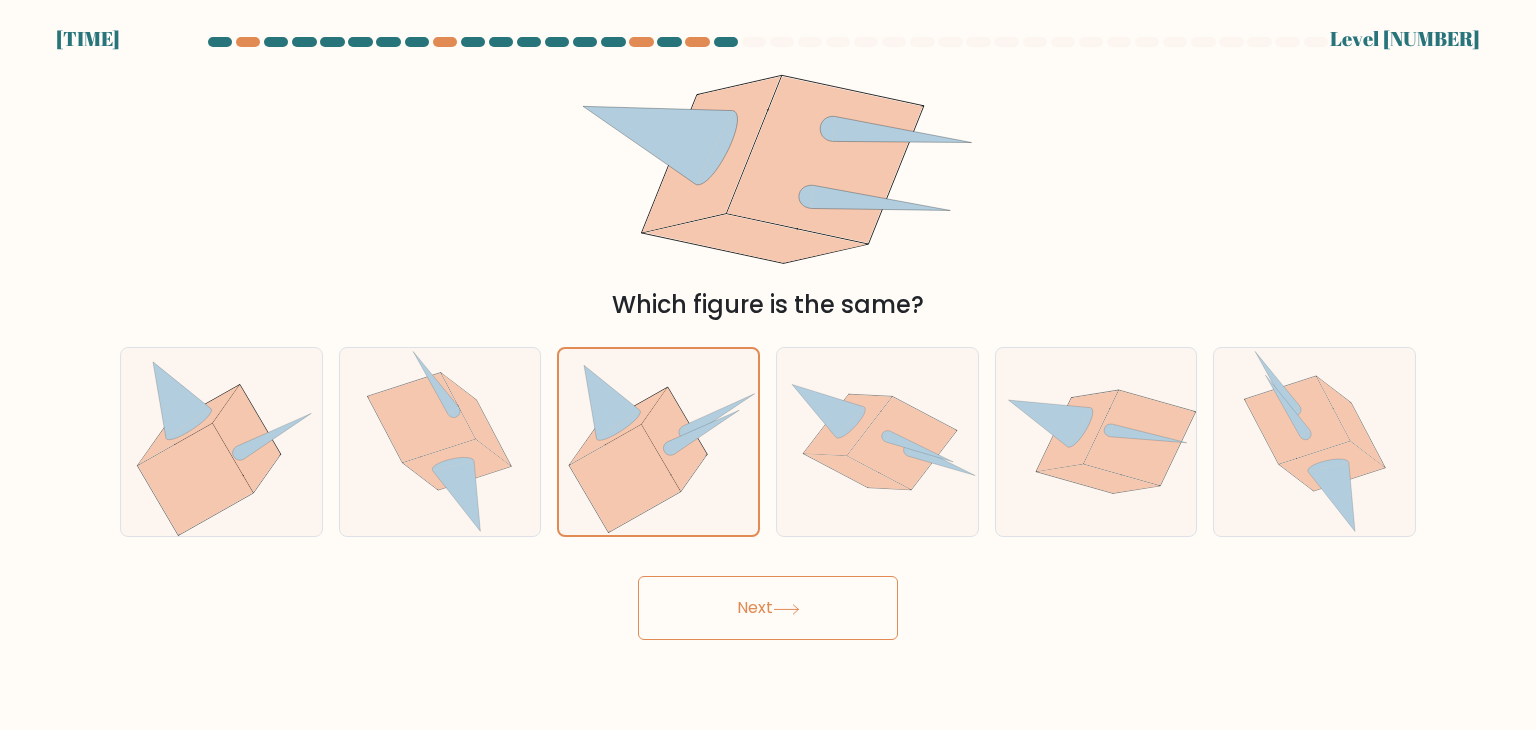 click on "Next" at bounding box center [768, 608] 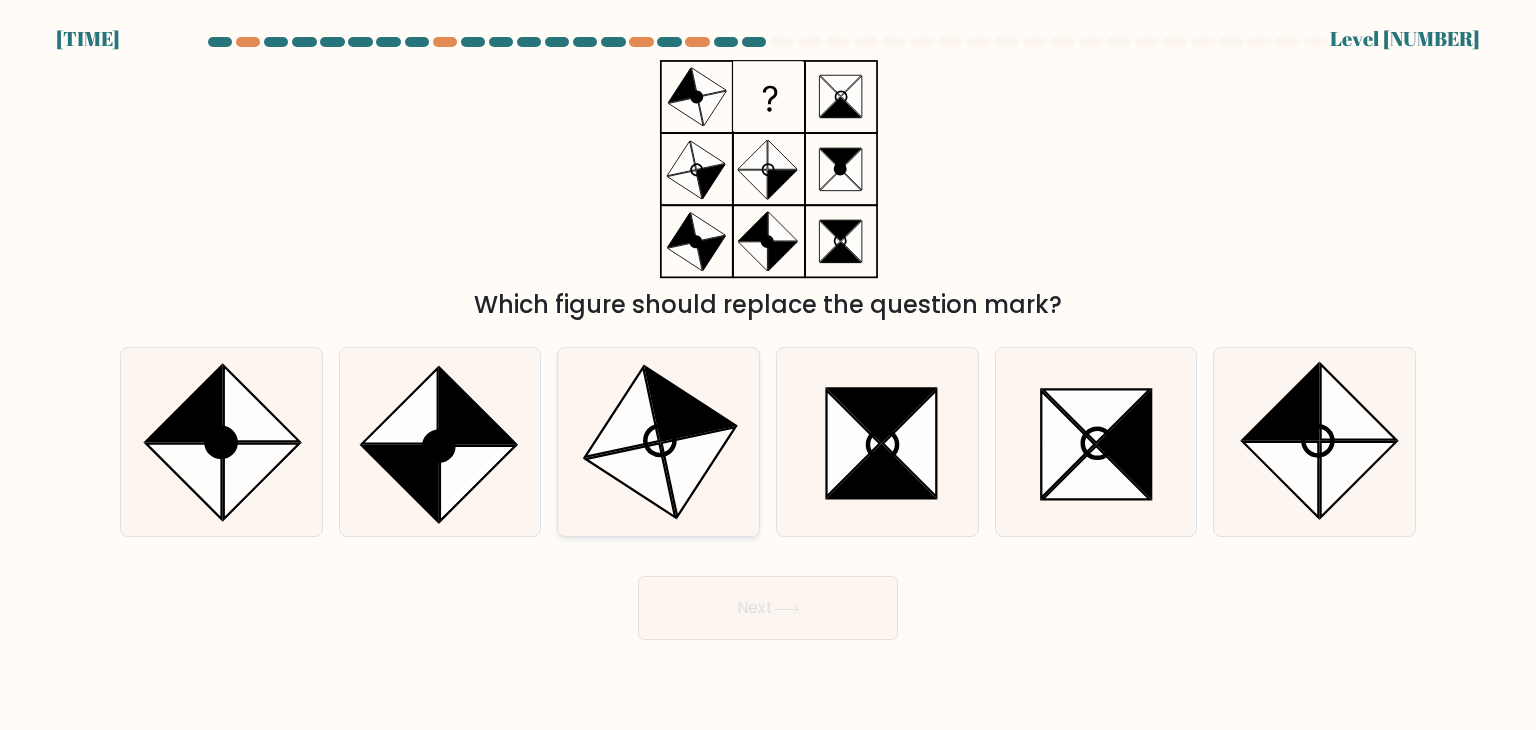 click at bounding box center [658, 442] 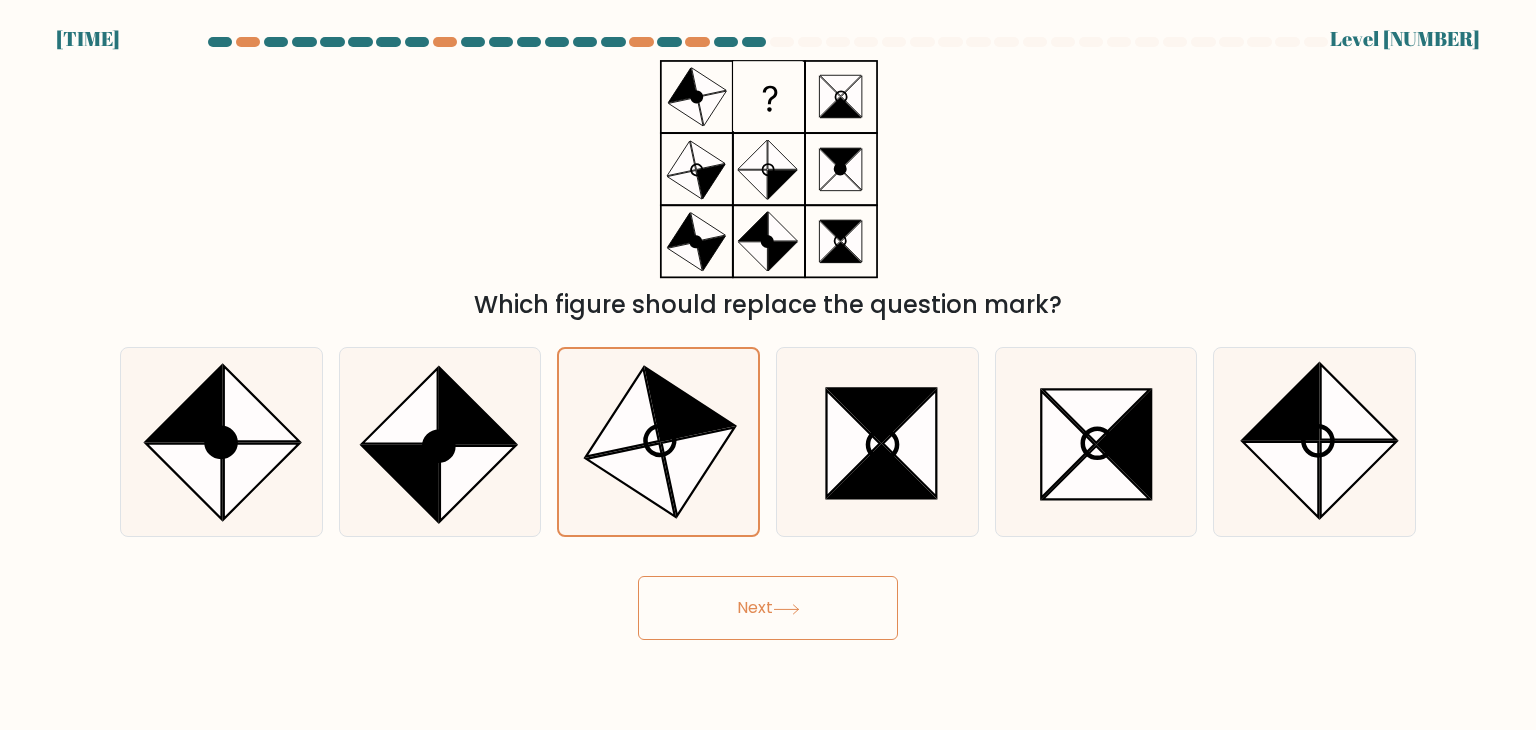 click on "Next" at bounding box center [768, 608] 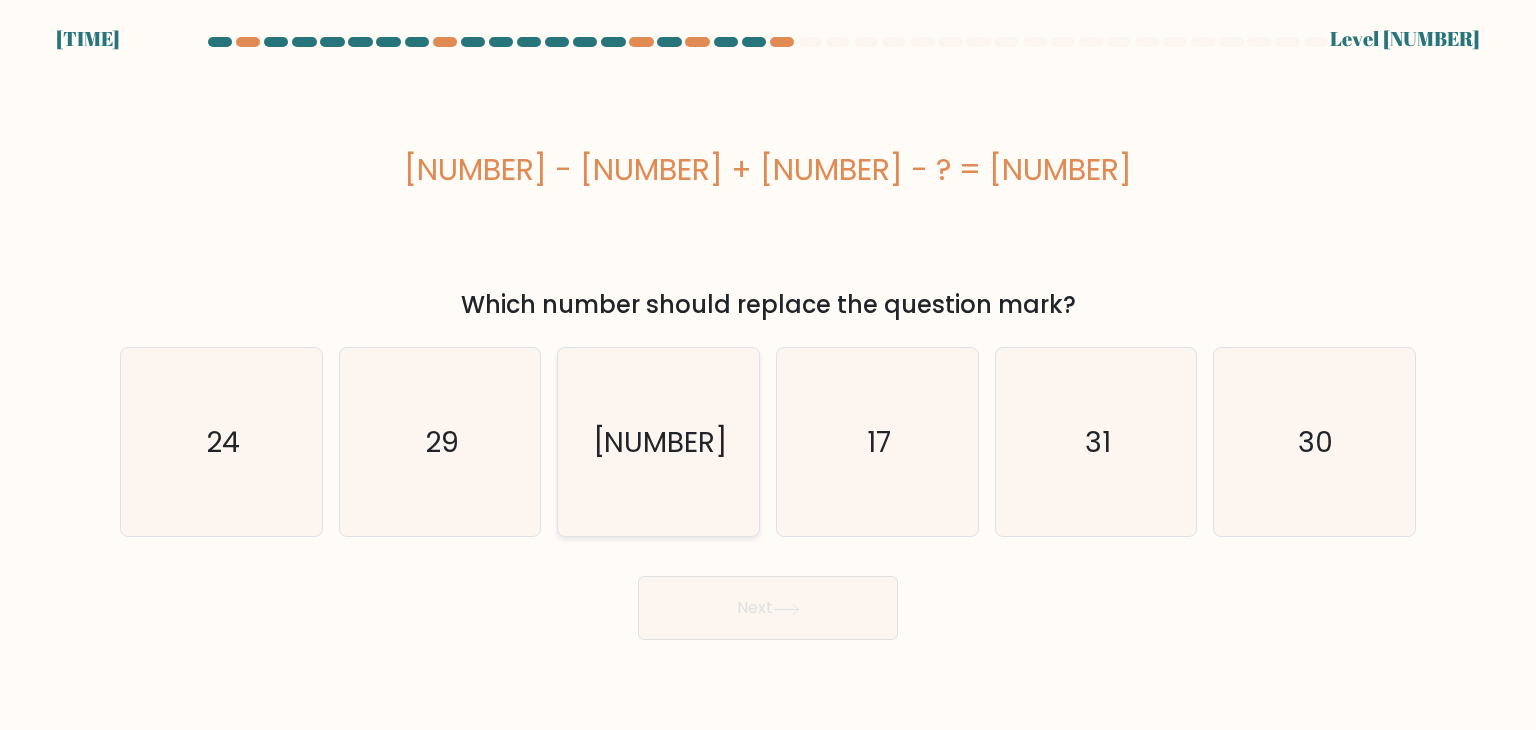 click on "[NUMBER]" at bounding box center [658, 442] 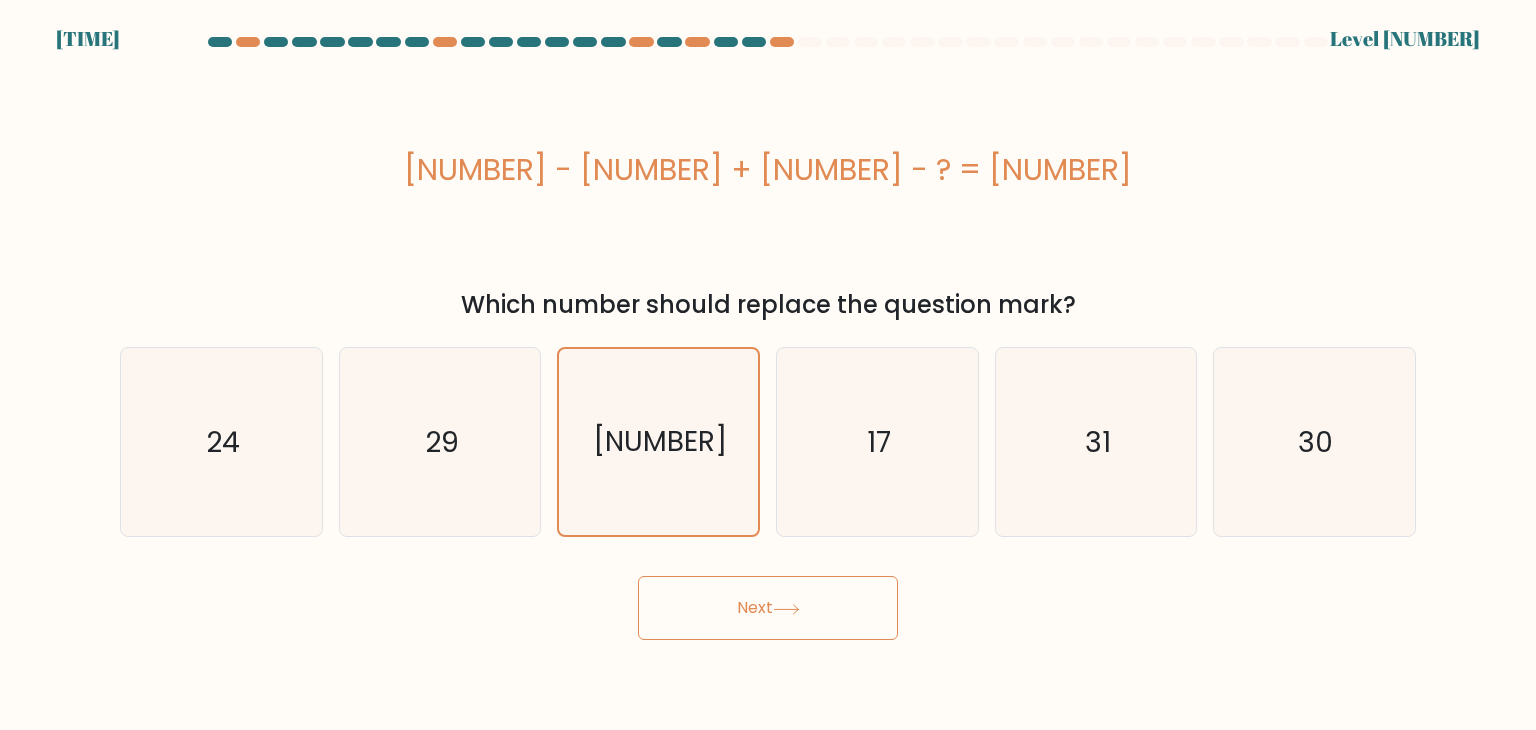 click on "Next" at bounding box center (768, 608) 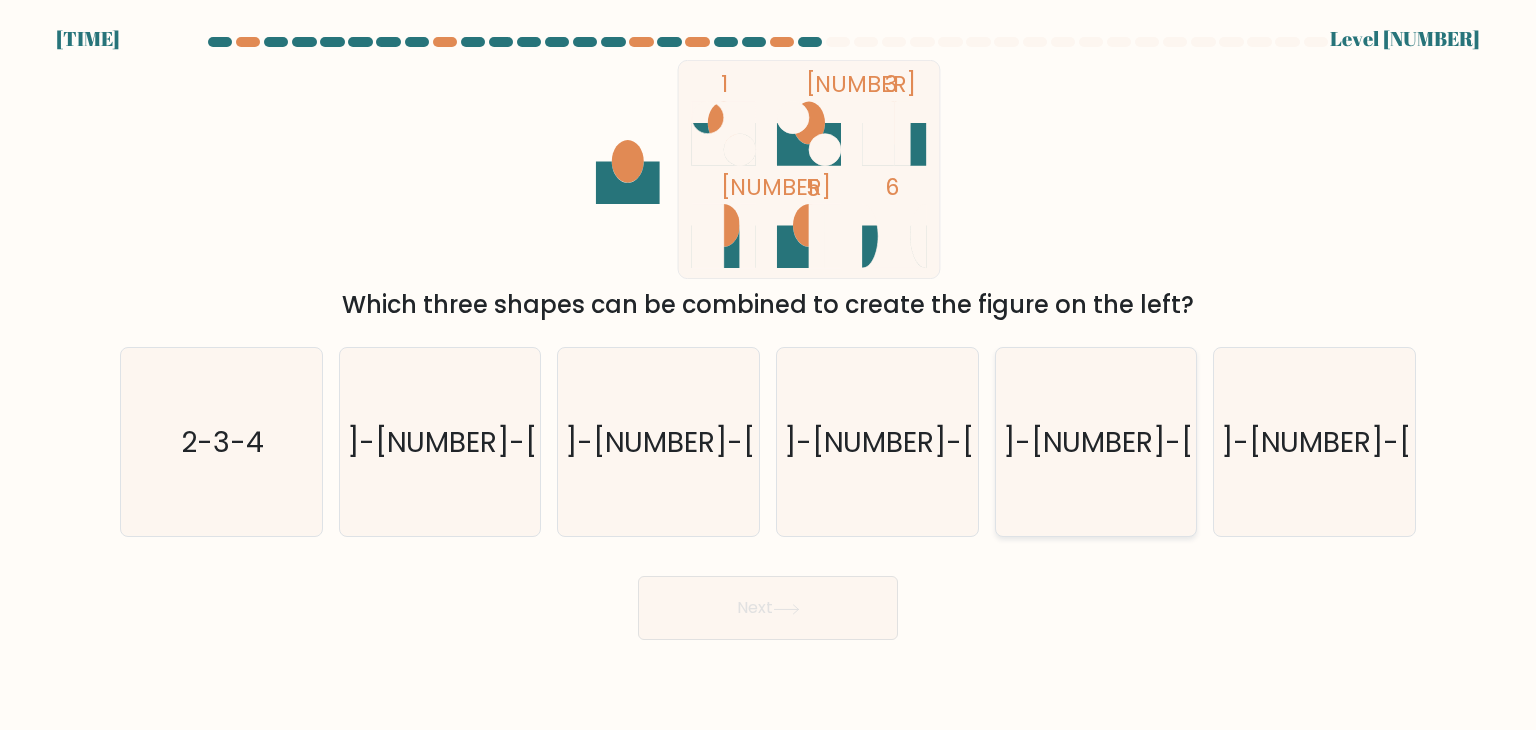 click on "[NUMBER]-[NUMBER]-[NUMBER]" at bounding box center (1097, 442) 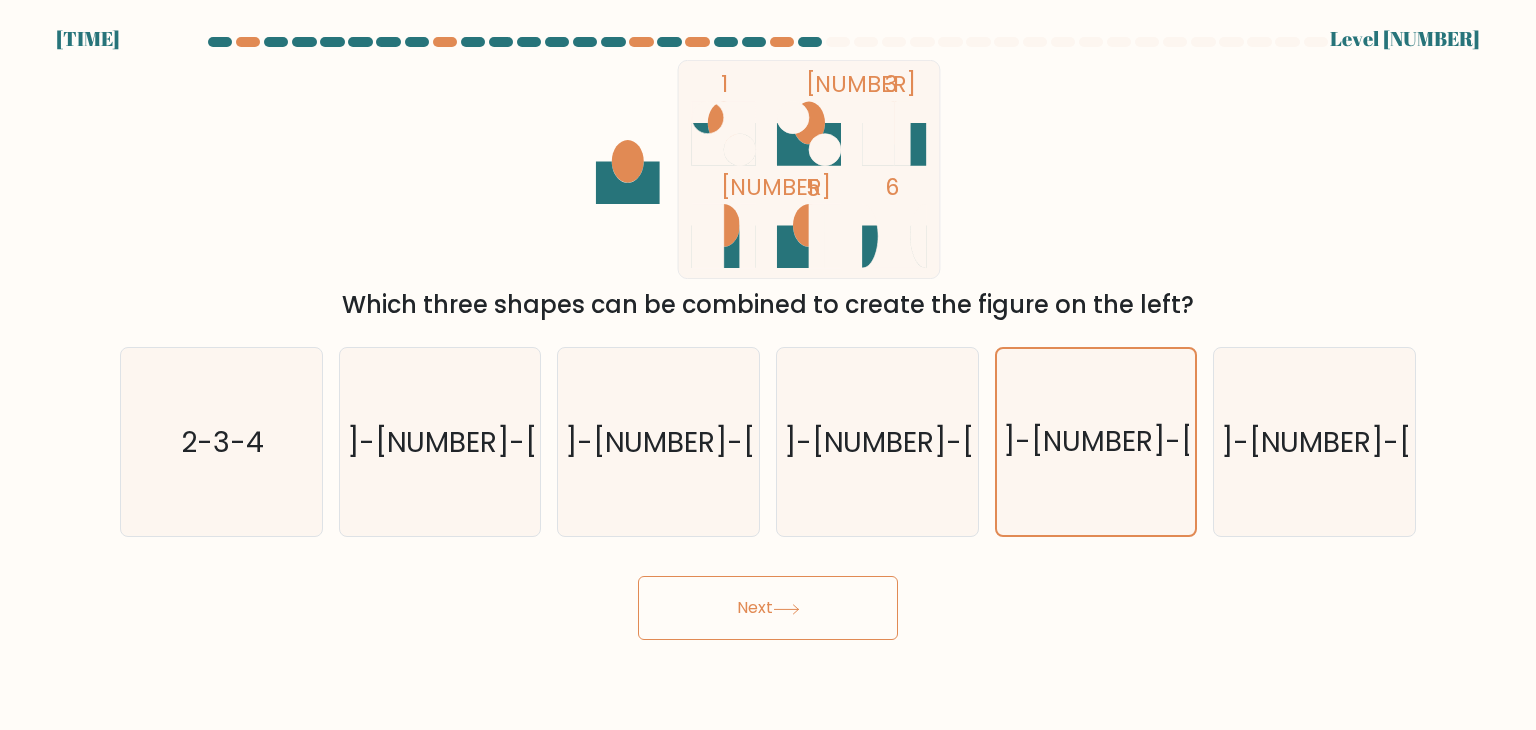 click on "Next" at bounding box center (768, 608) 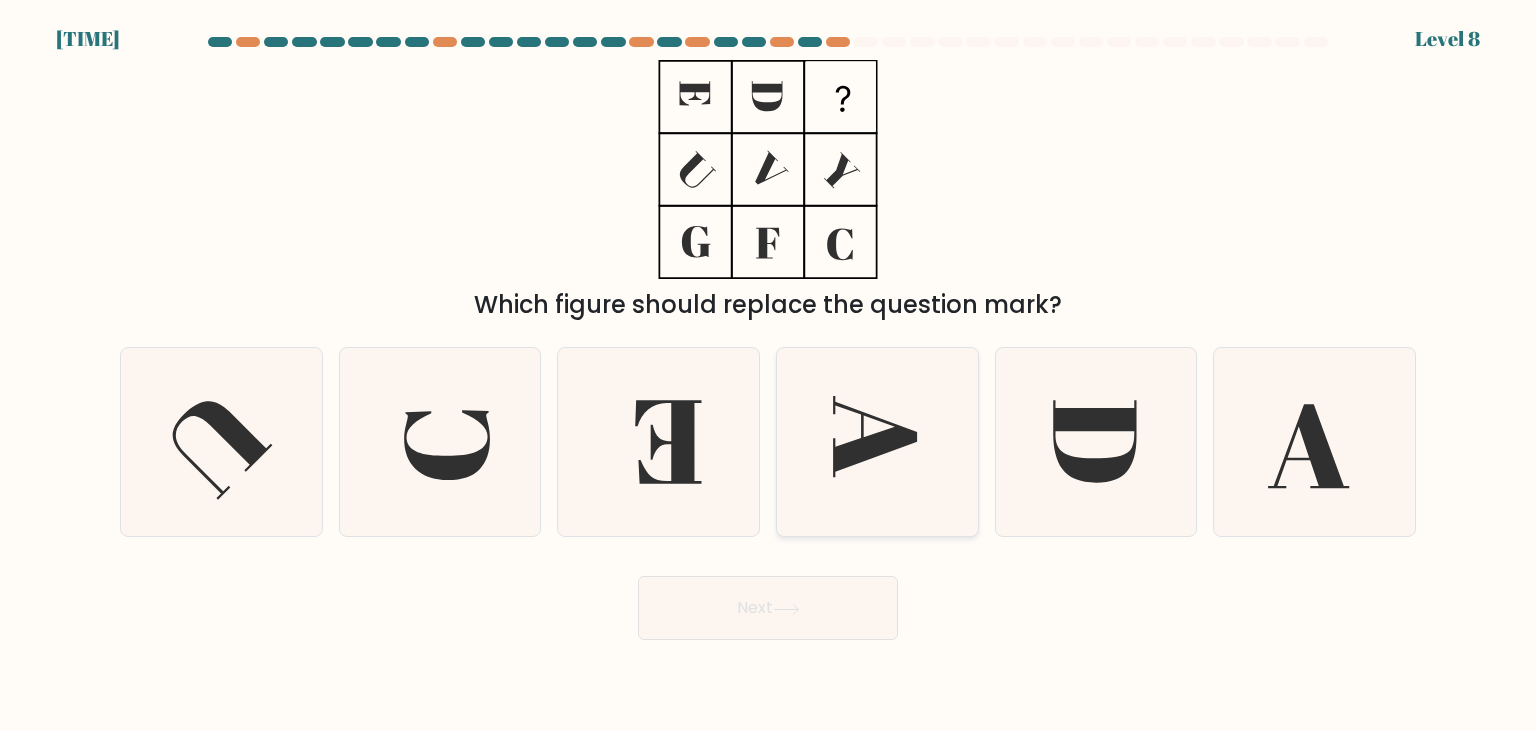 click at bounding box center (877, 442) 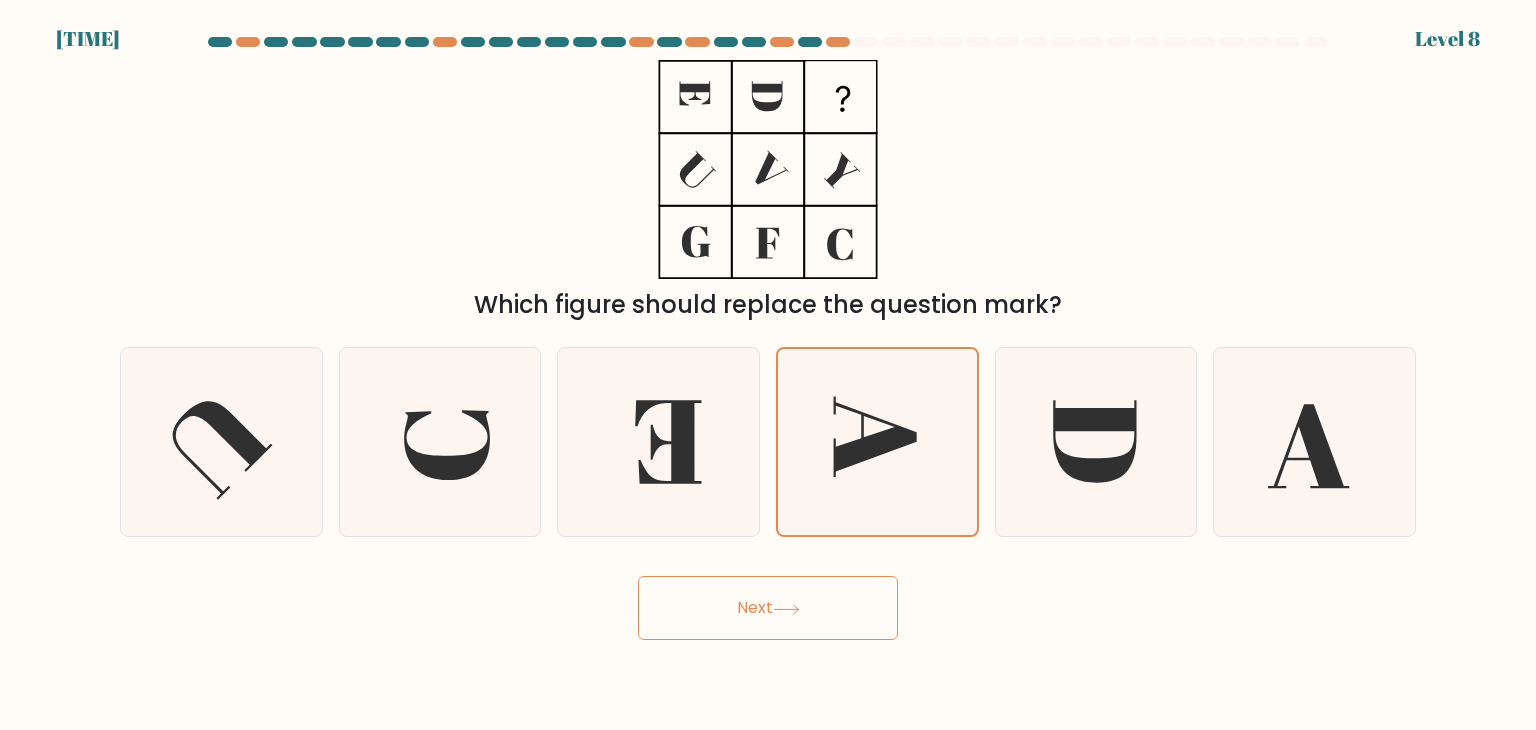 click on "Next" at bounding box center (768, 608) 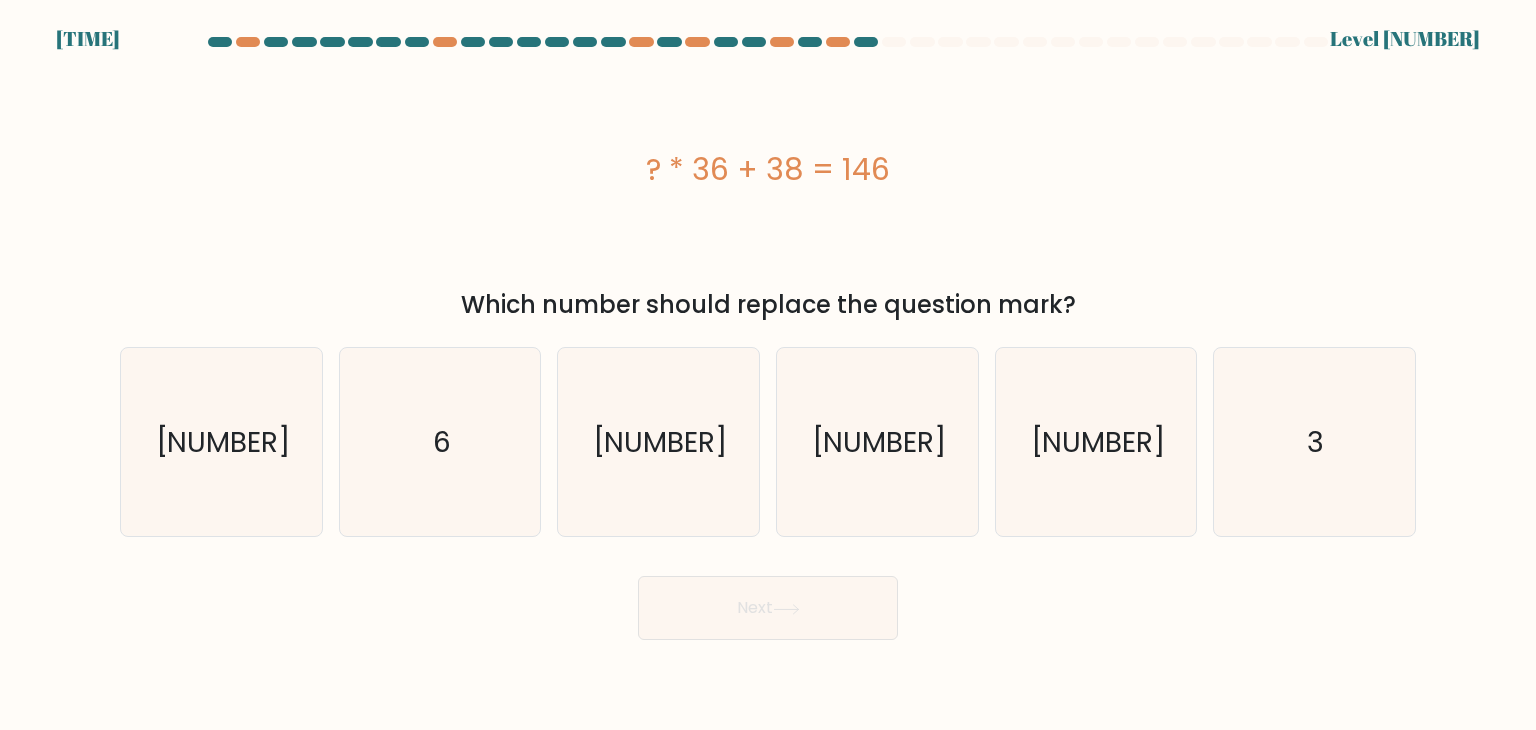 type 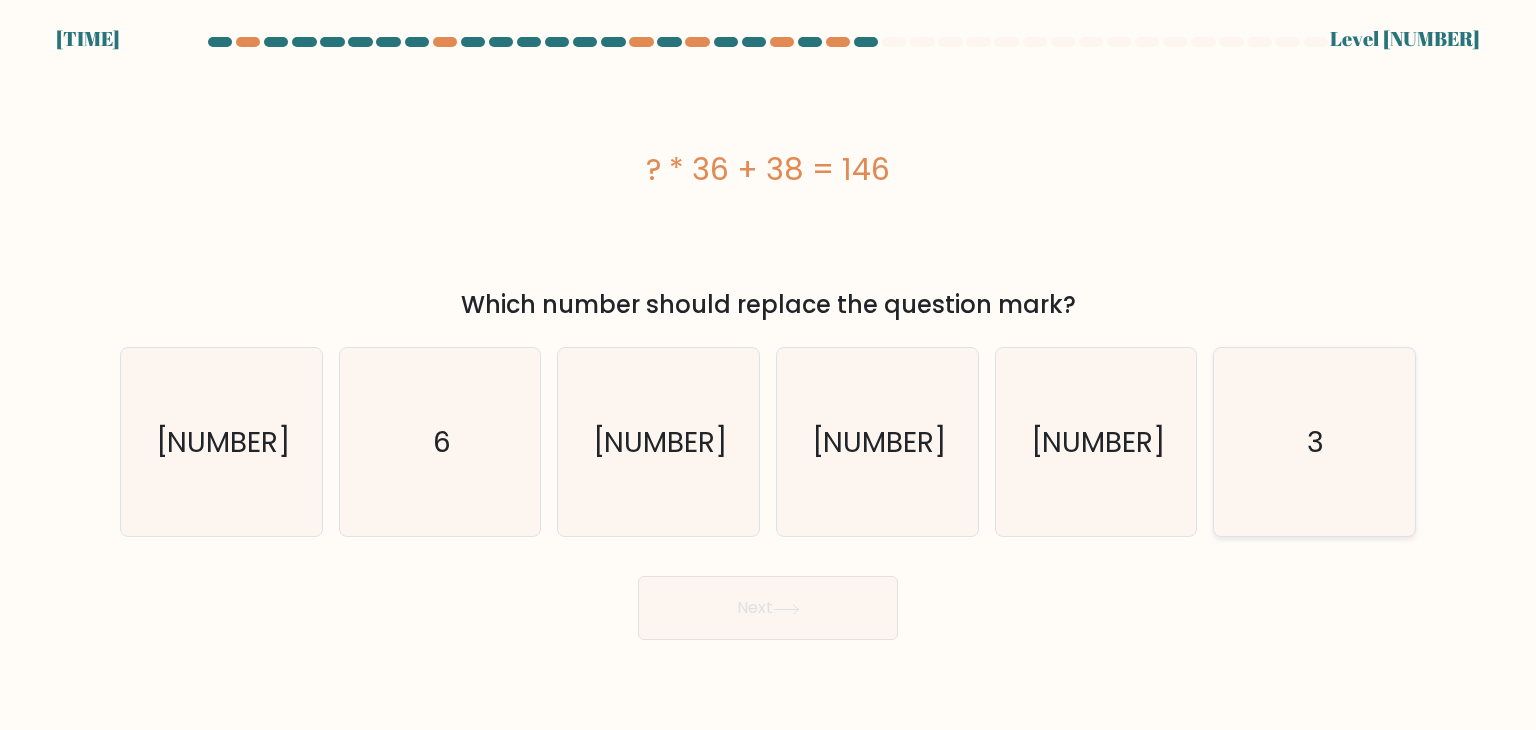 click on "3" at bounding box center (1314, 442) 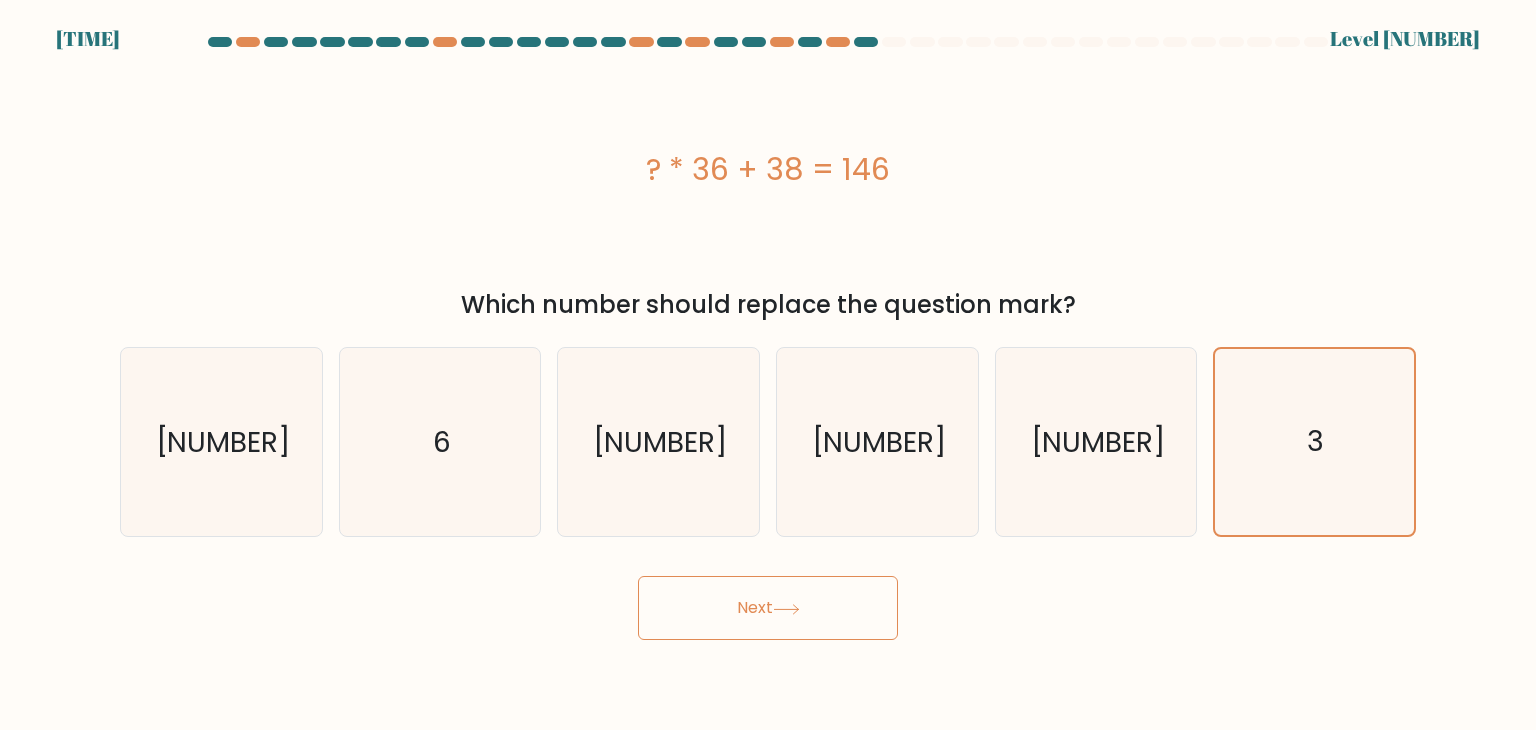 click on "Next" at bounding box center (768, 608) 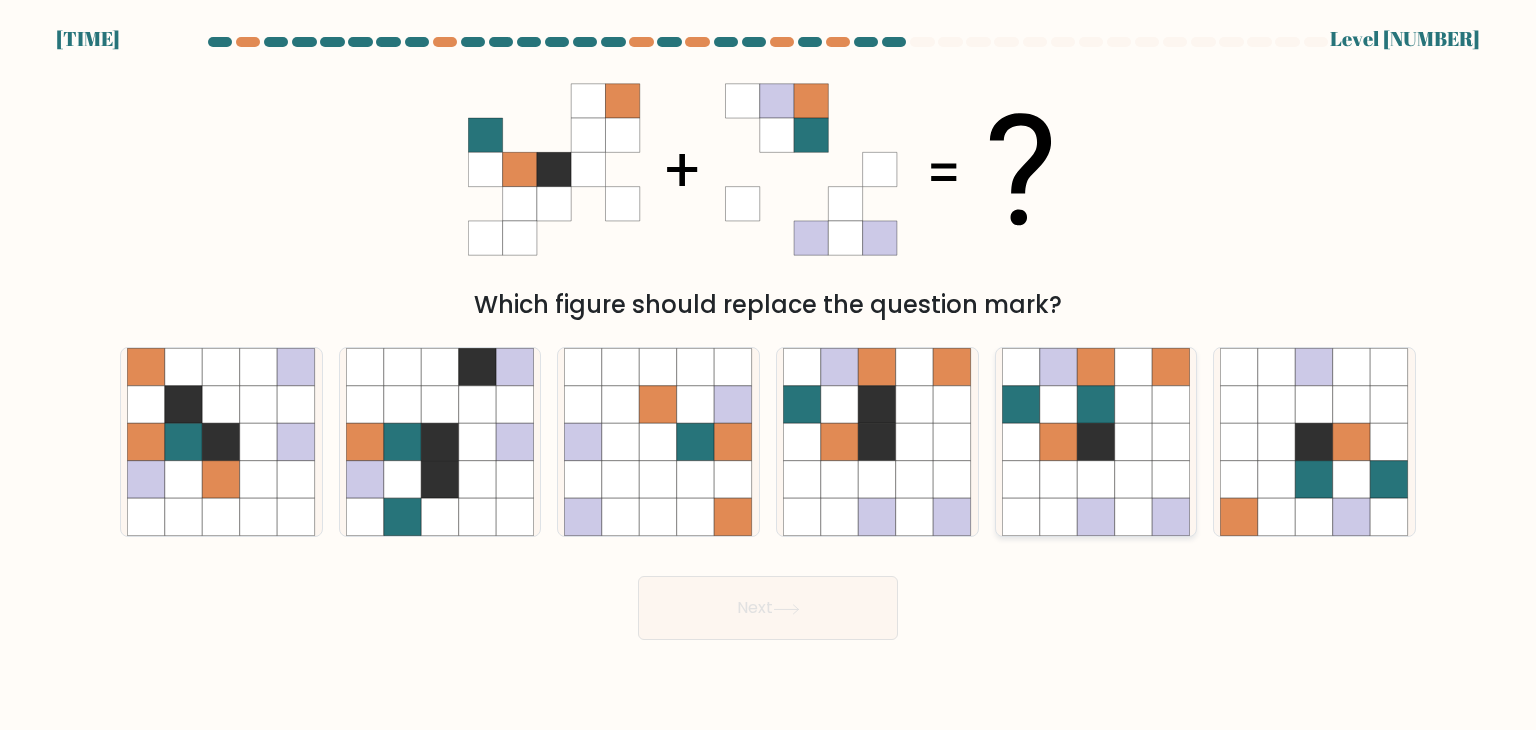 click at bounding box center [1096, 367] 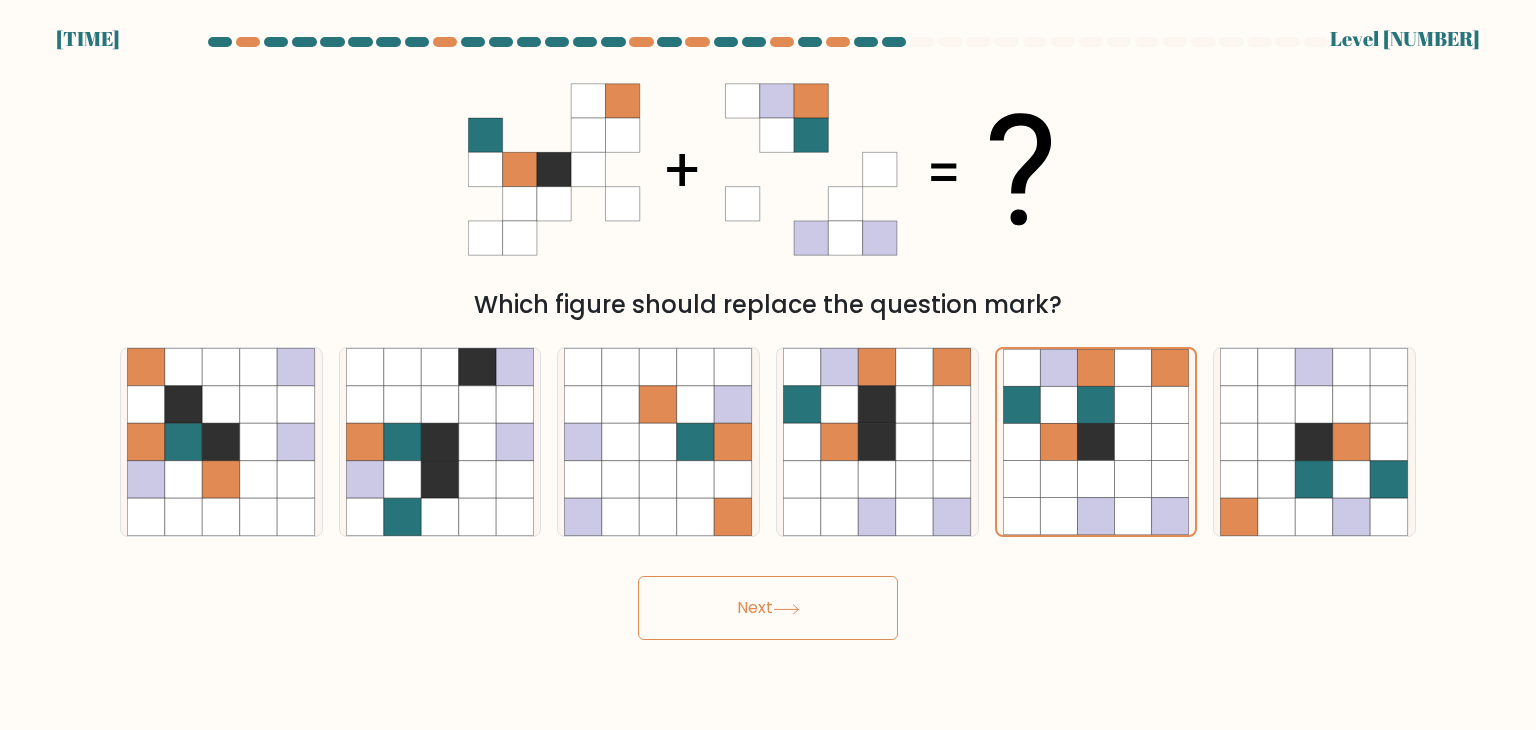 click on "Next" at bounding box center (768, 608) 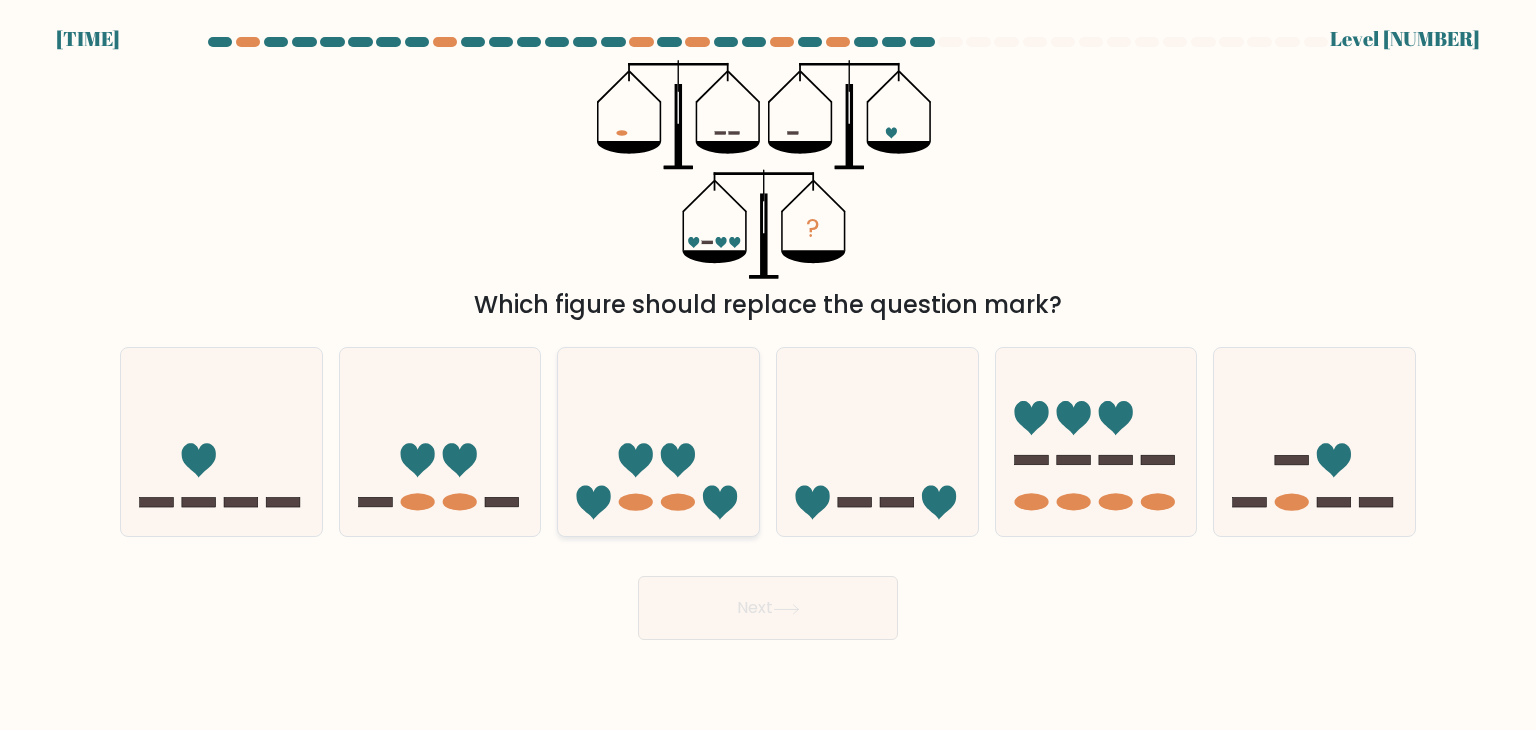 click at bounding box center (658, 442) 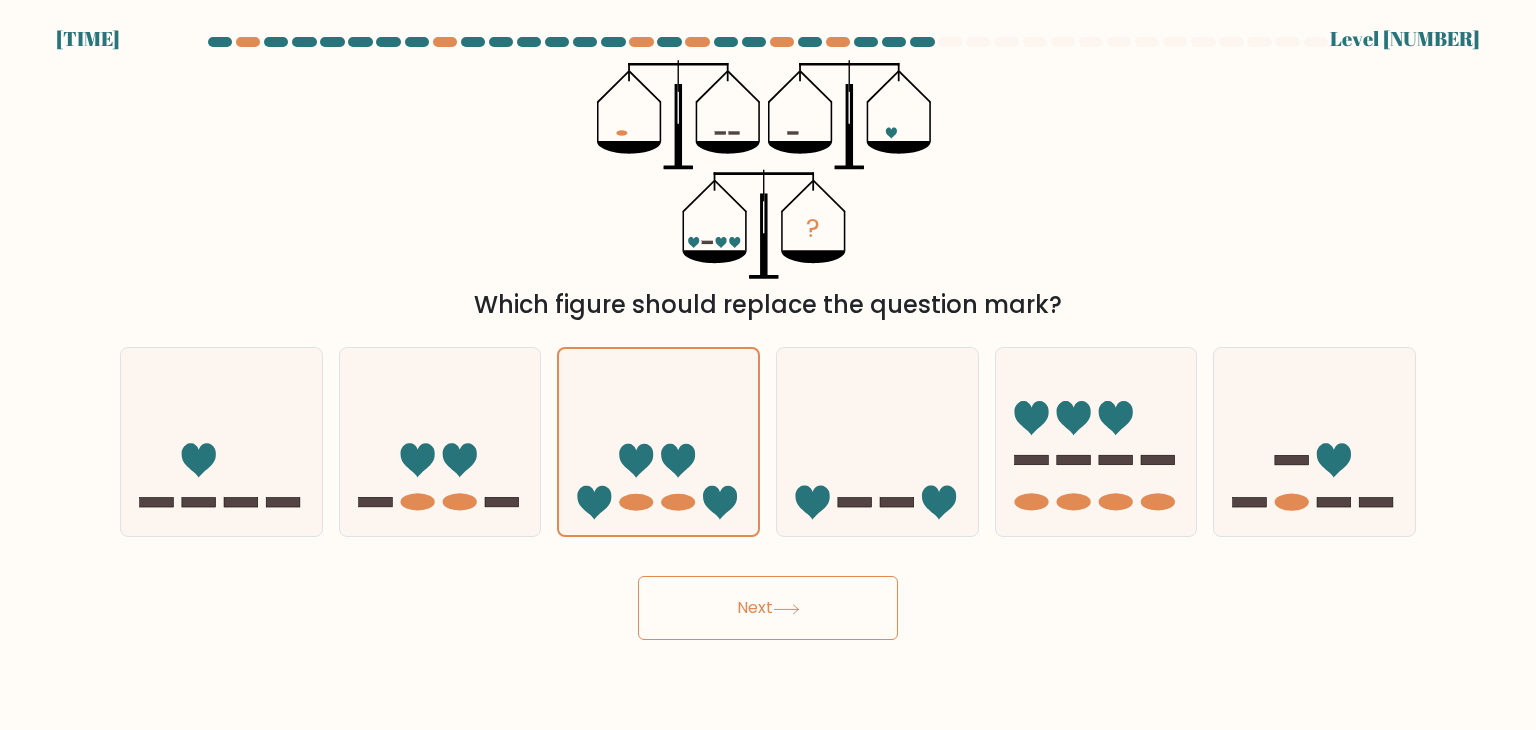 click on "Next" at bounding box center (768, 608) 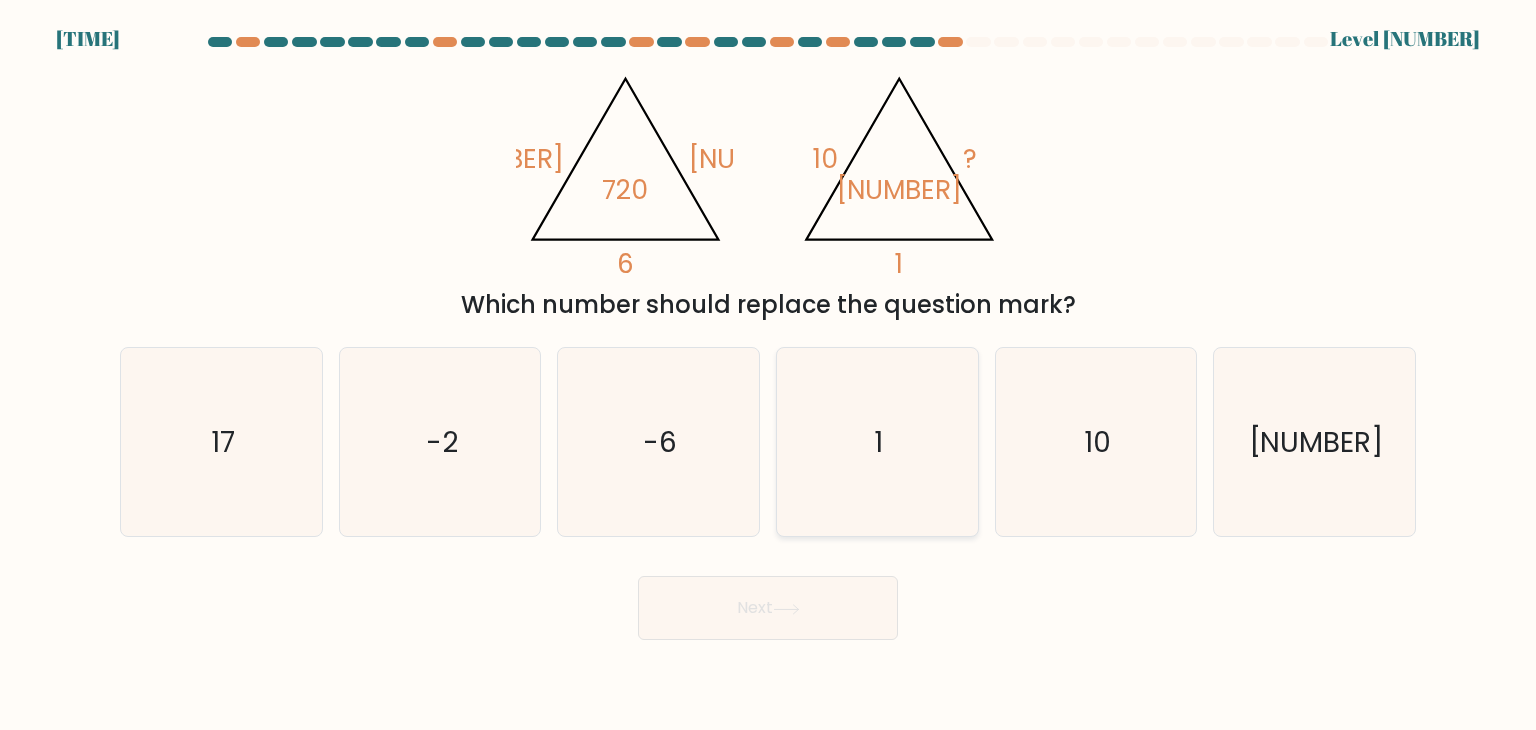 click on "1" at bounding box center (877, 442) 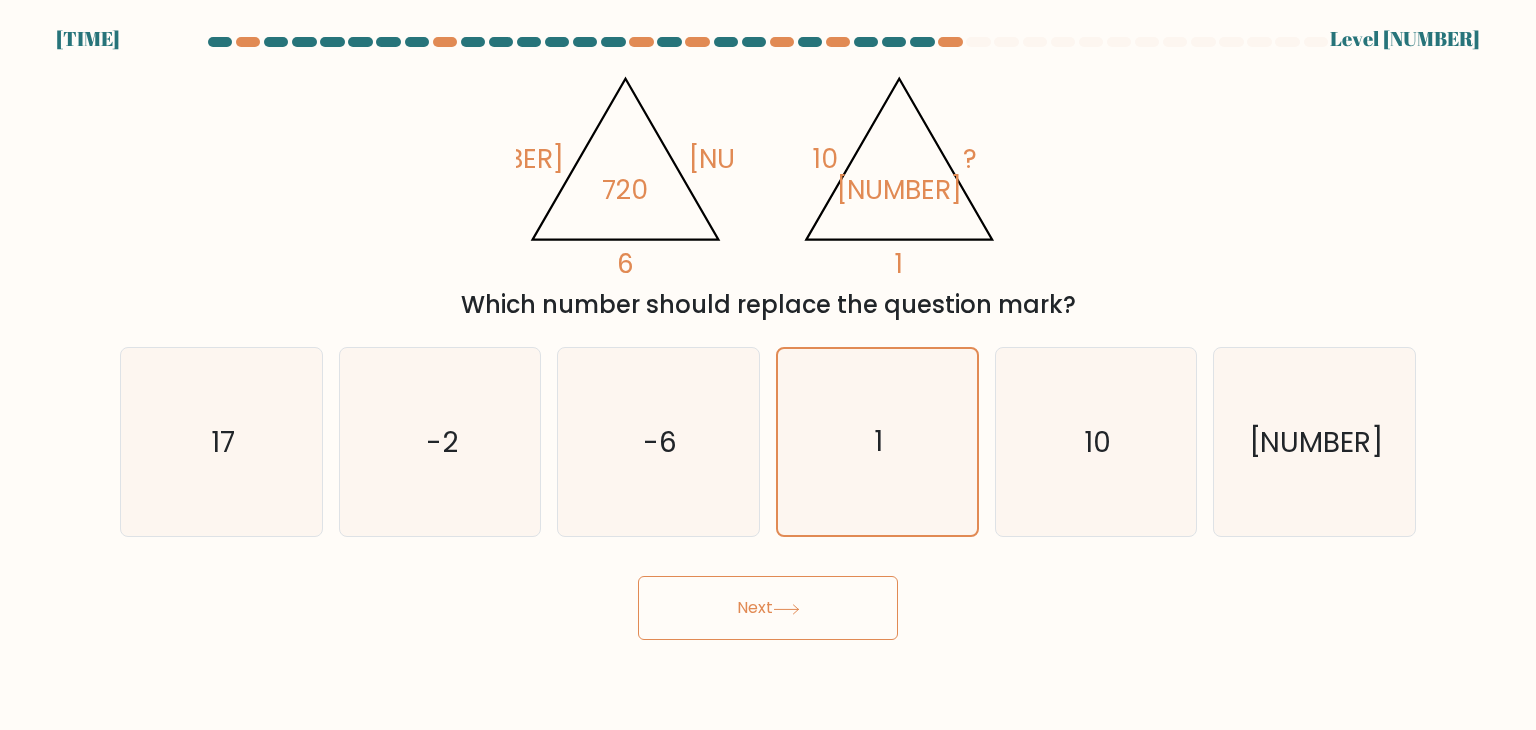click on "Next" at bounding box center [768, 608] 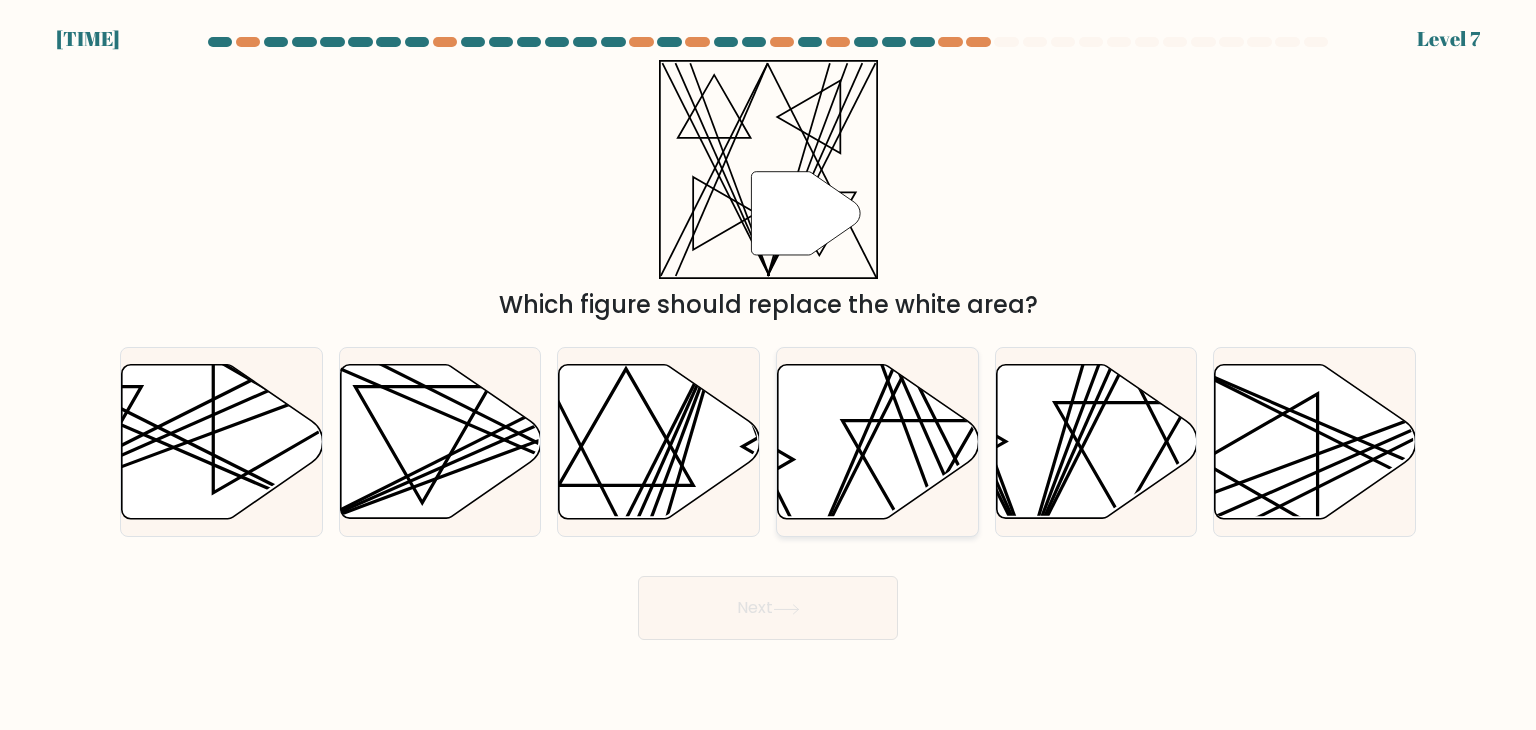 click at bounding box center (878, 442) 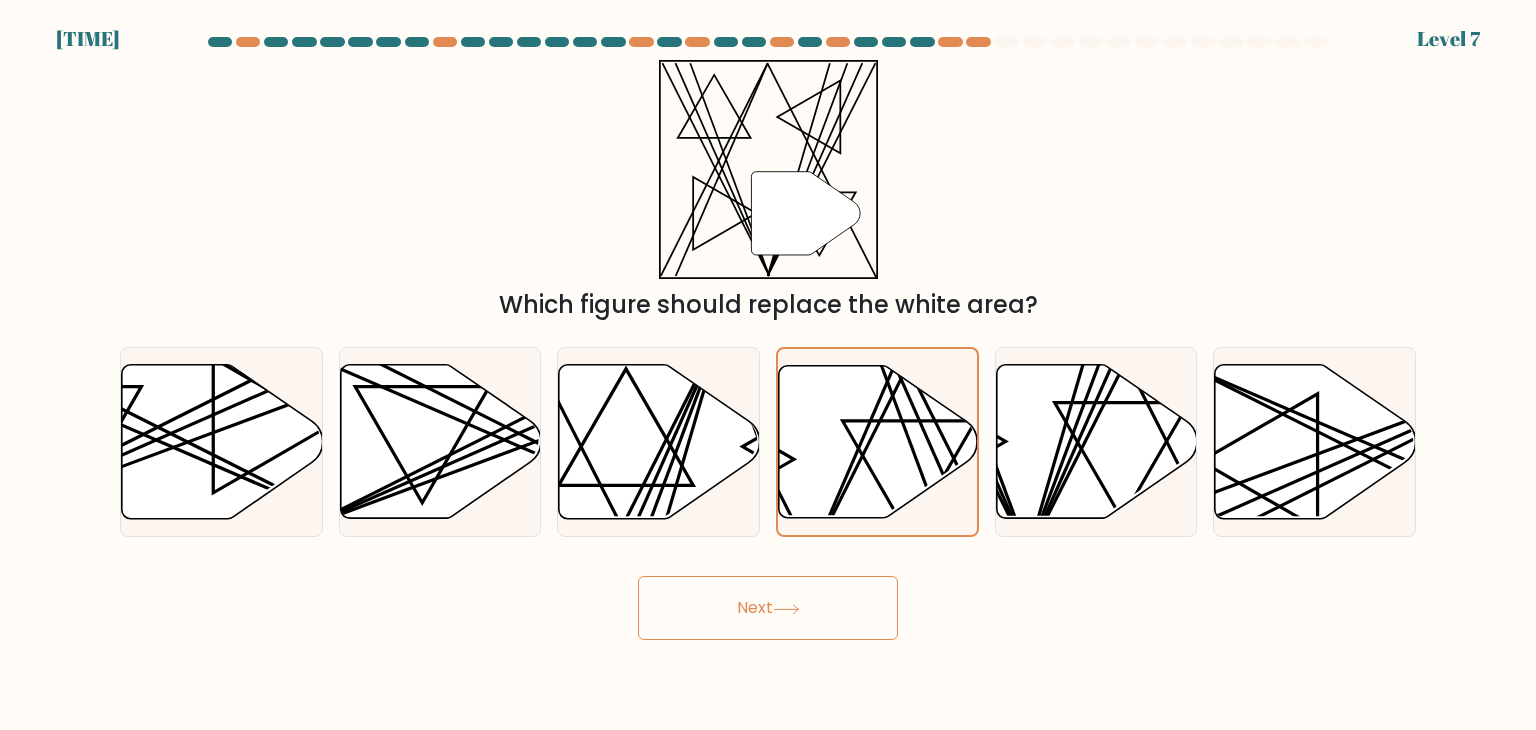 click on "Next" at bounding box center (768, 608) 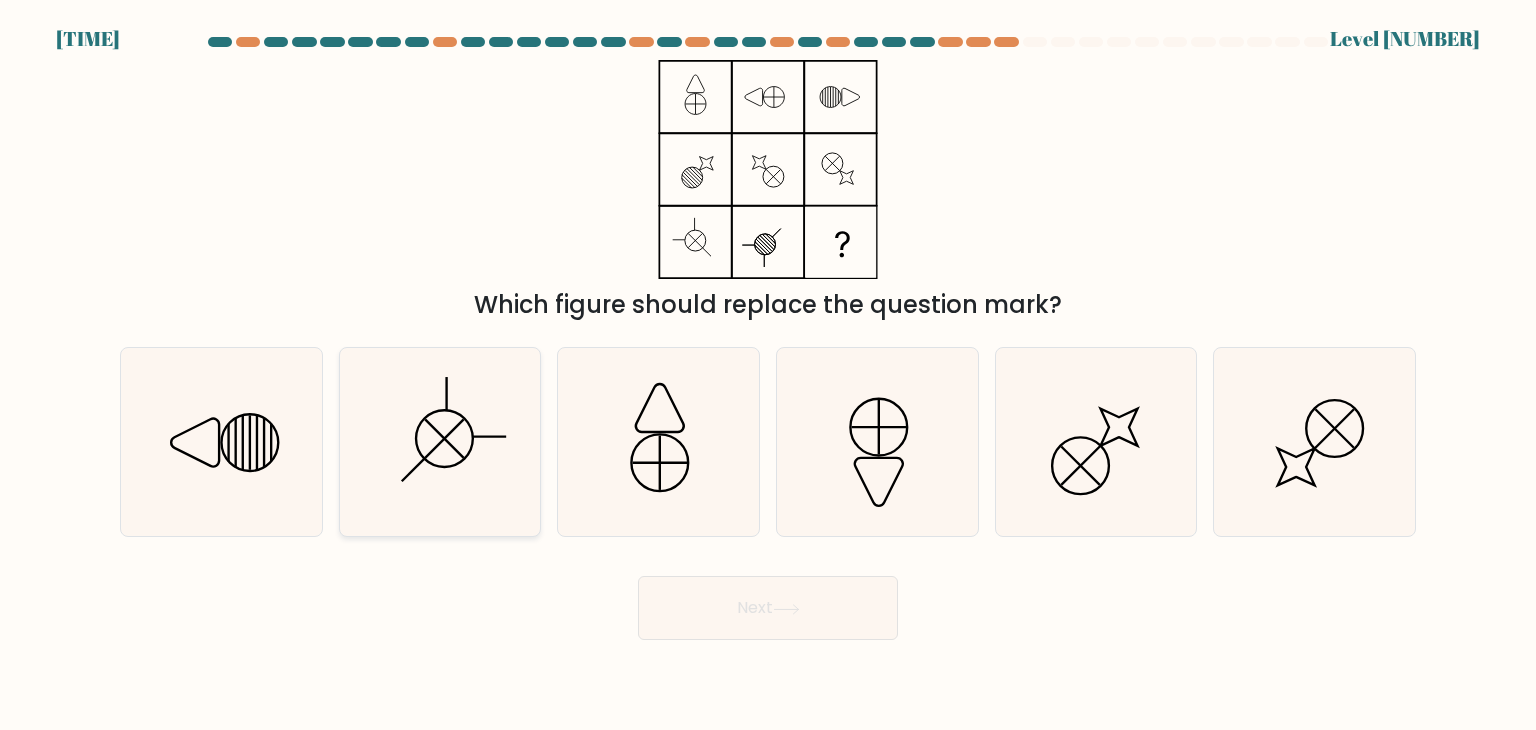 click at bounding box center [440, 442] 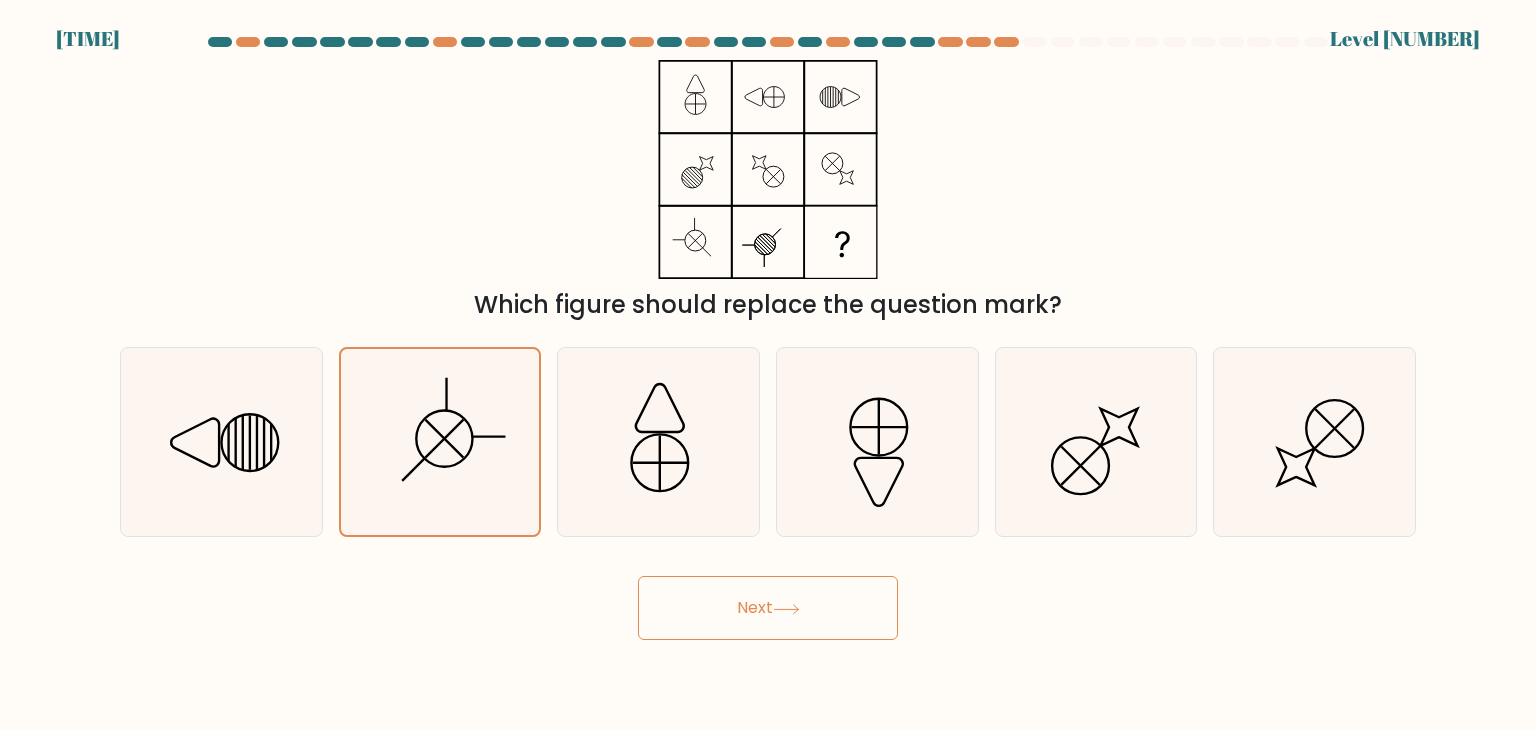 click on "Next" at bounding box center [768, 608] 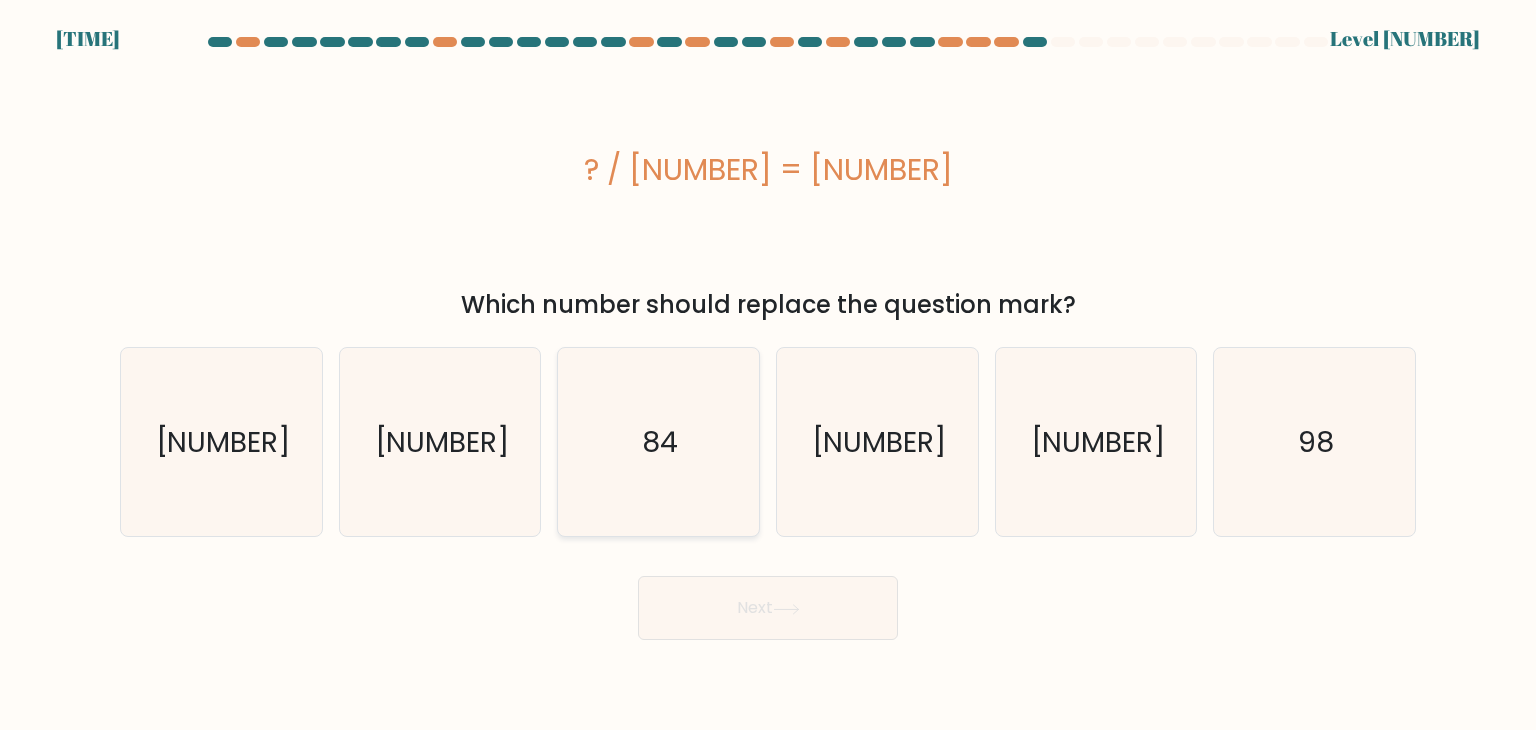 click on "84" at bounding box center [658, 442] 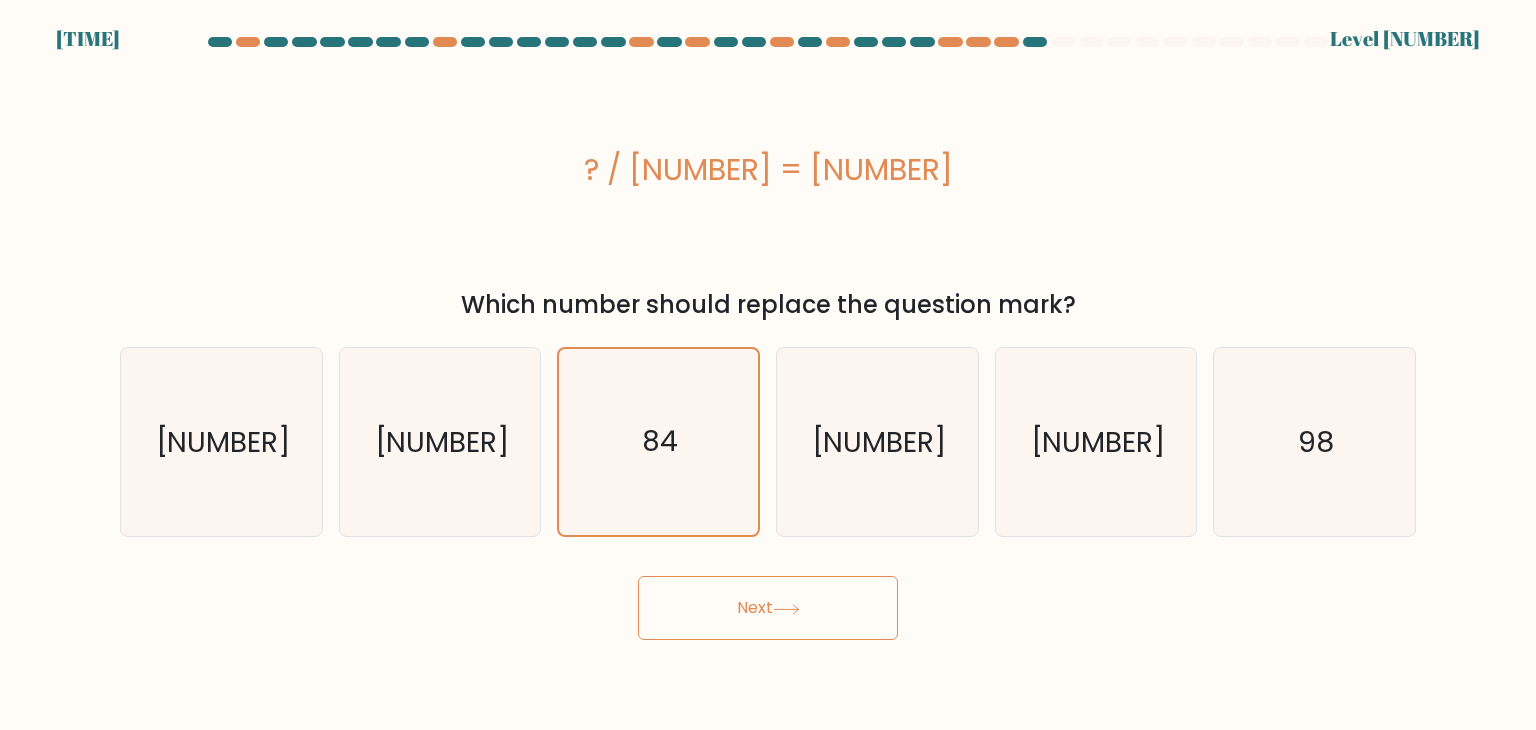 click on "Next" at bounding box center [768, 608] 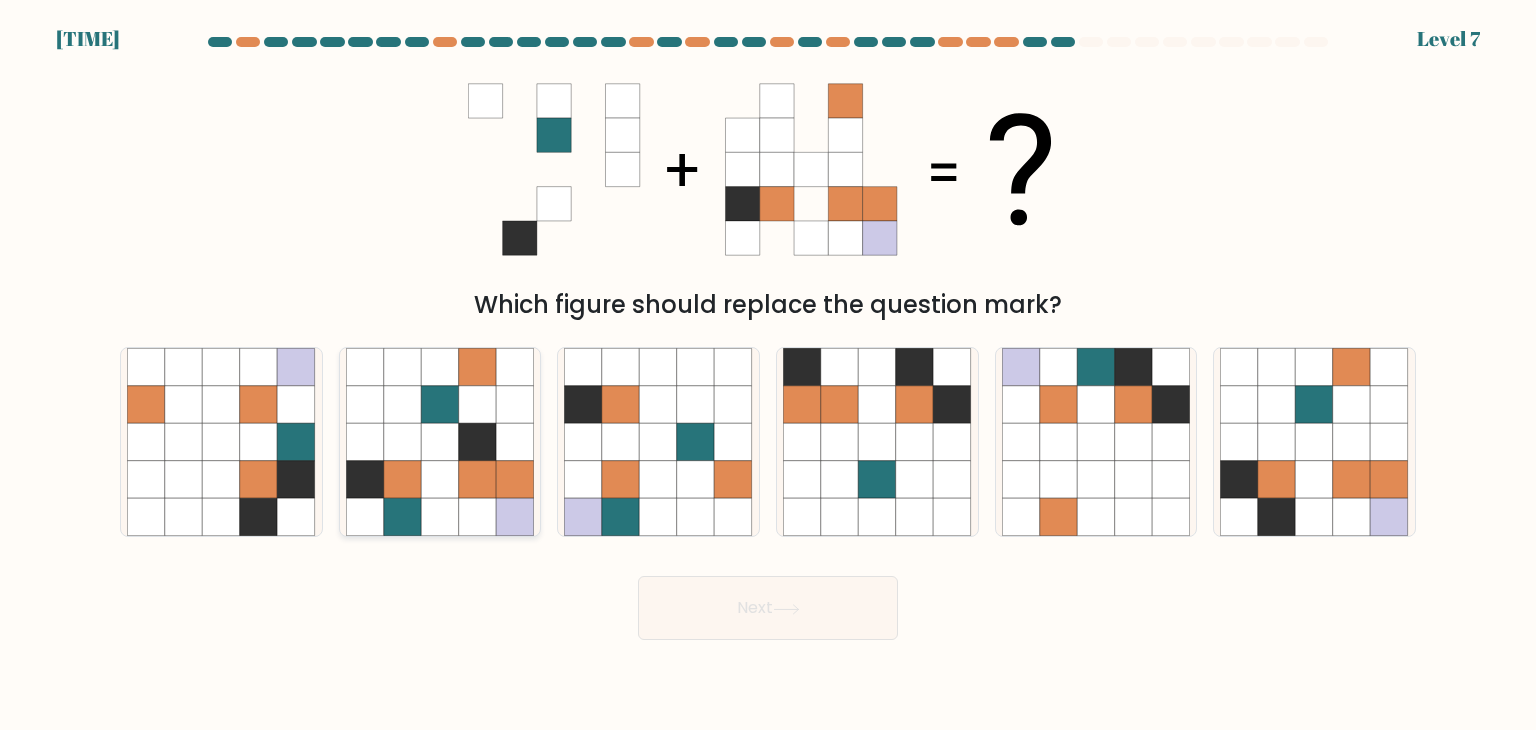 drag, startPoint x: 320, startPoint y: 403, endPoint x: 480, endPoint y: 410, distance: 160.15305 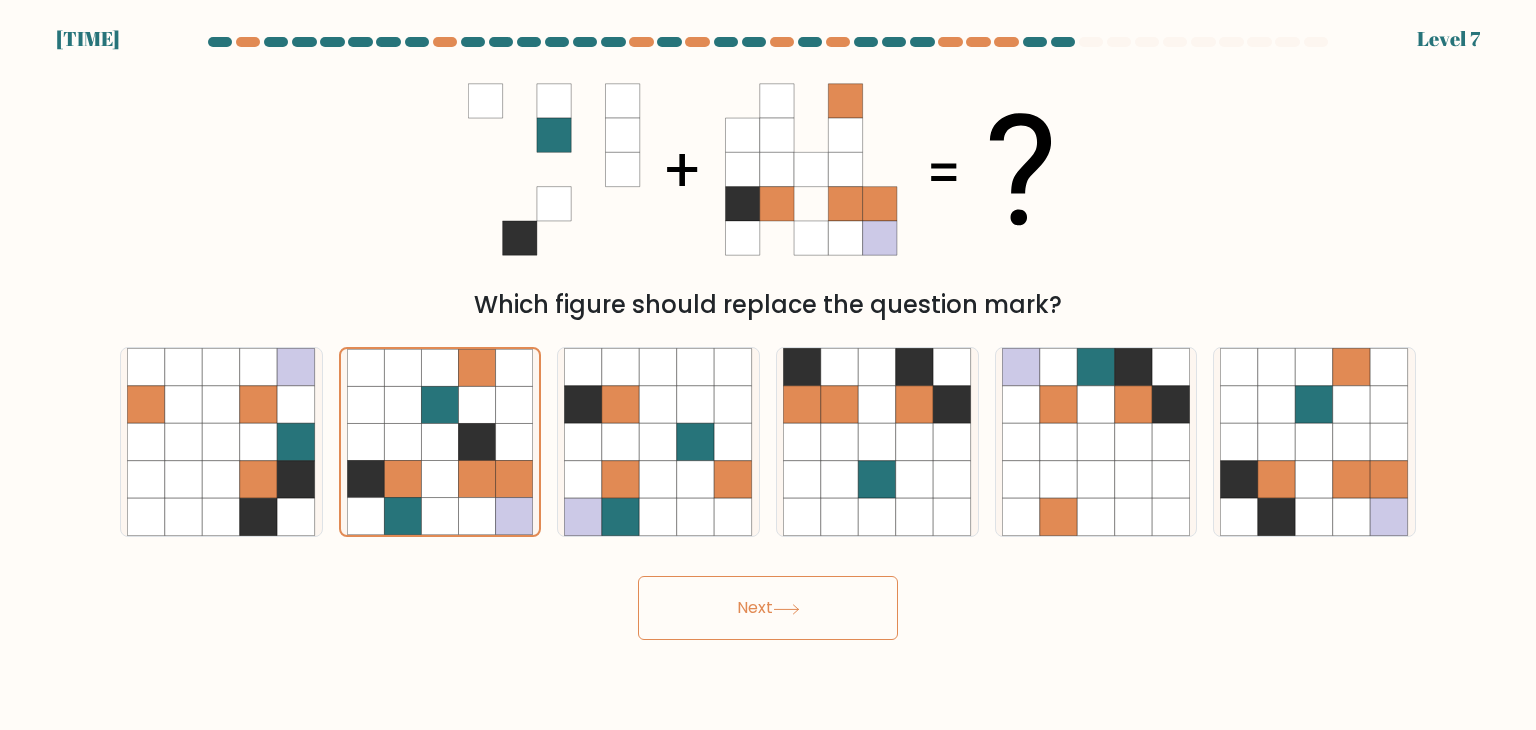 click at bounding box center [786, 609] 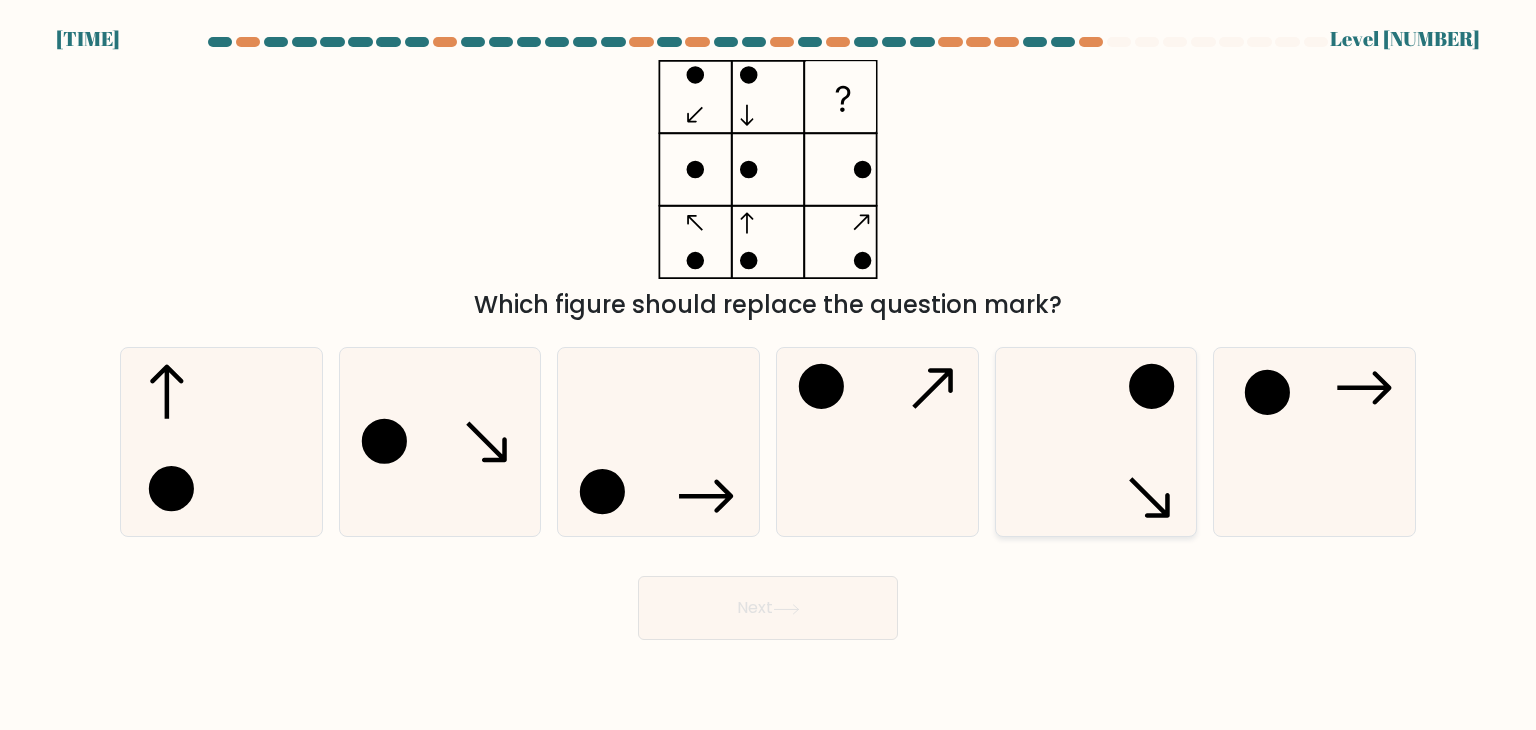 click at bounding box center [1096, 442] 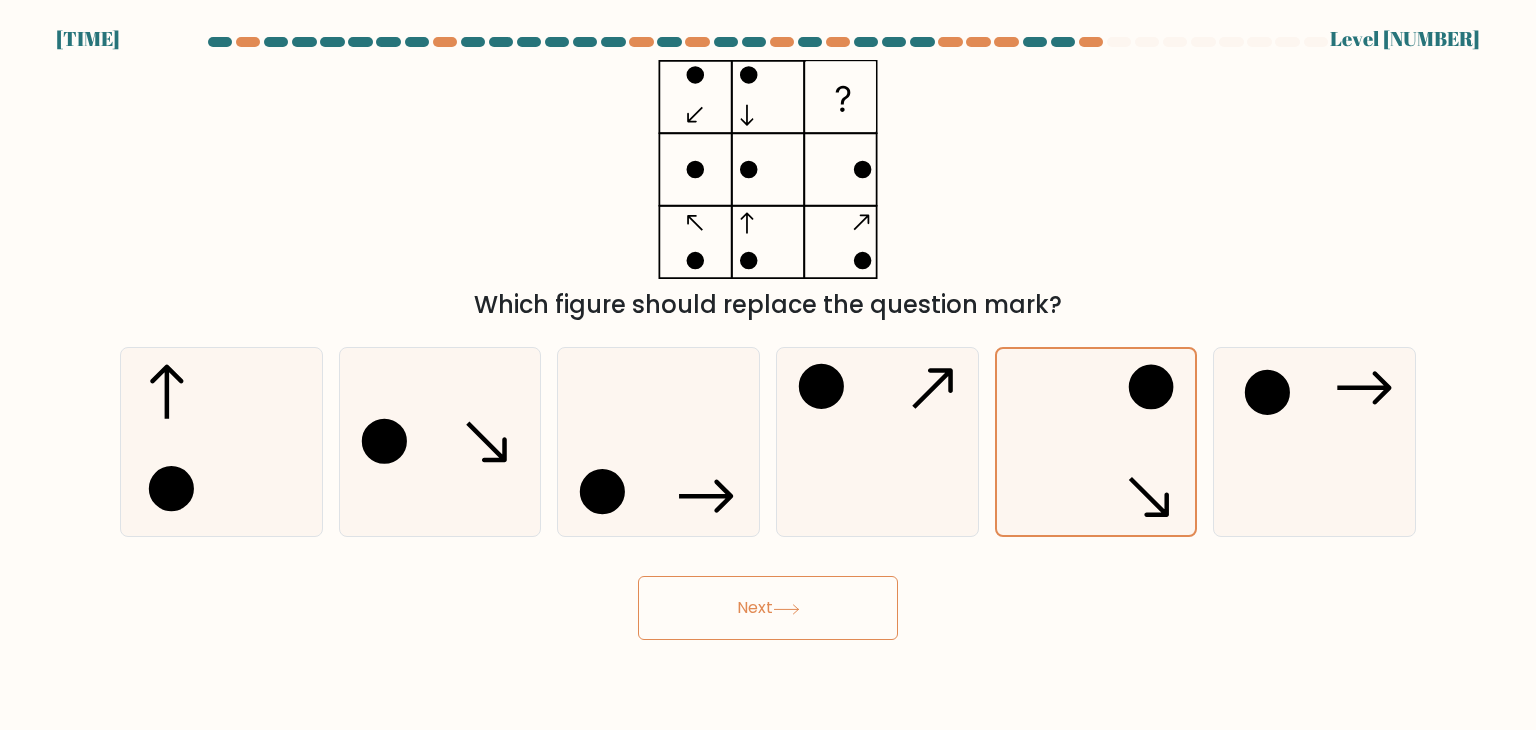 click on "Next" at bounding box center [768, 608] 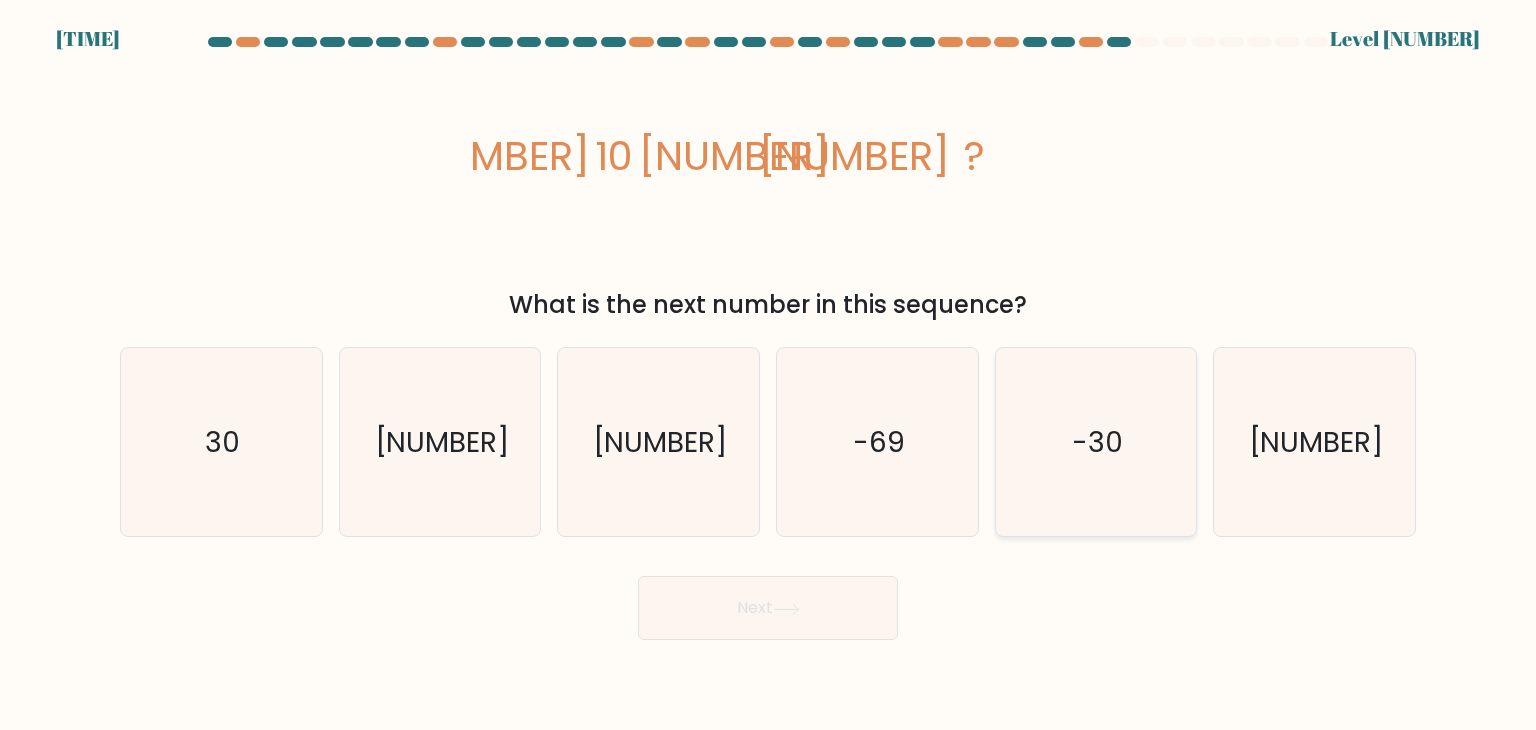 click on "-30" at bounding box center (1096, 442) 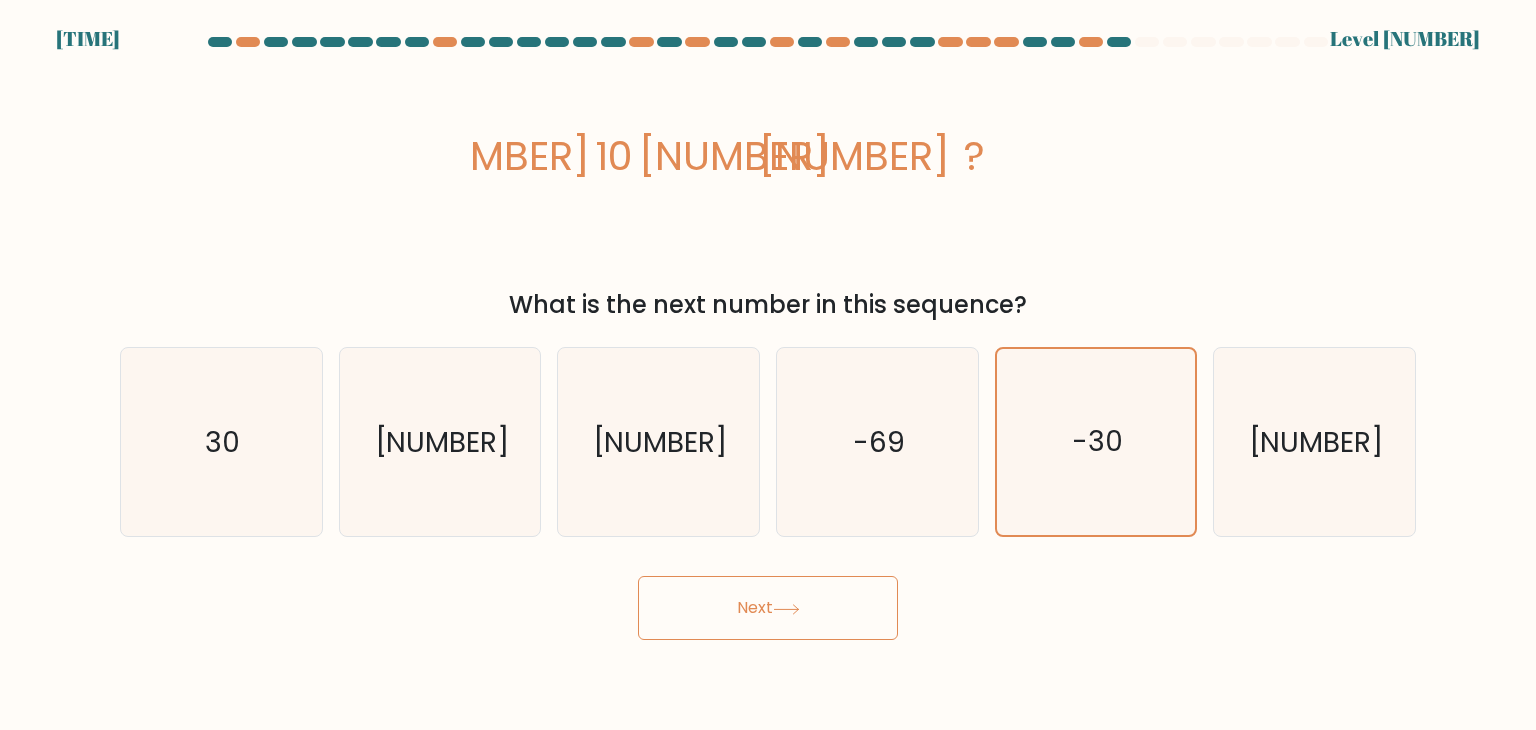 click on "Next" at bounding box center (768, 608) 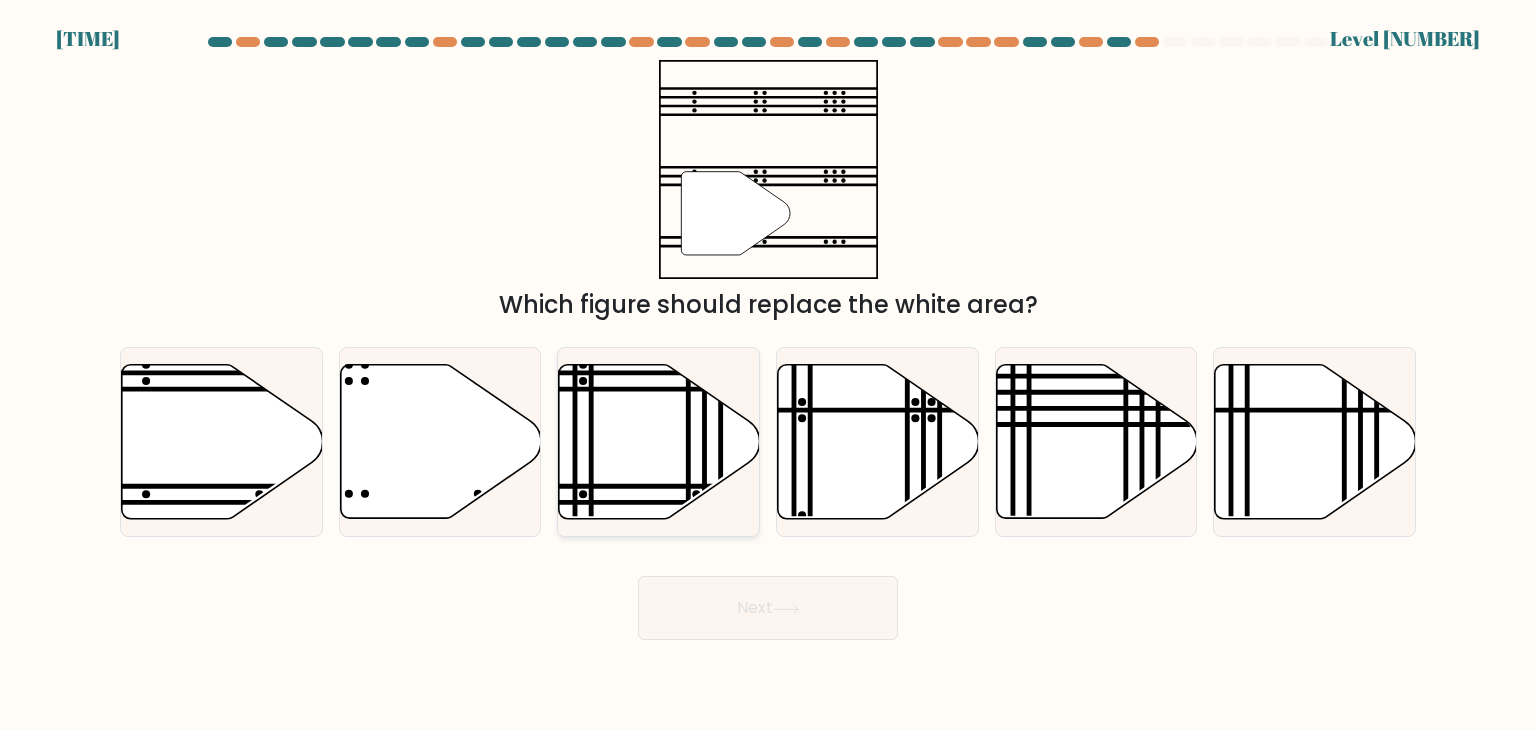 click at bounding box center [659, 442] 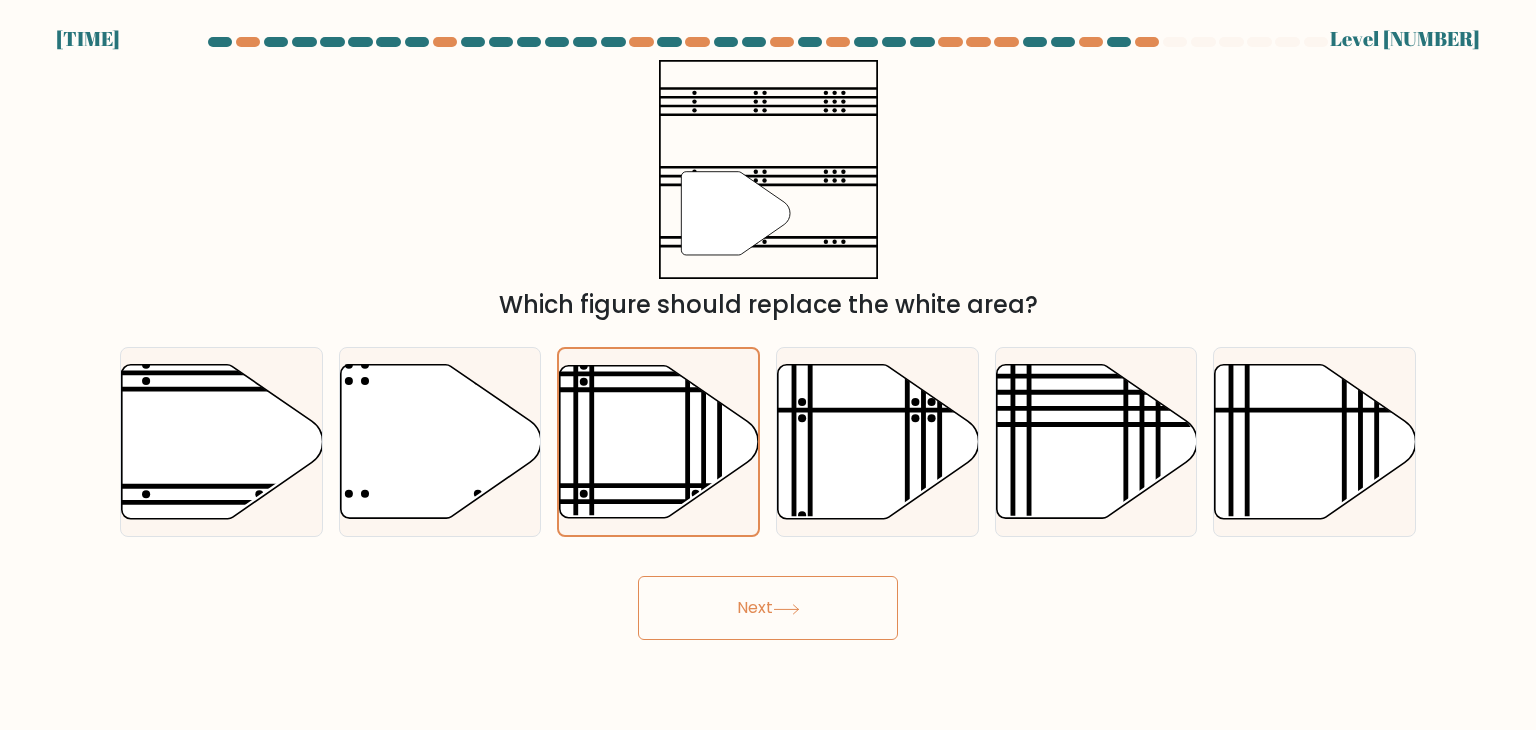 click on "Next" at bounding box center [768, 608] 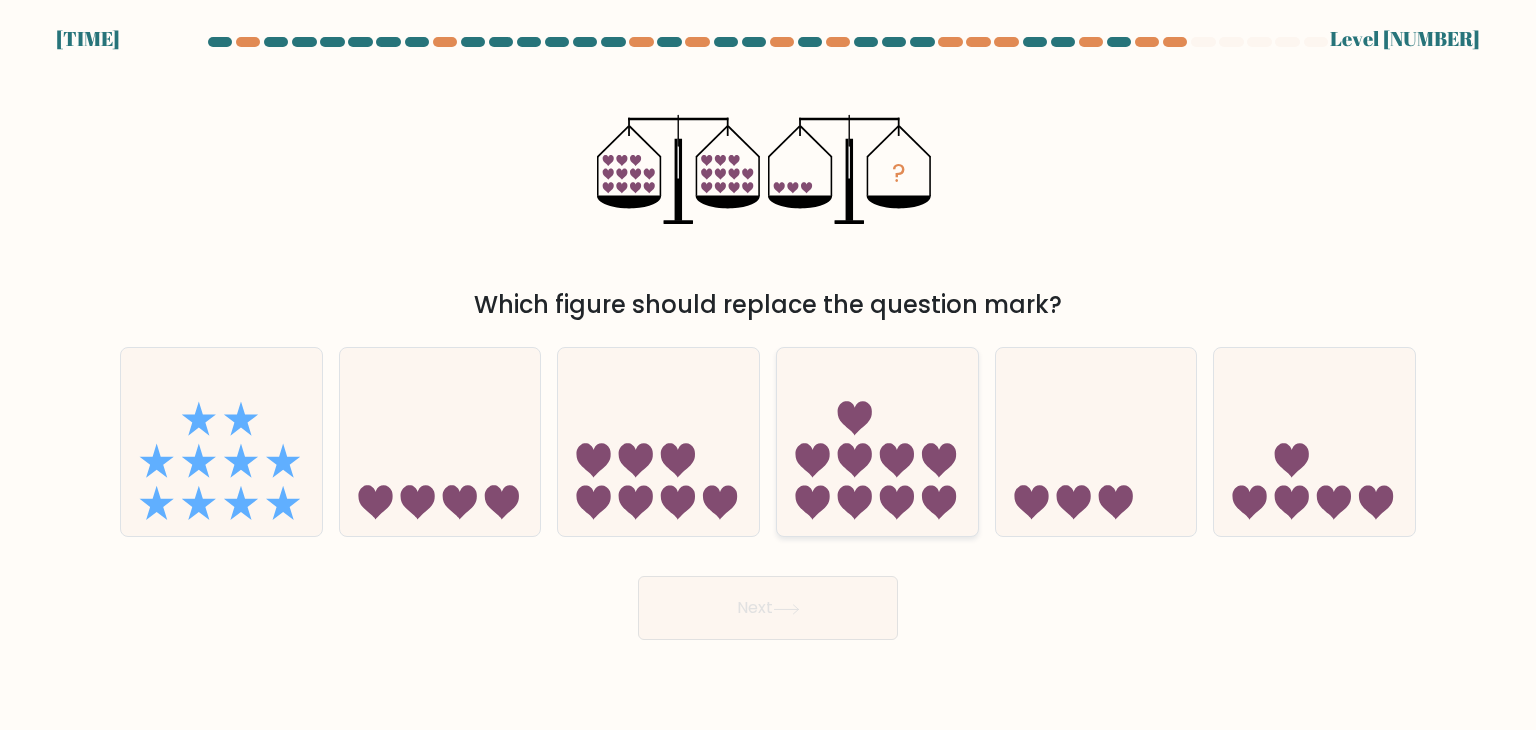 click at bounding box center (877, 442) 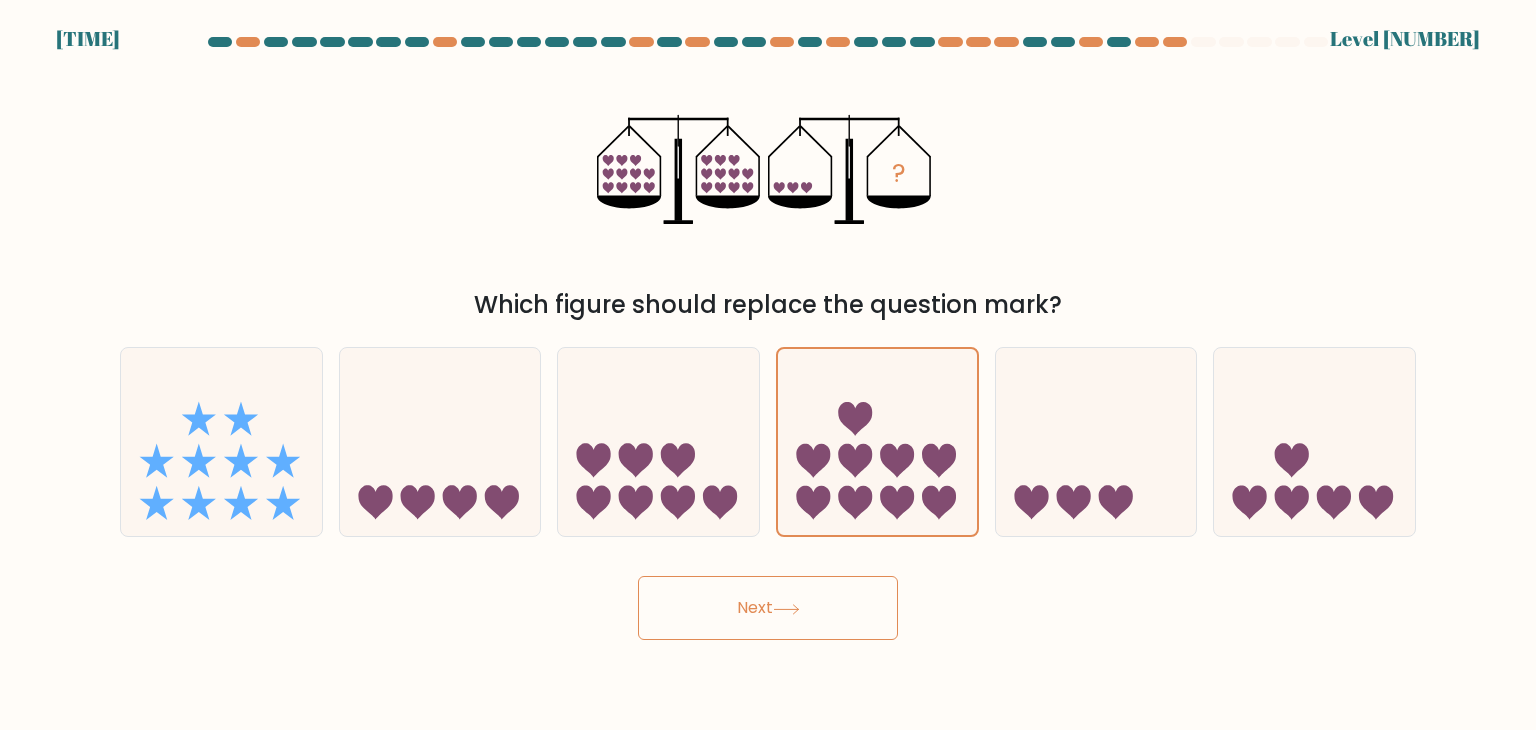 click at bounding box center (786, 609) 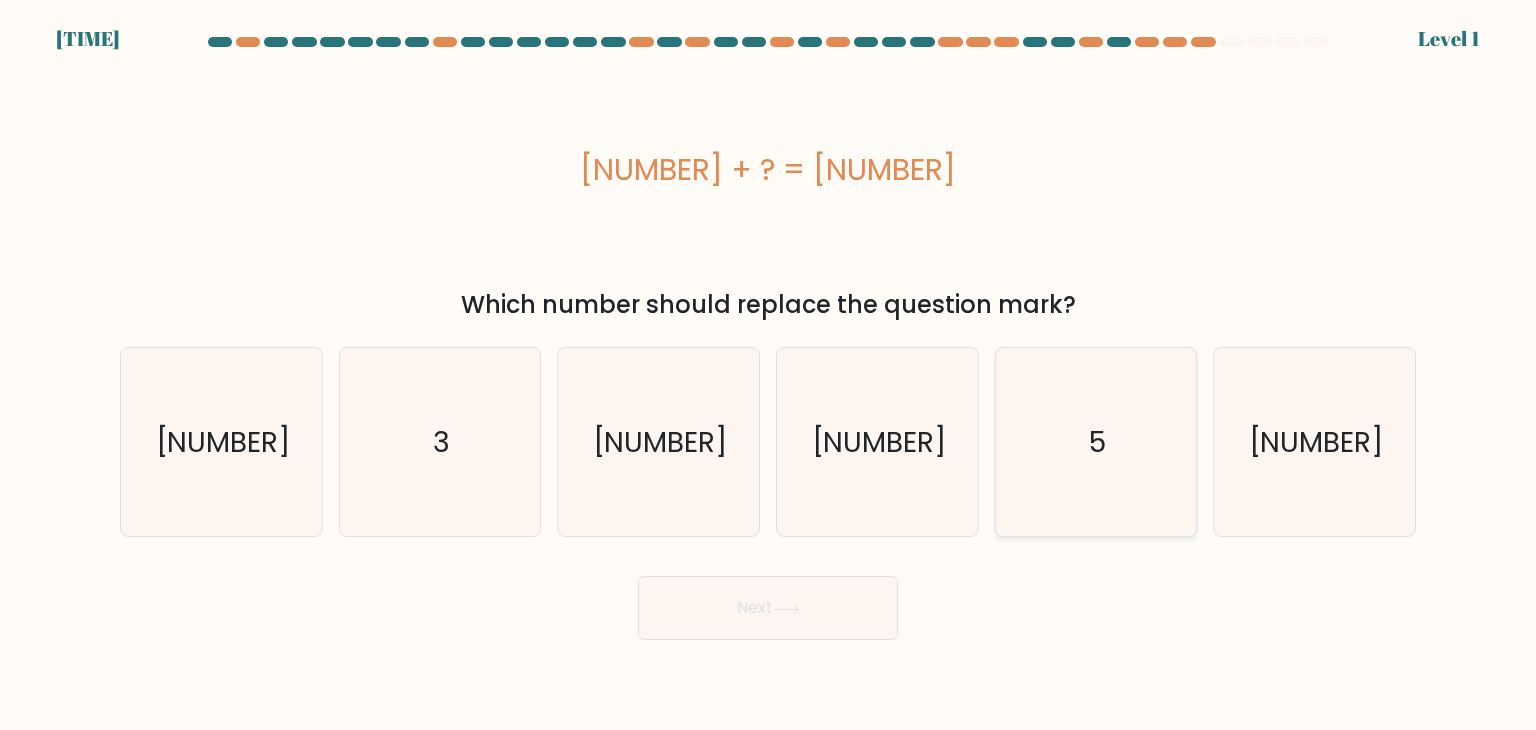 click on "5" at bounding box center [1096, 442] 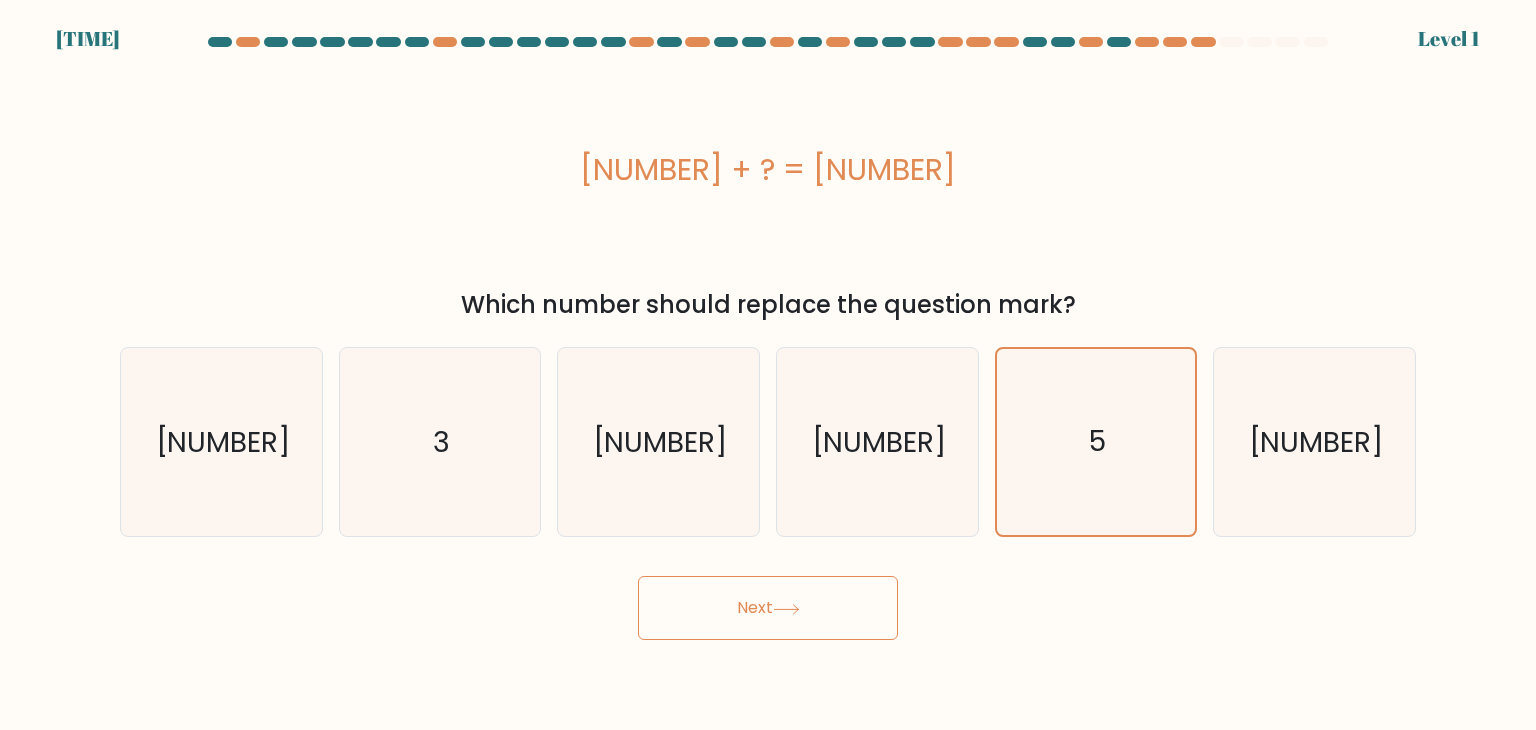 click on "Next" at bounding box center (768, 608) 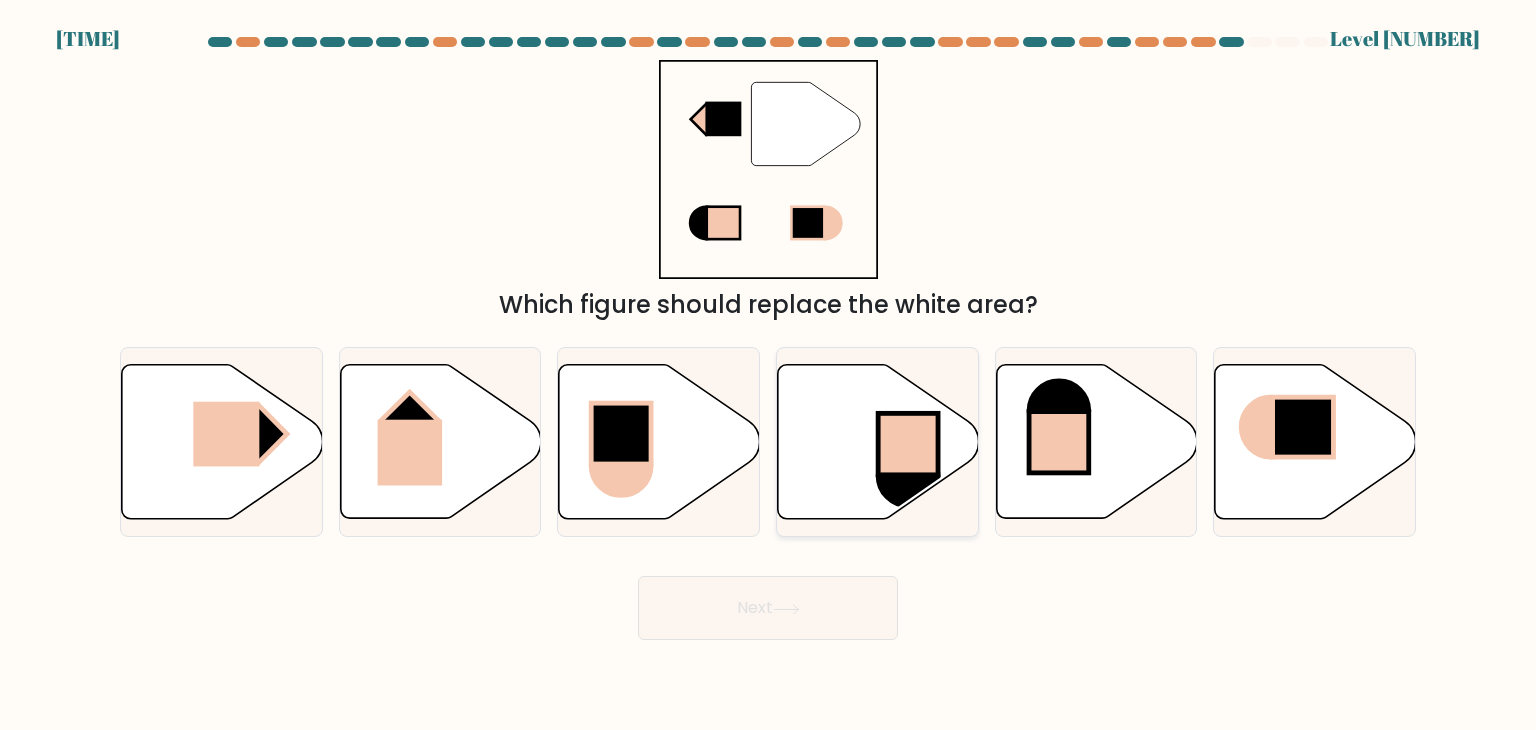 click at bounding box center (878, 442) 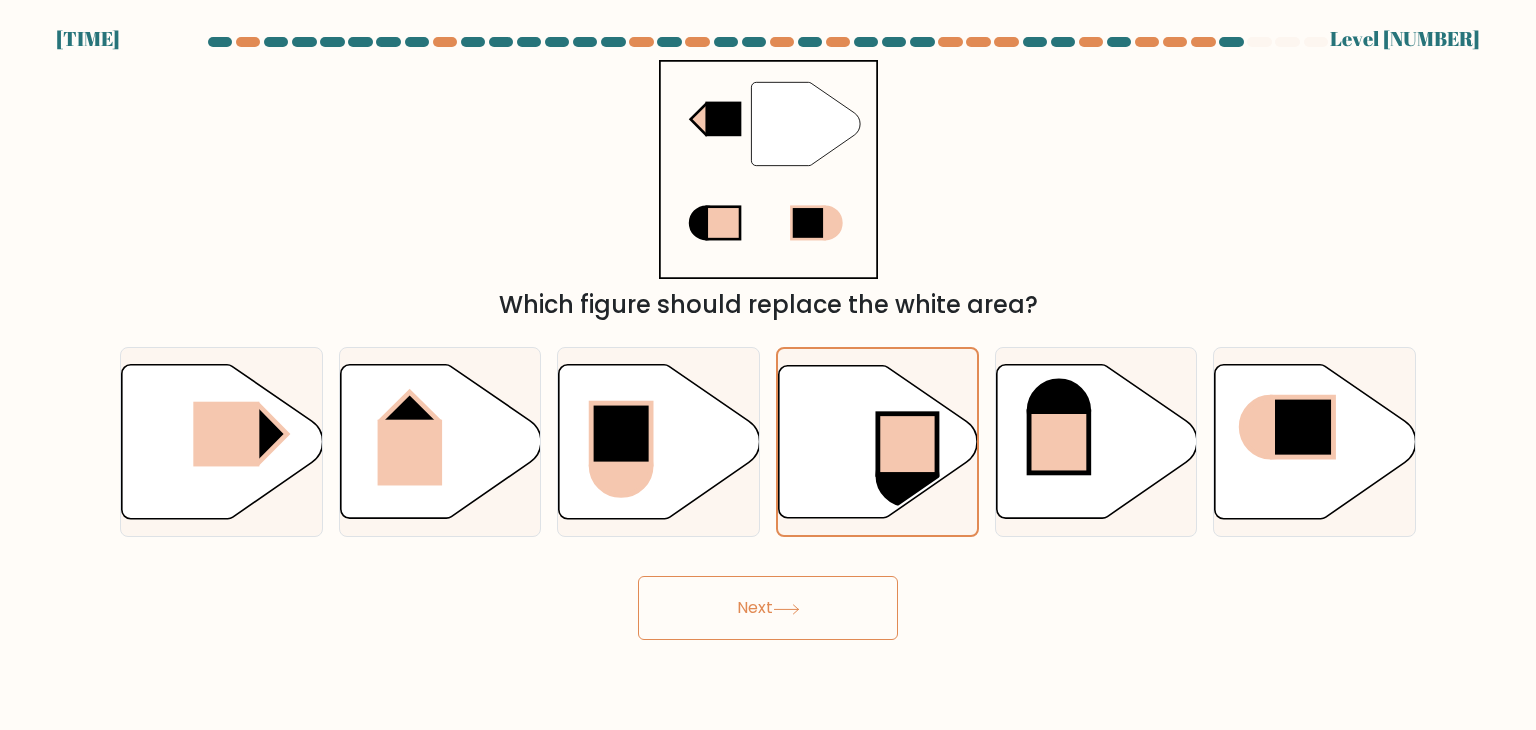 click on "Next" at bounding box center (768, 608) 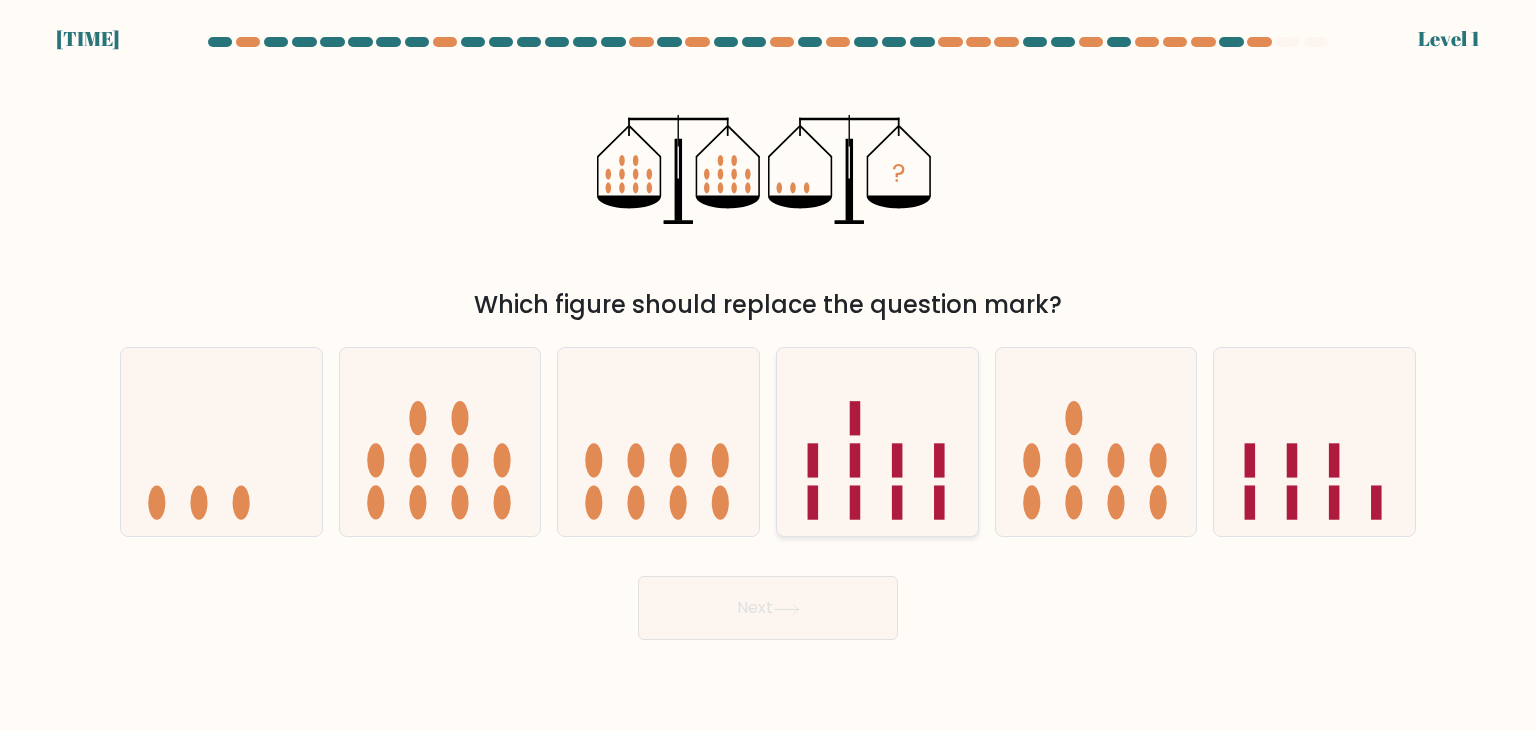 click at bounding box center [877, 442] 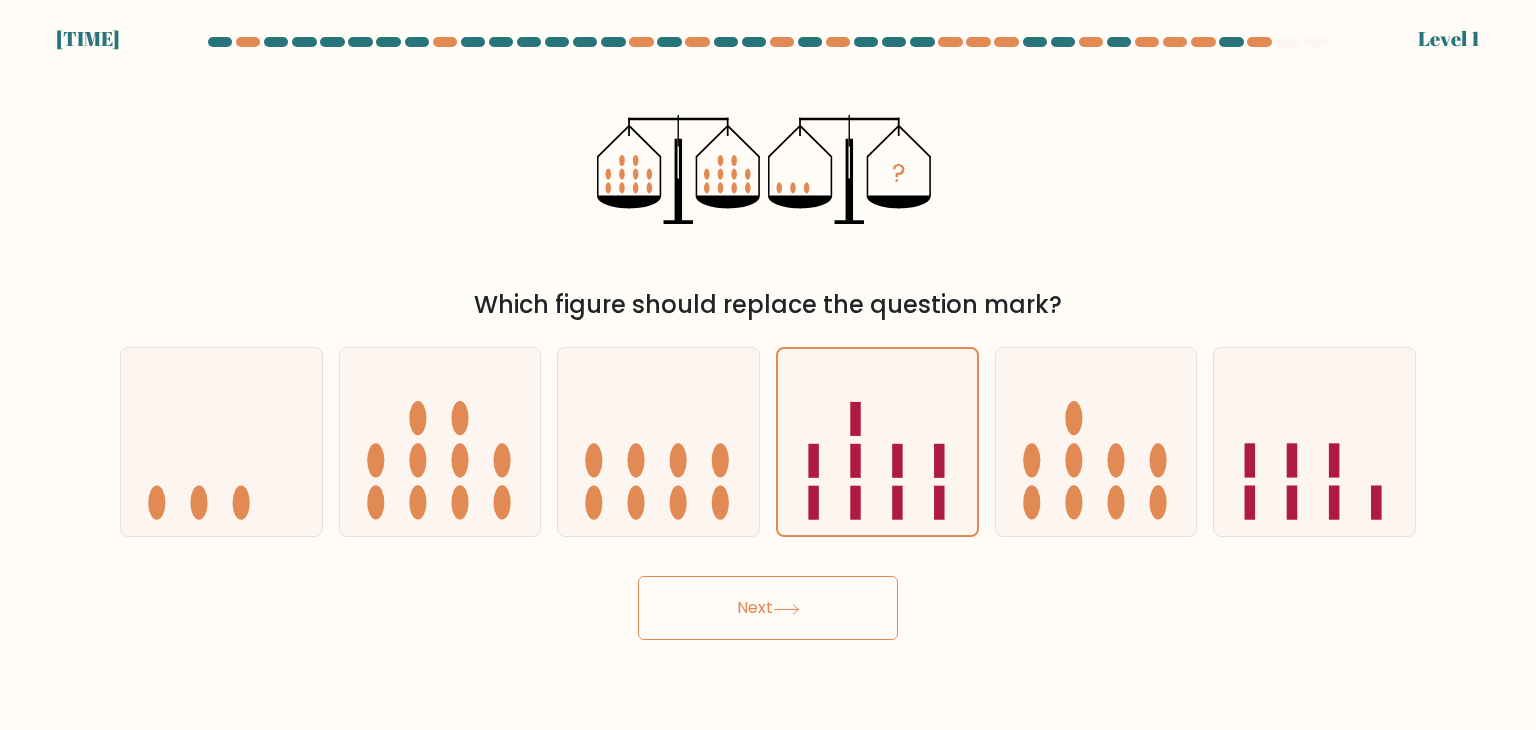 click on "Next" at bounding box center [768, 608] 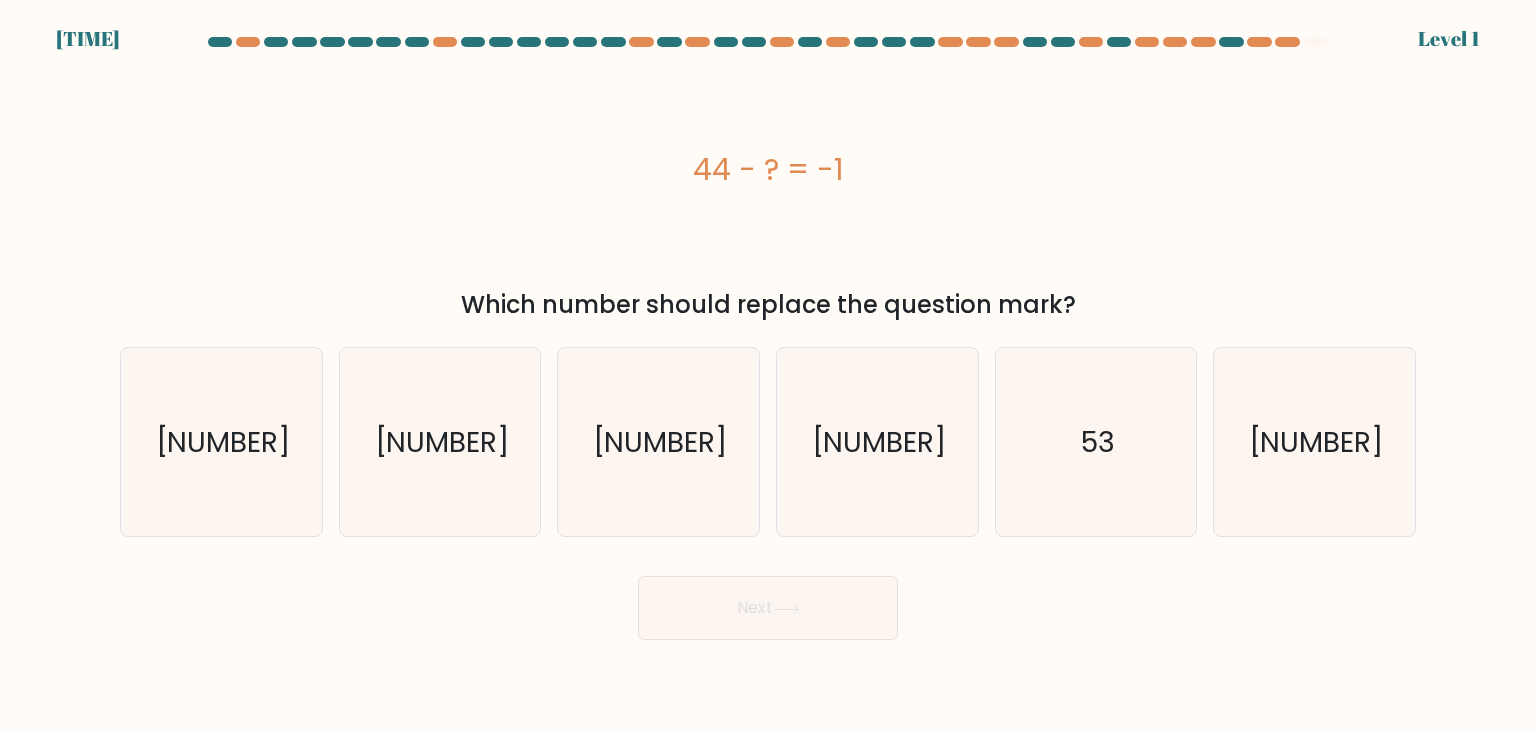 click on "c.
47" at bounding box center (658, 442) 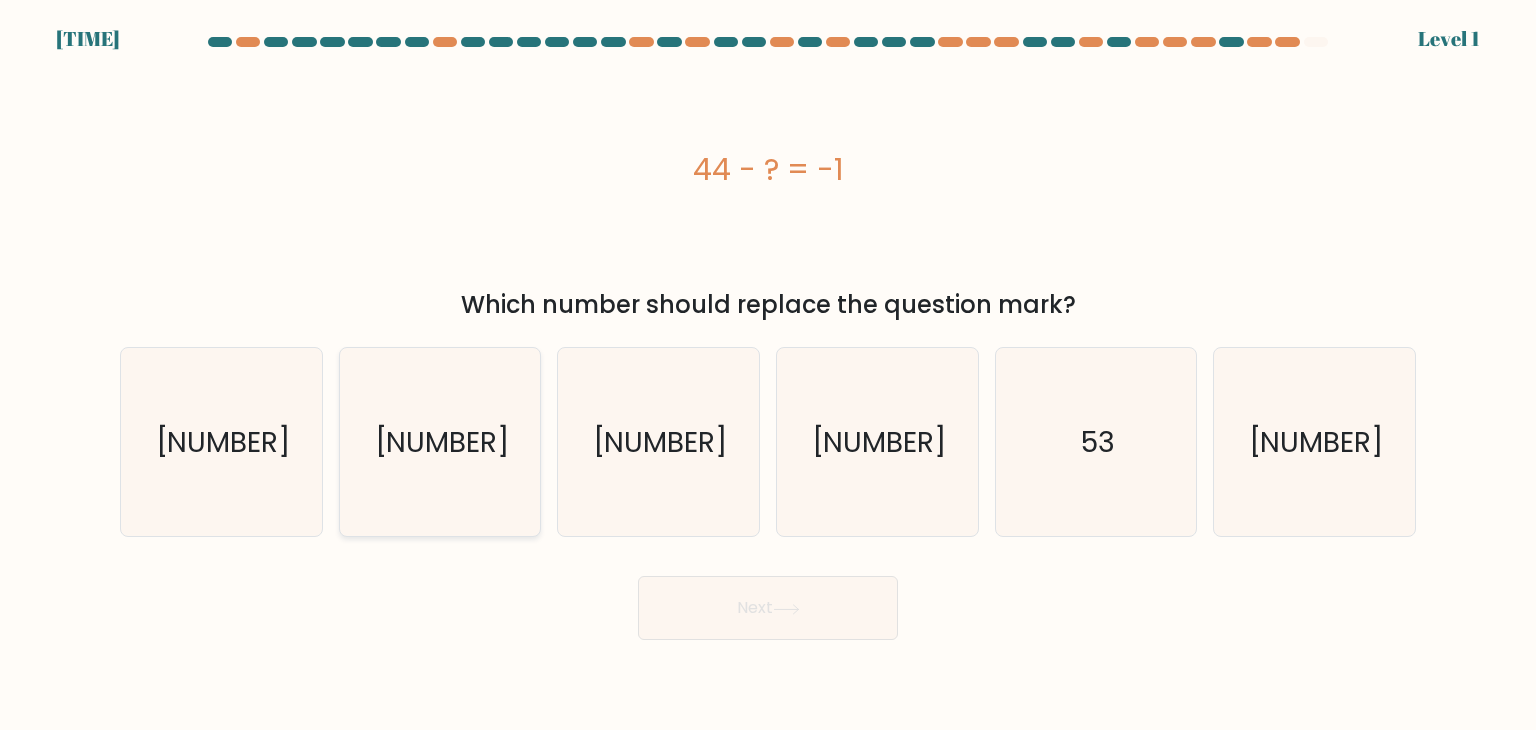 click on "[NUMBER]" at bounding box center [440, 442] 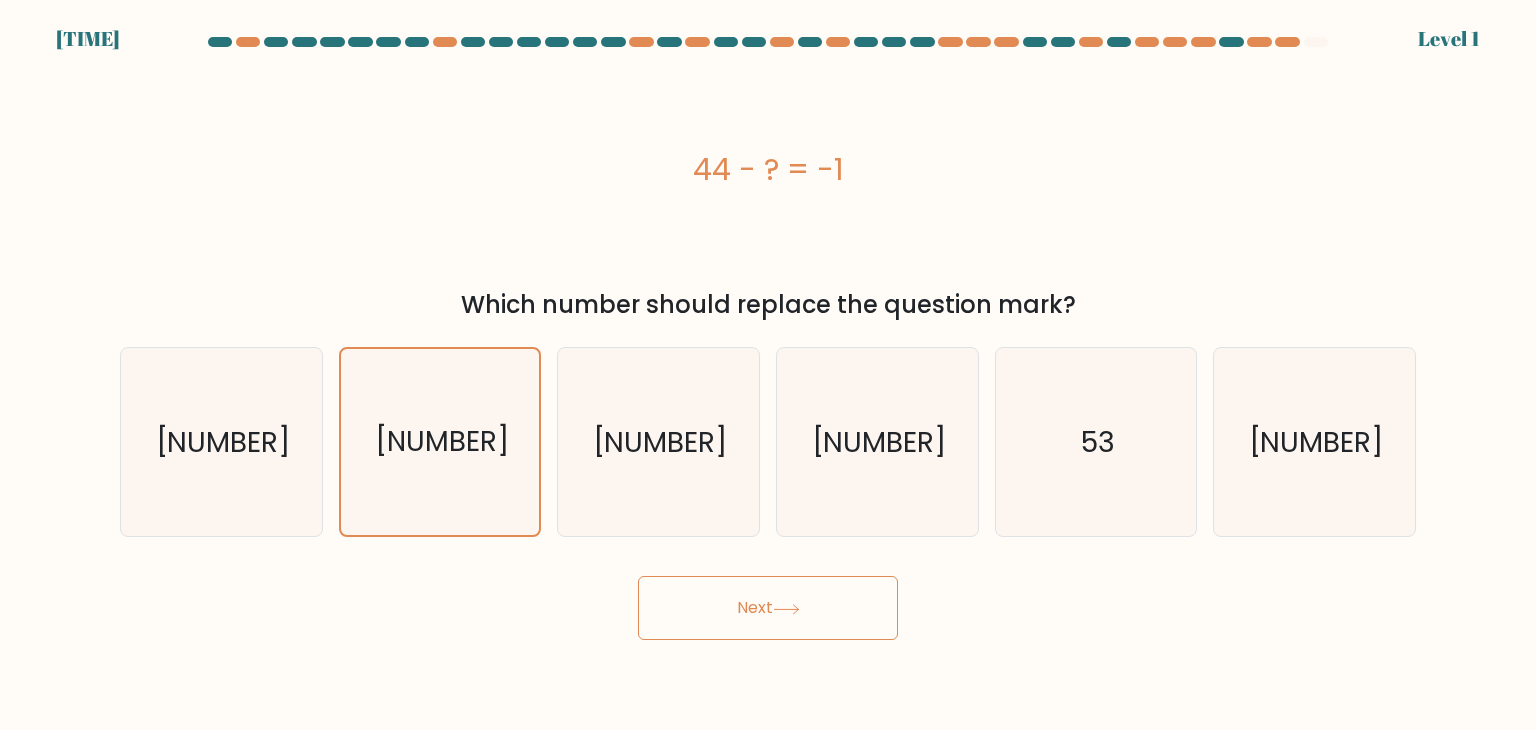 click on "Next" at bounding box center (768, 608) 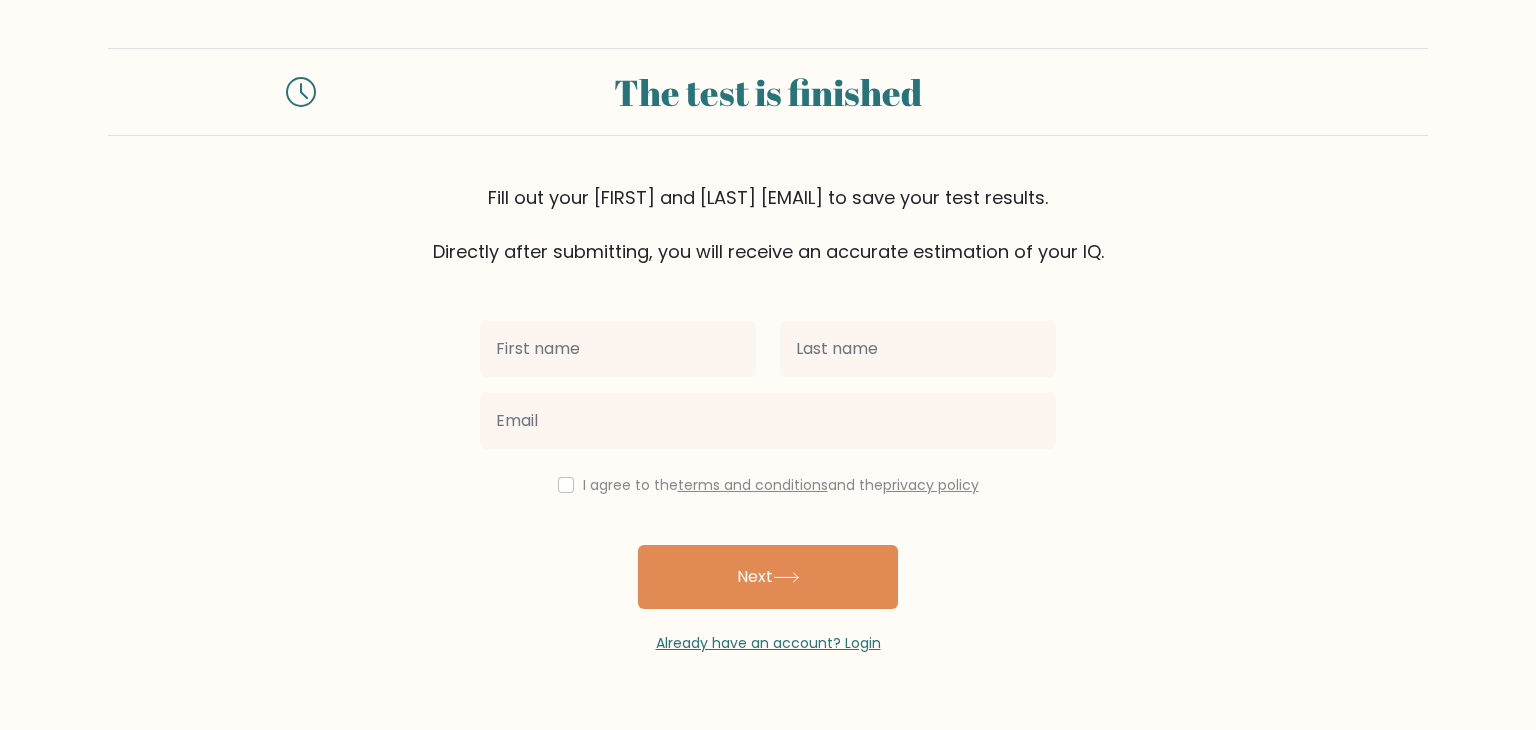 scroll, scrollTop: 0, scrollLeft: 0, axis: both 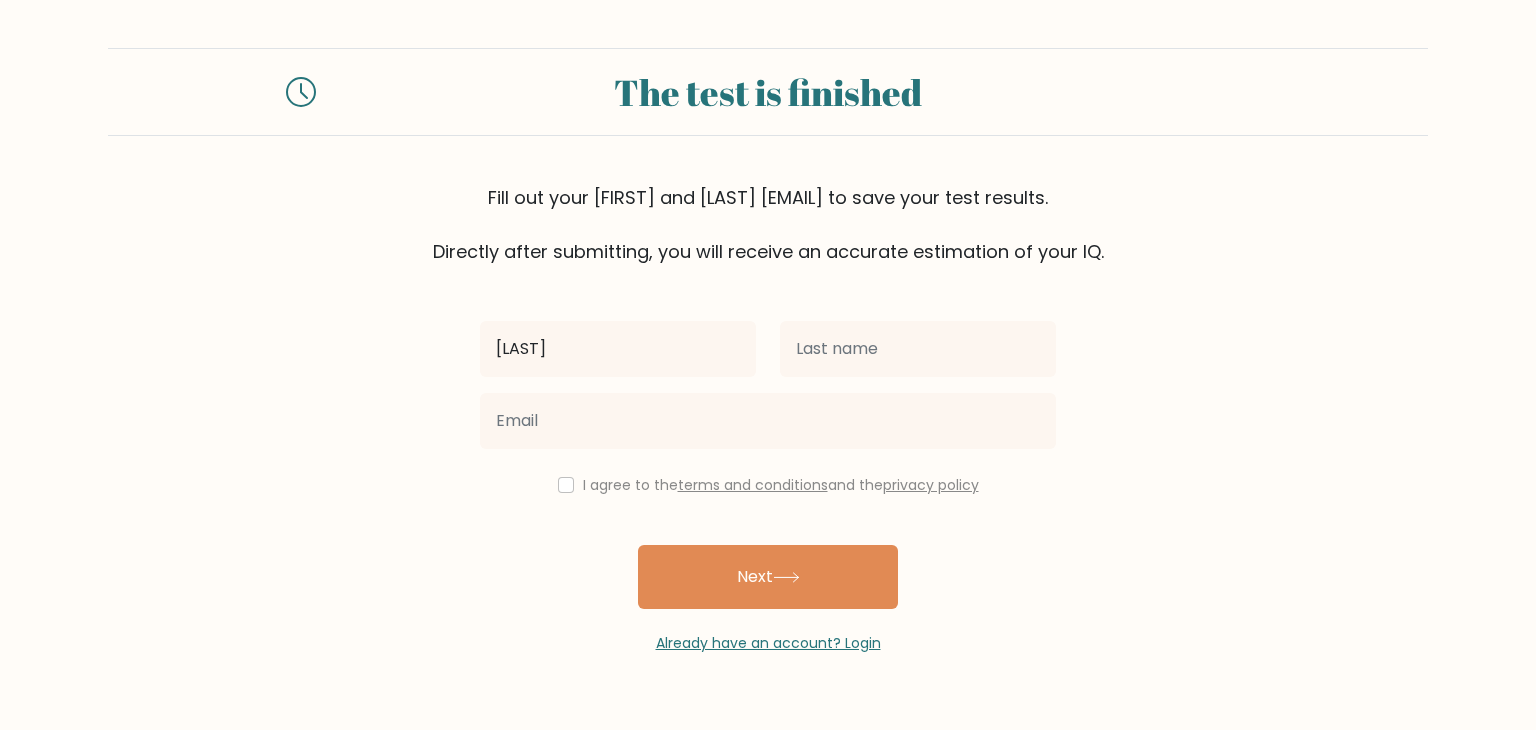 type on "[LAST]" 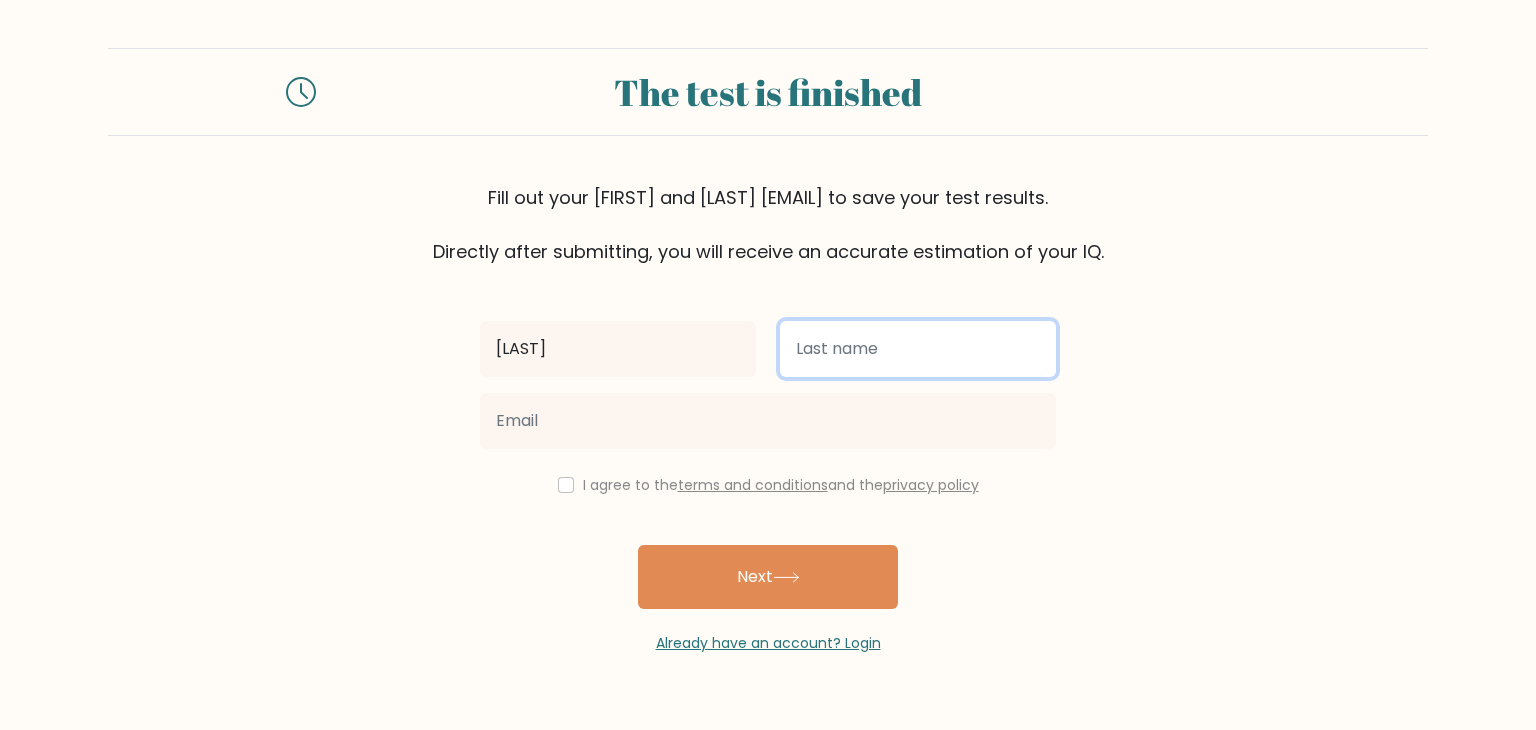click at bounding box center (918, 349) 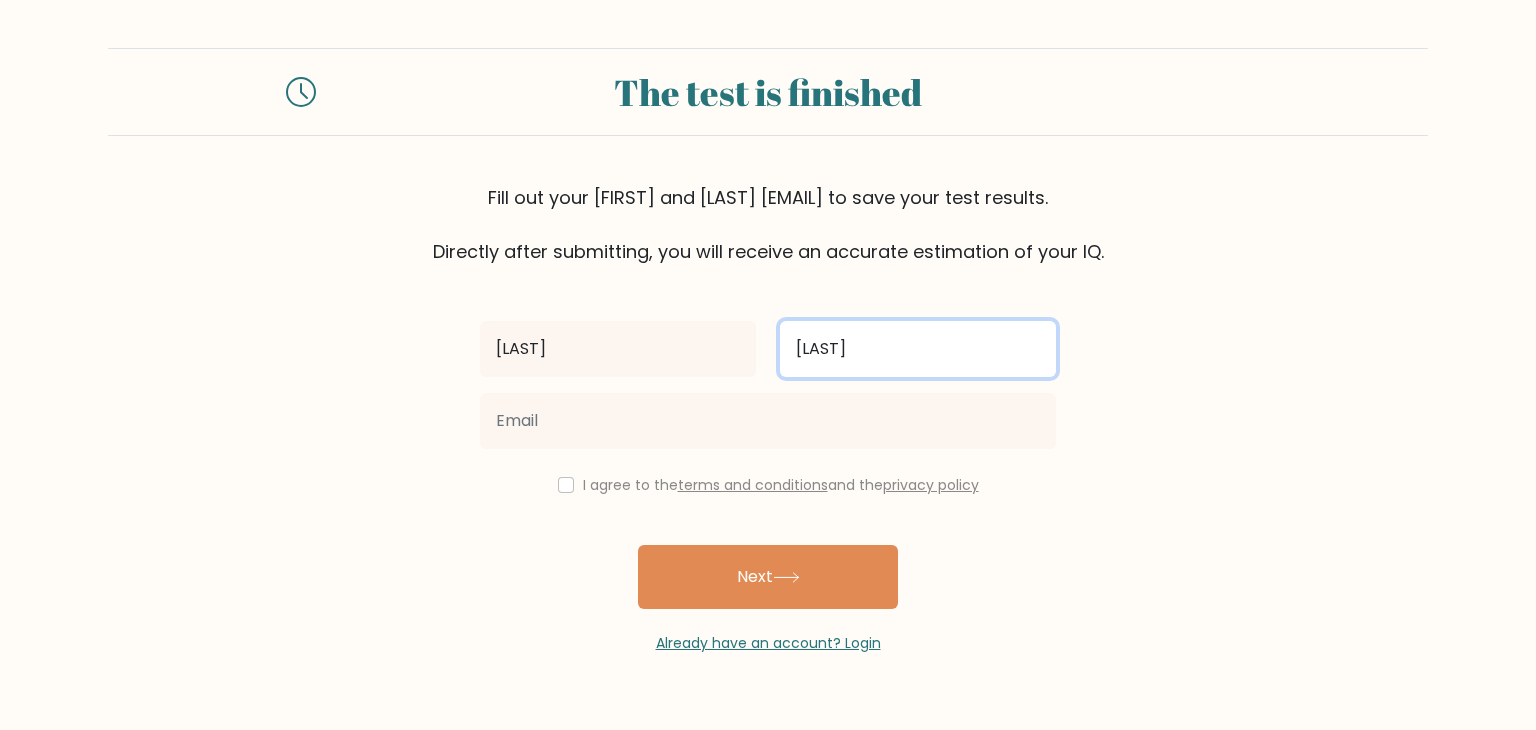 type on "[LAST]" 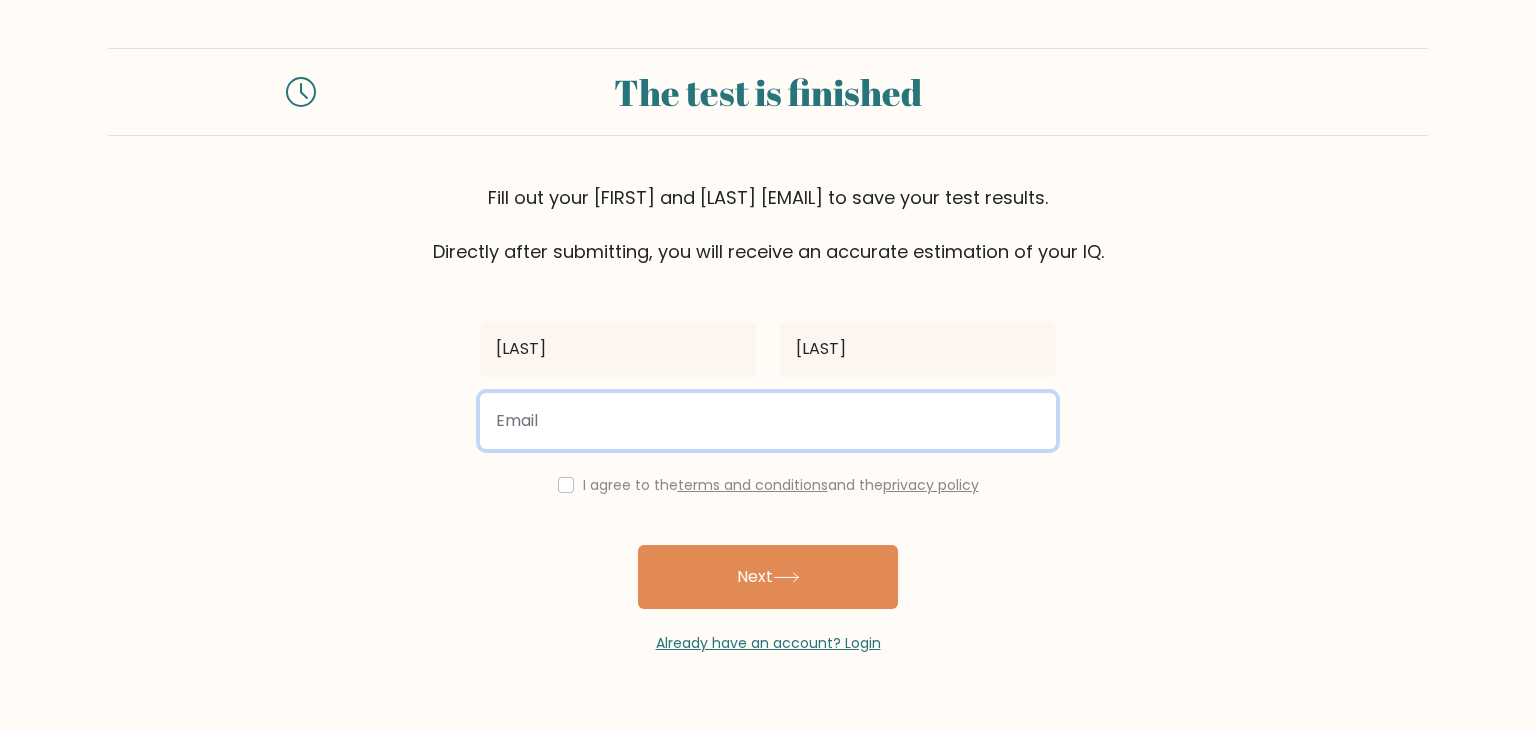 click at bounding box center (768, 421) 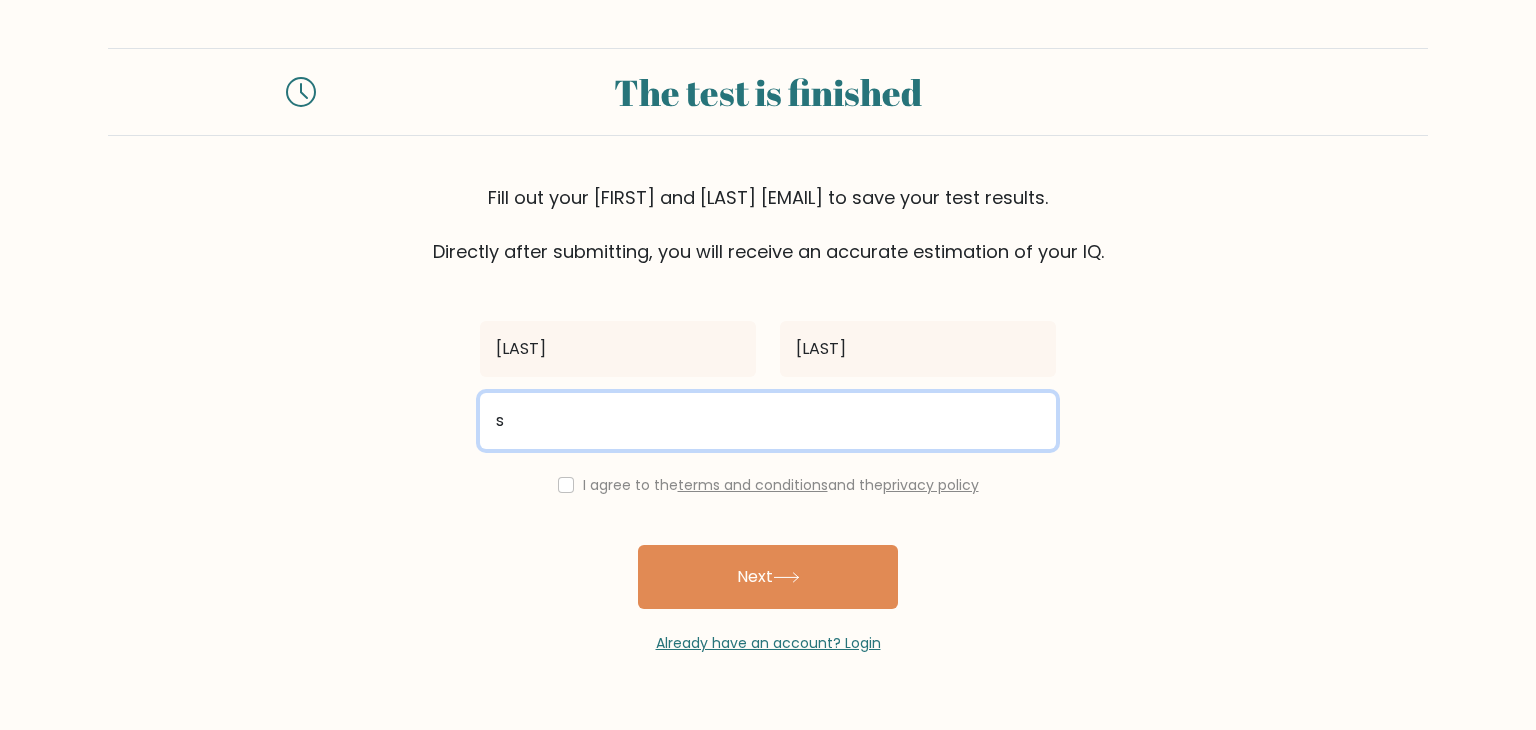 type on "shrikantmishra.k2019@gmail.com" 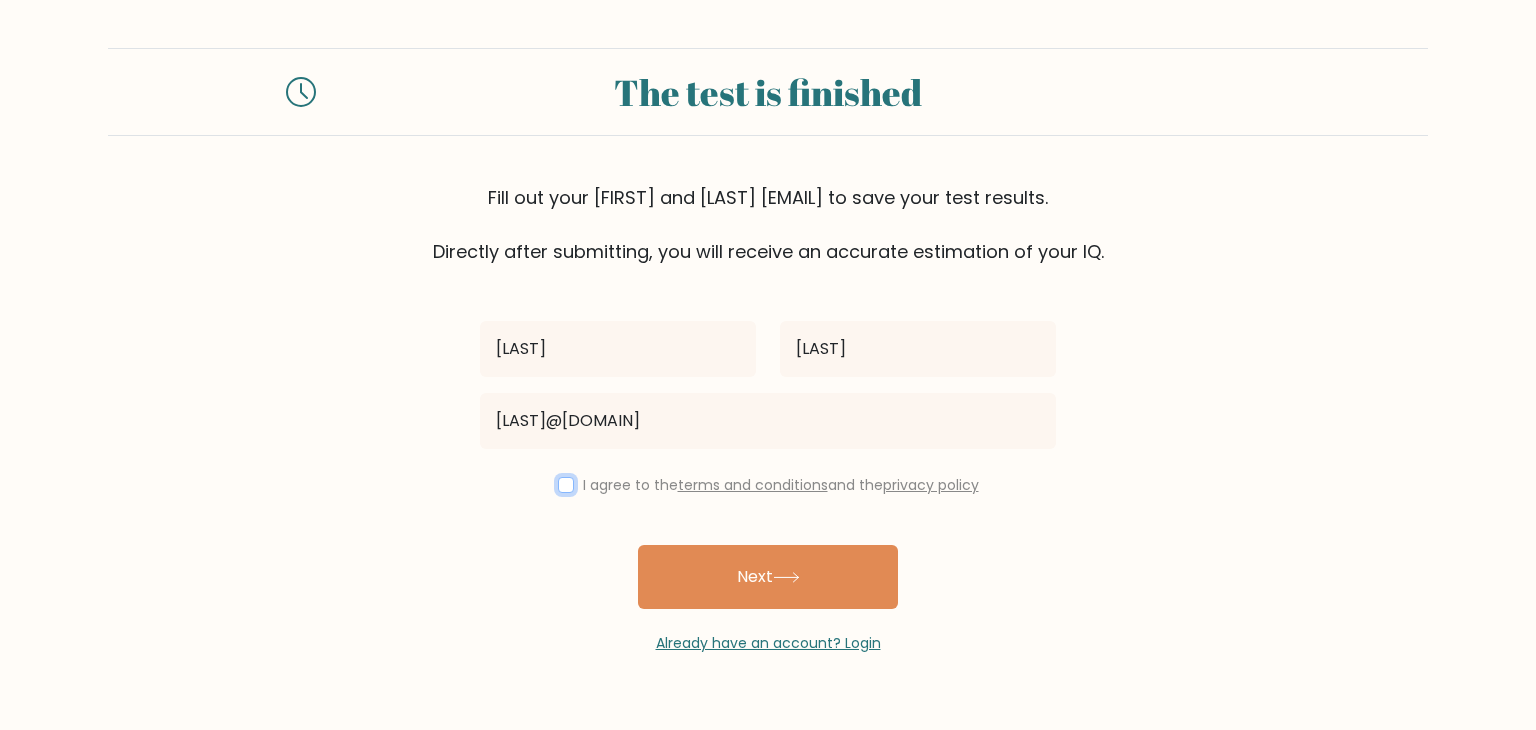 click at bounding box center (566, 485) 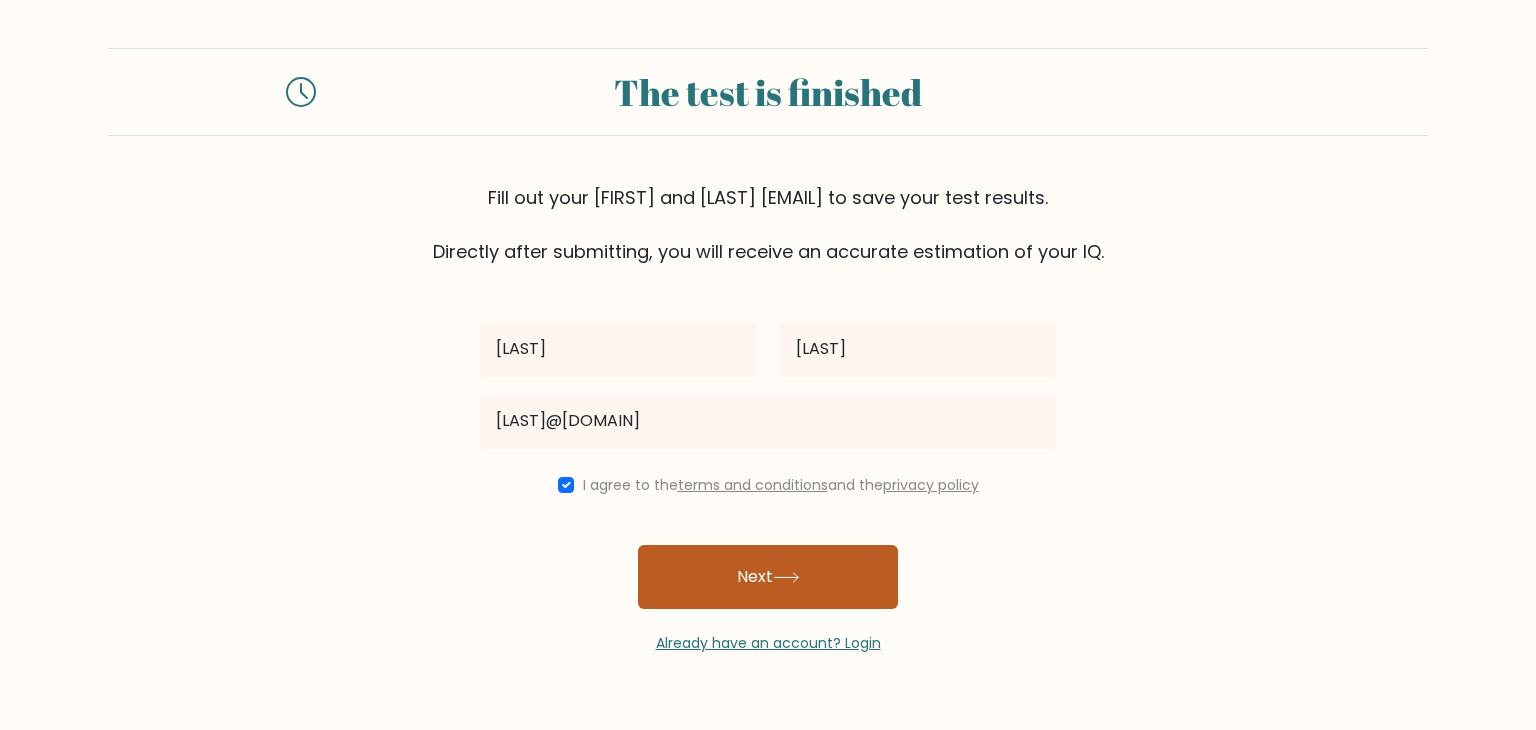 click on "Next" at bounding box center [768, 577] 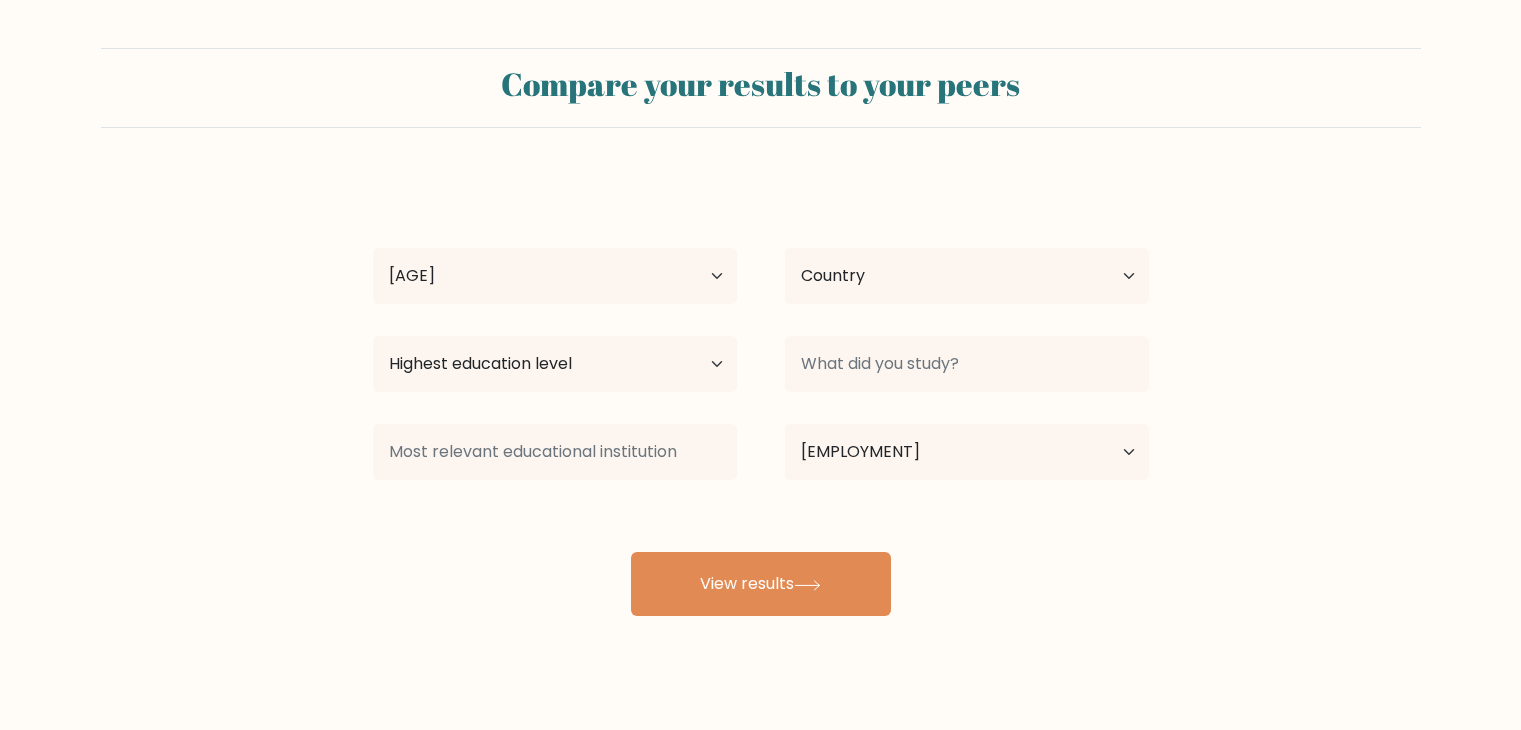 scroll, scrollTop: 0, scrollLeft: 0, axis: both 